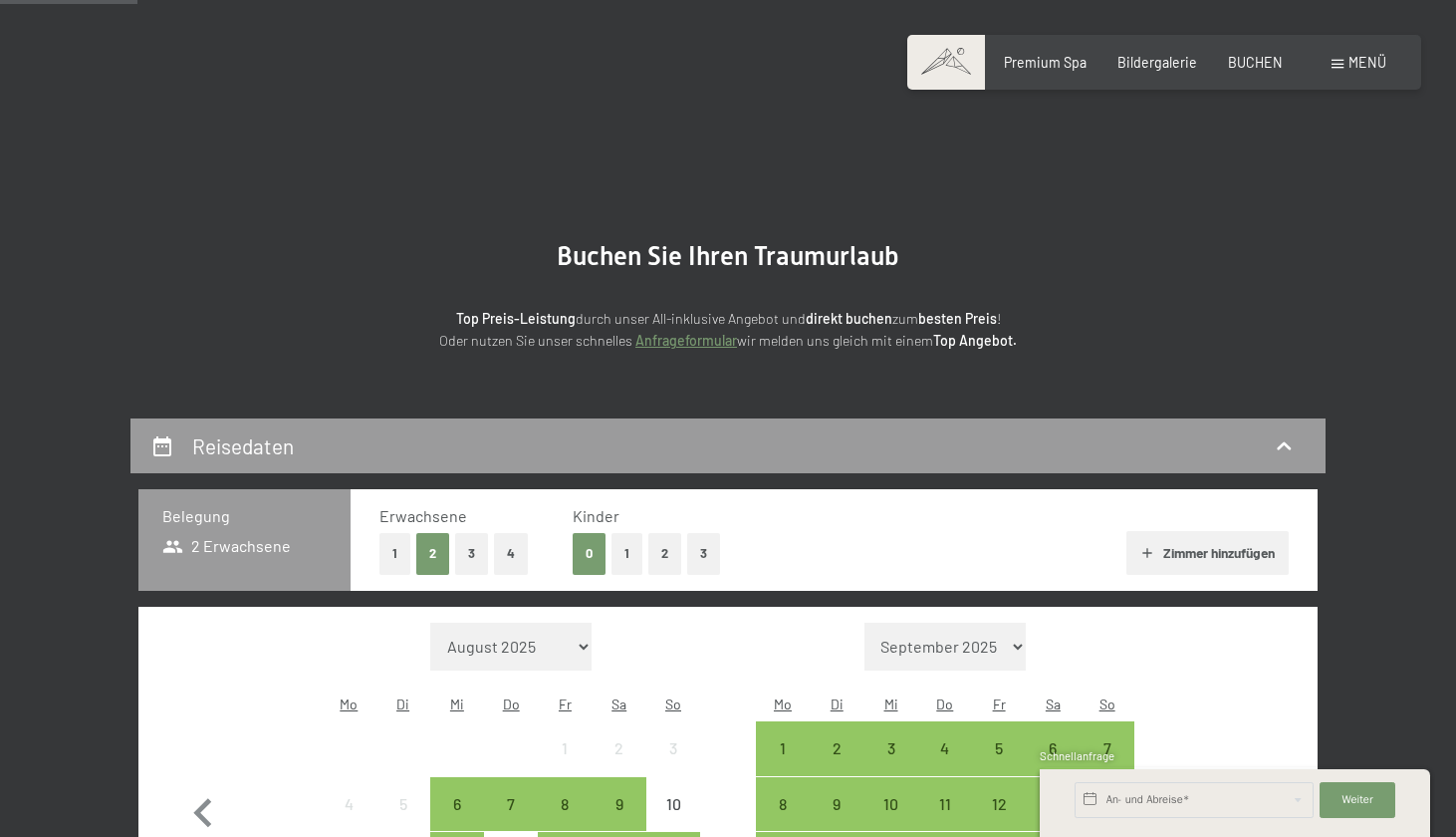 scroll, scrollTop: 177, scrollLeft: 0, axis: vertical 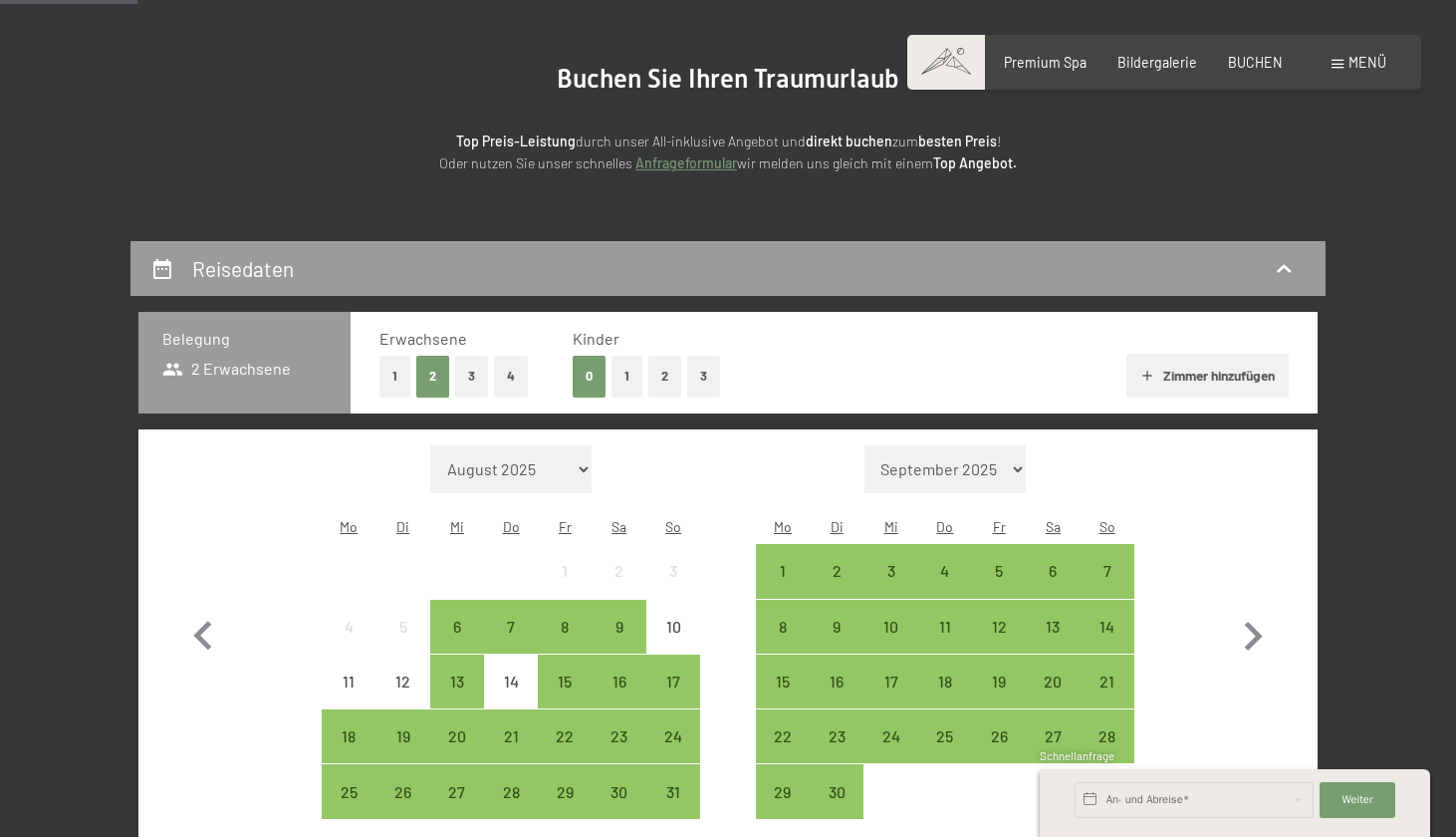 click on "Menü" at bounding box center [1367, 62] 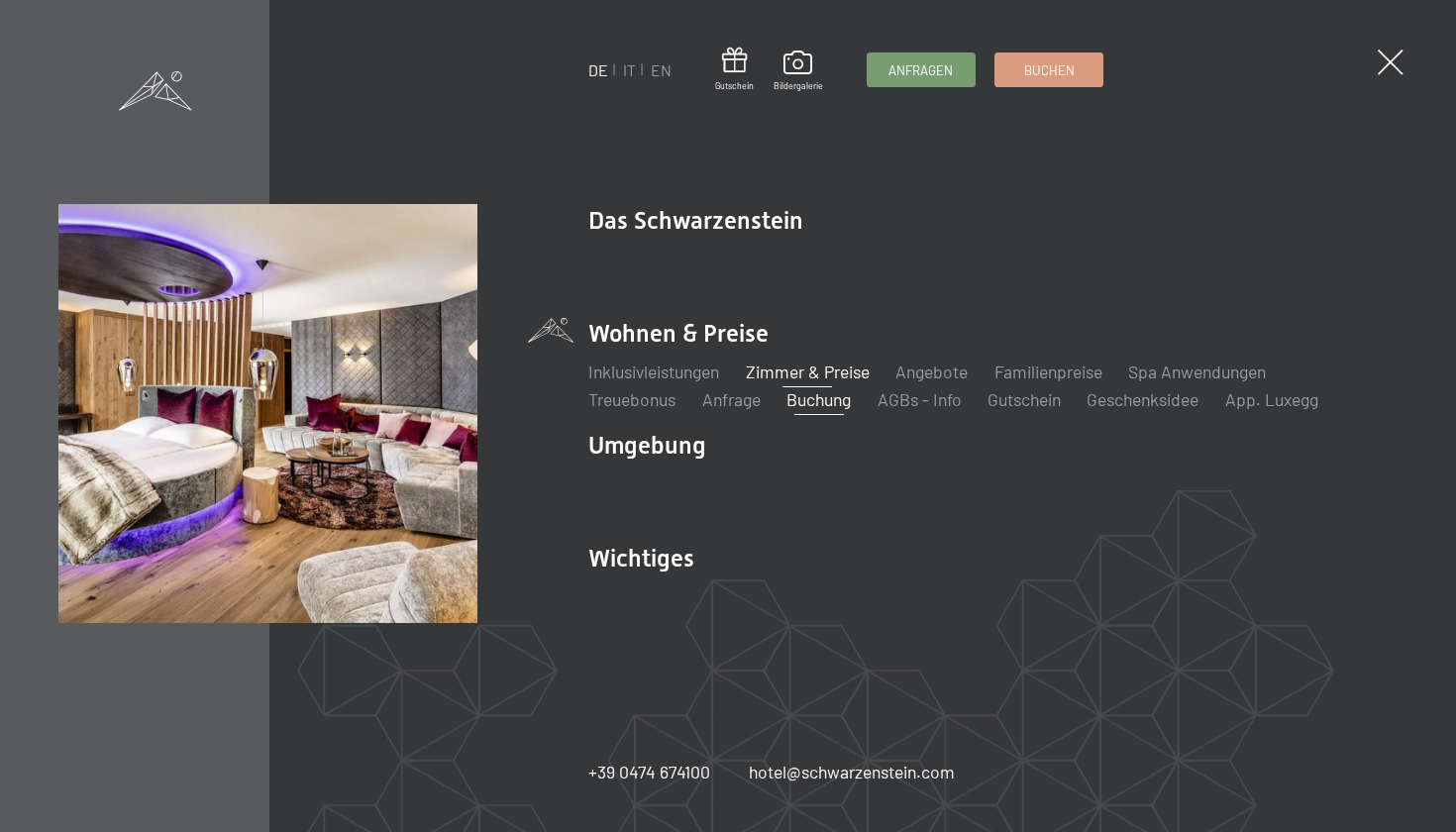 click on "Zimmer & Preise" at bounding box center [807, 371] 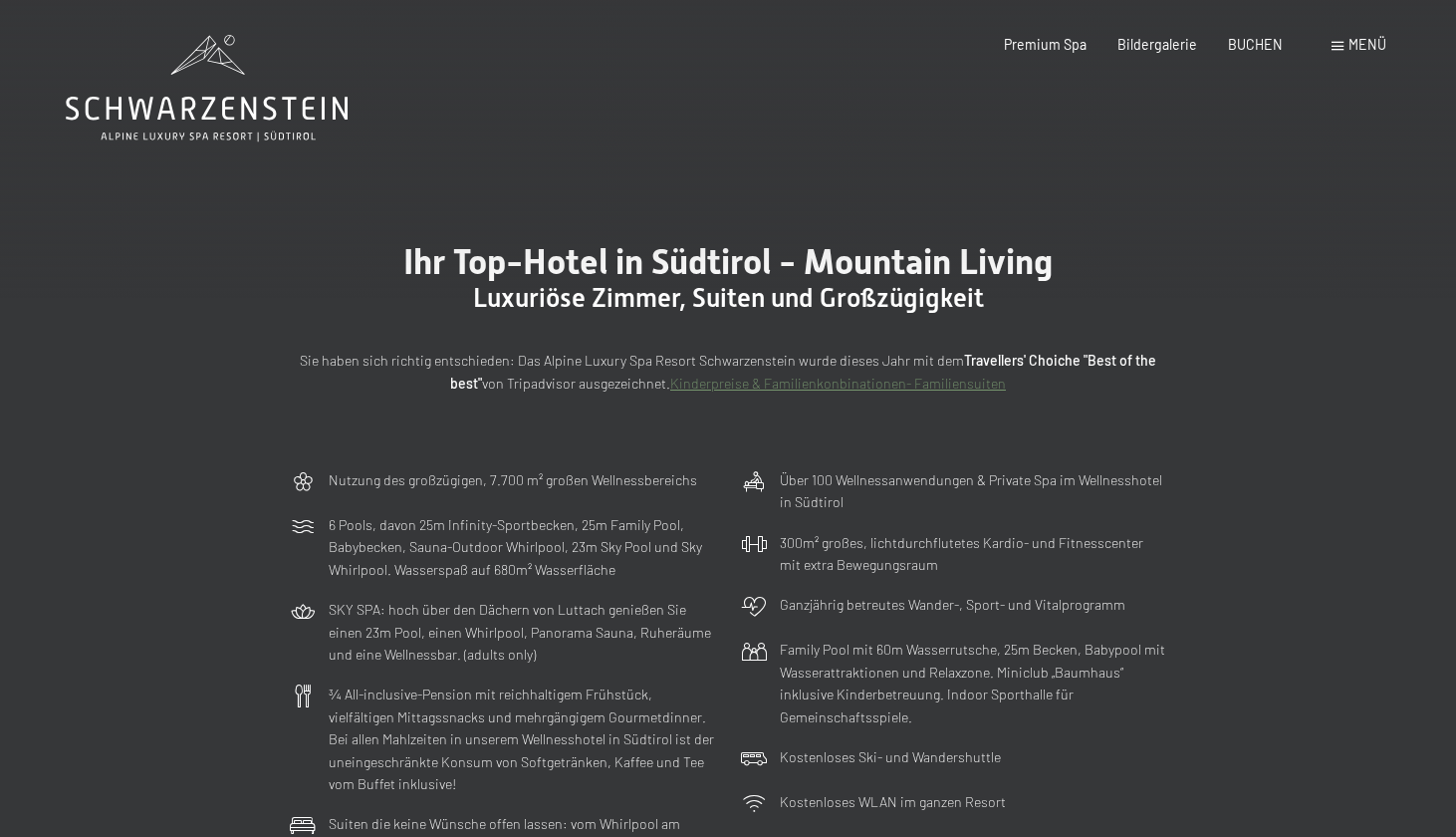 scroll, scrollTop: 0, scrollLeft: 0, axis: both 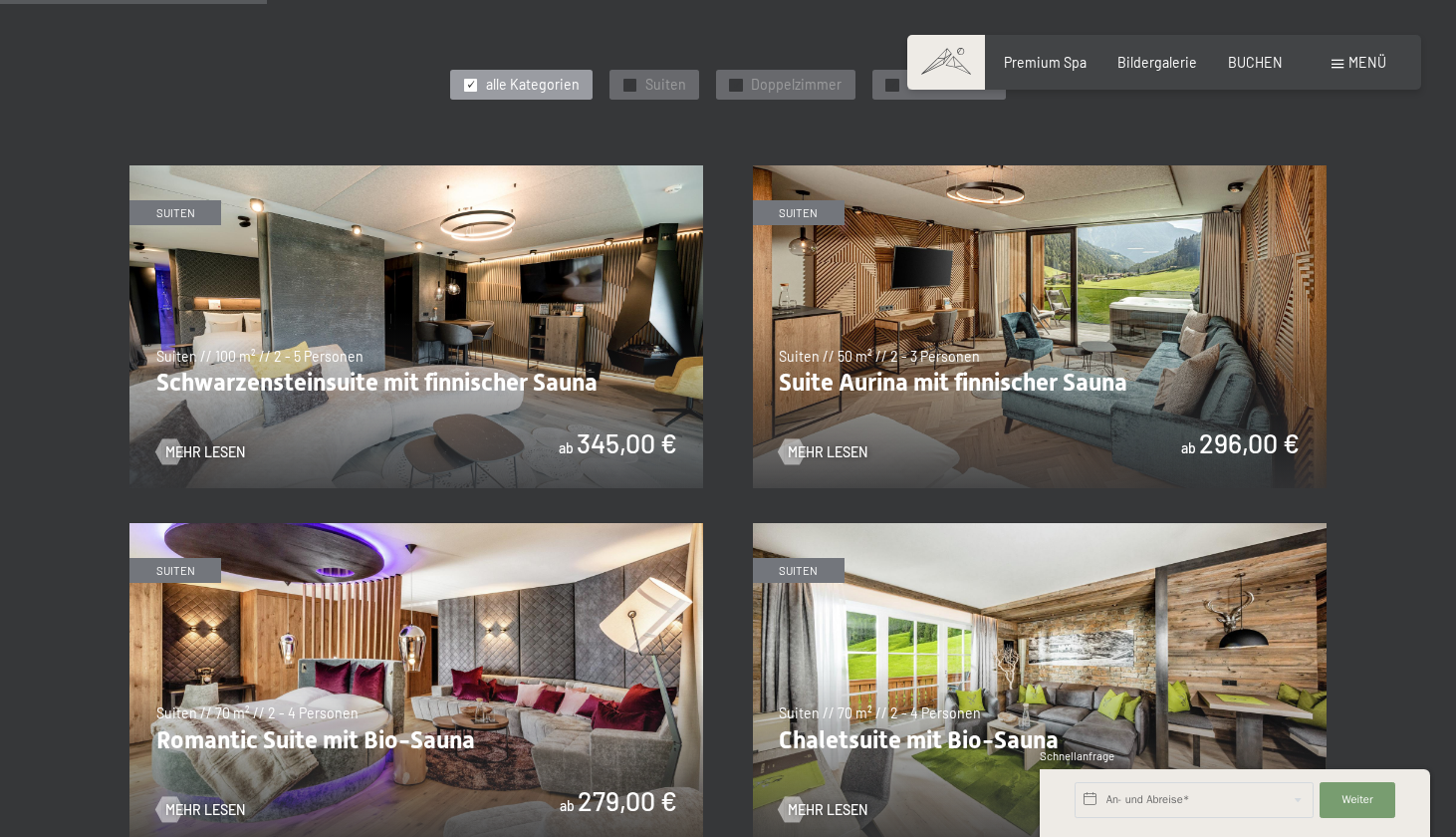 click at bounding box center (1040, 327) 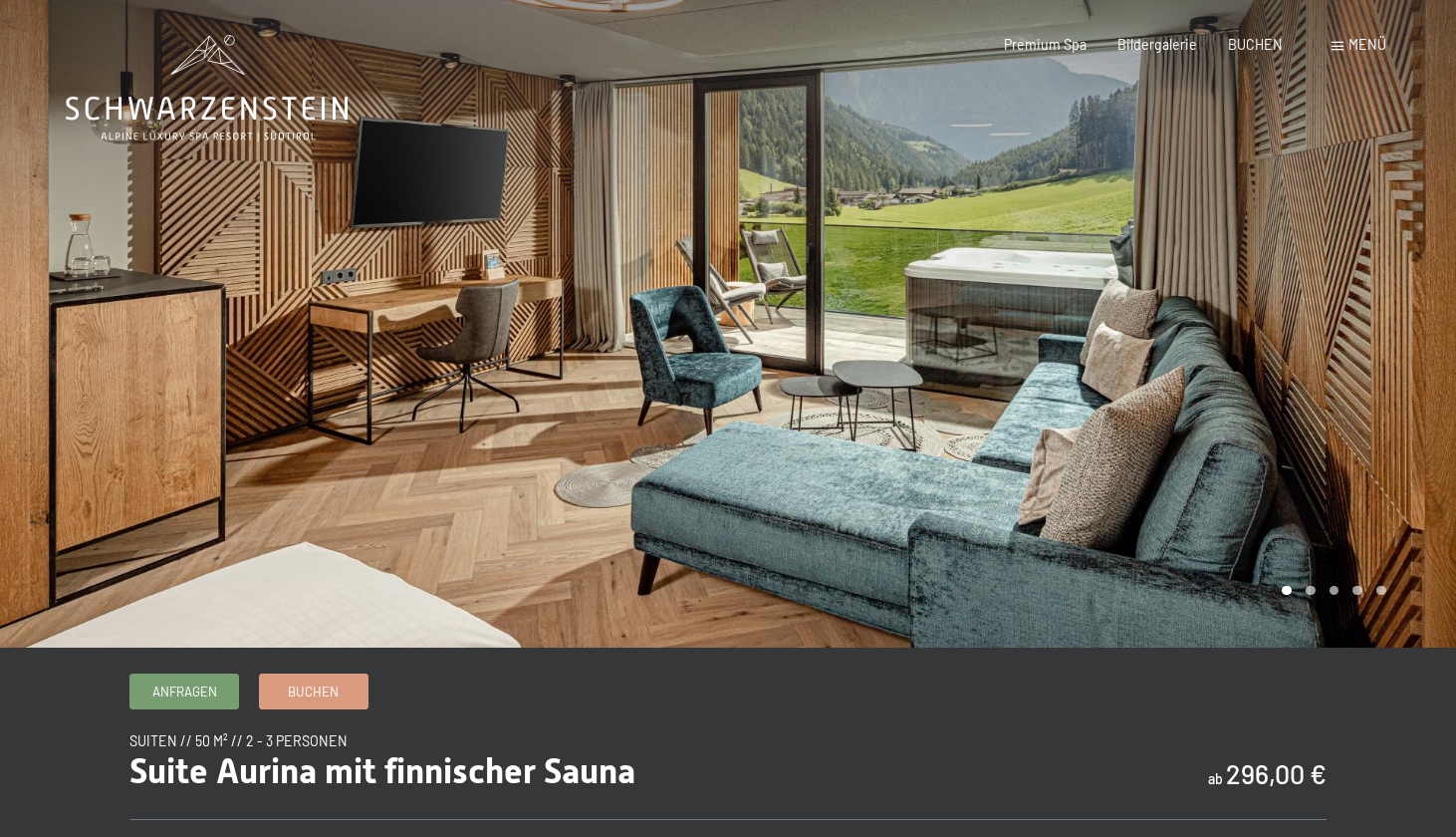 scroll, scrollTop: 0, scrollLeft: 0, axis: both 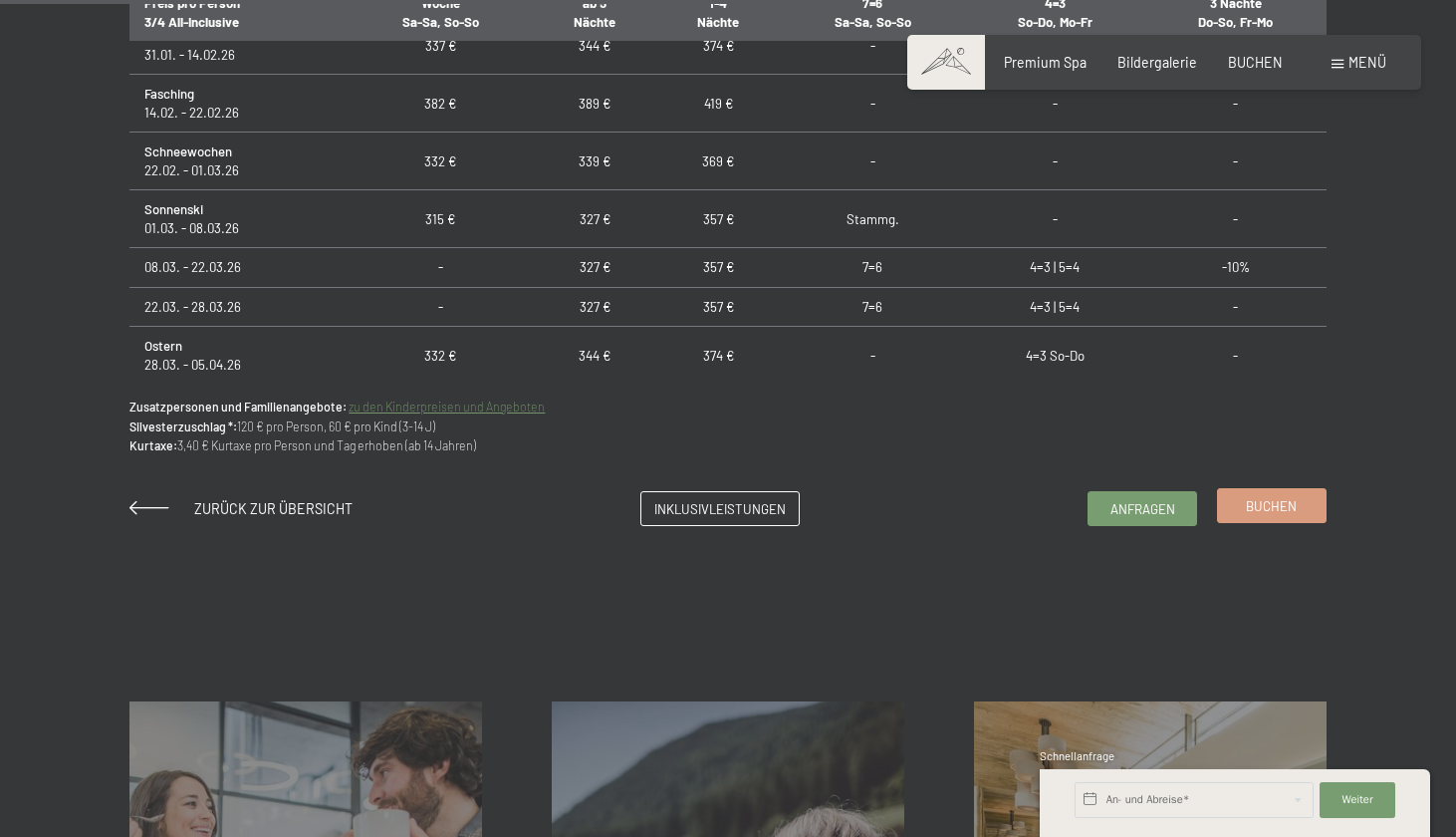 click on "Buchen" at bounding box center [1272, 505] 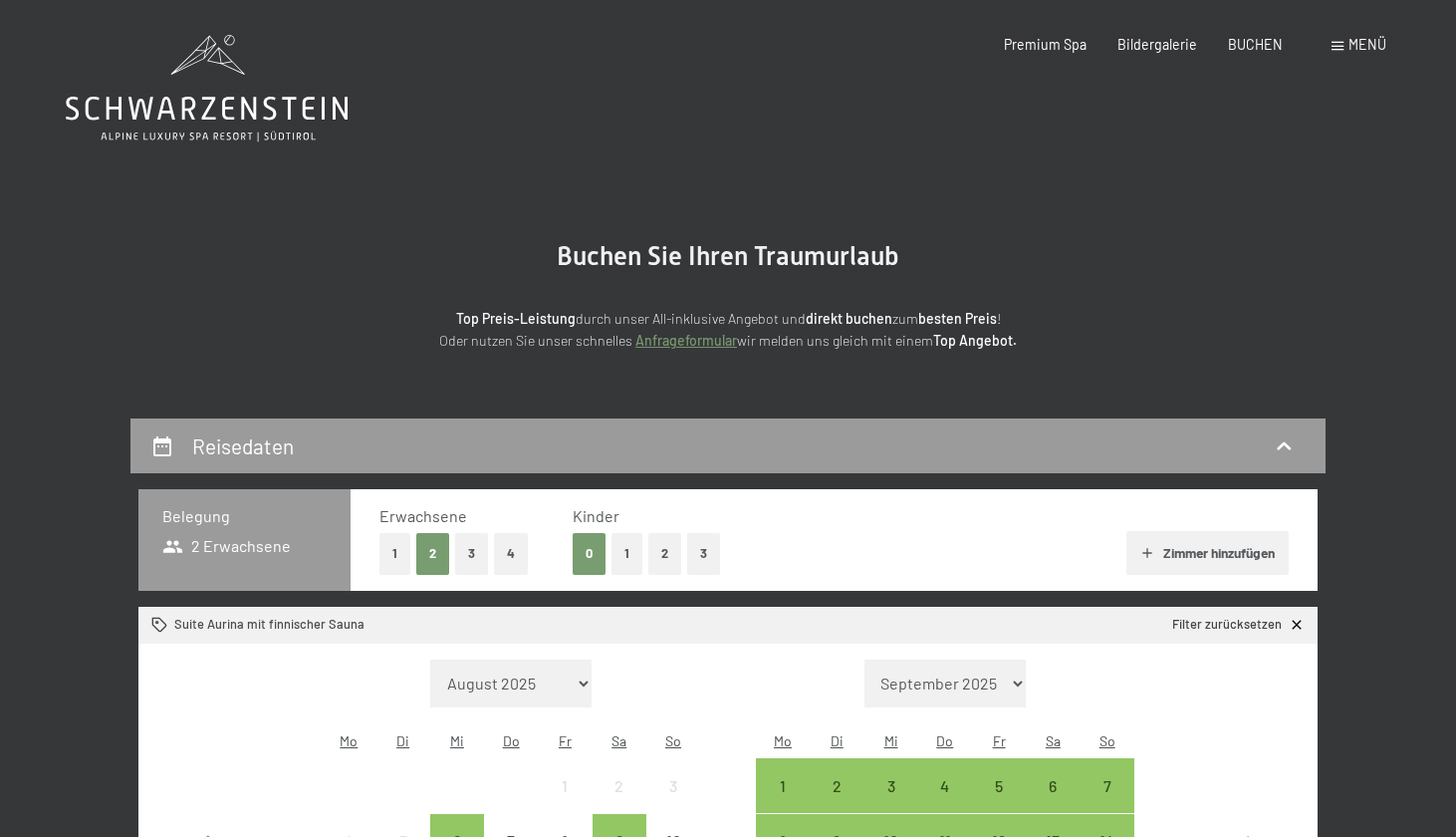 scroll, scrollTop: 0, scrollLeft: 0, axis: both 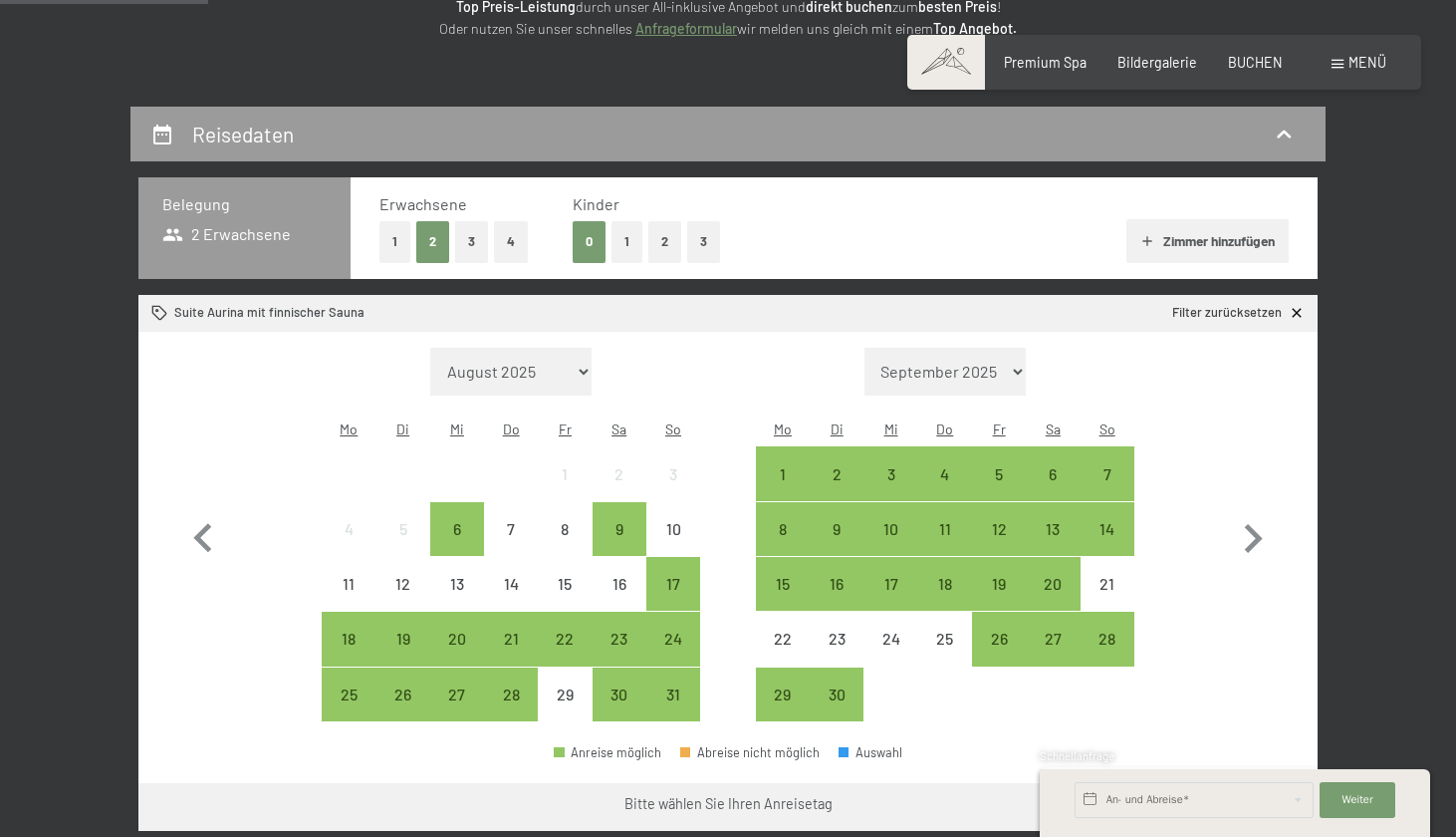 click on "1" at bounding box center (394, 241) 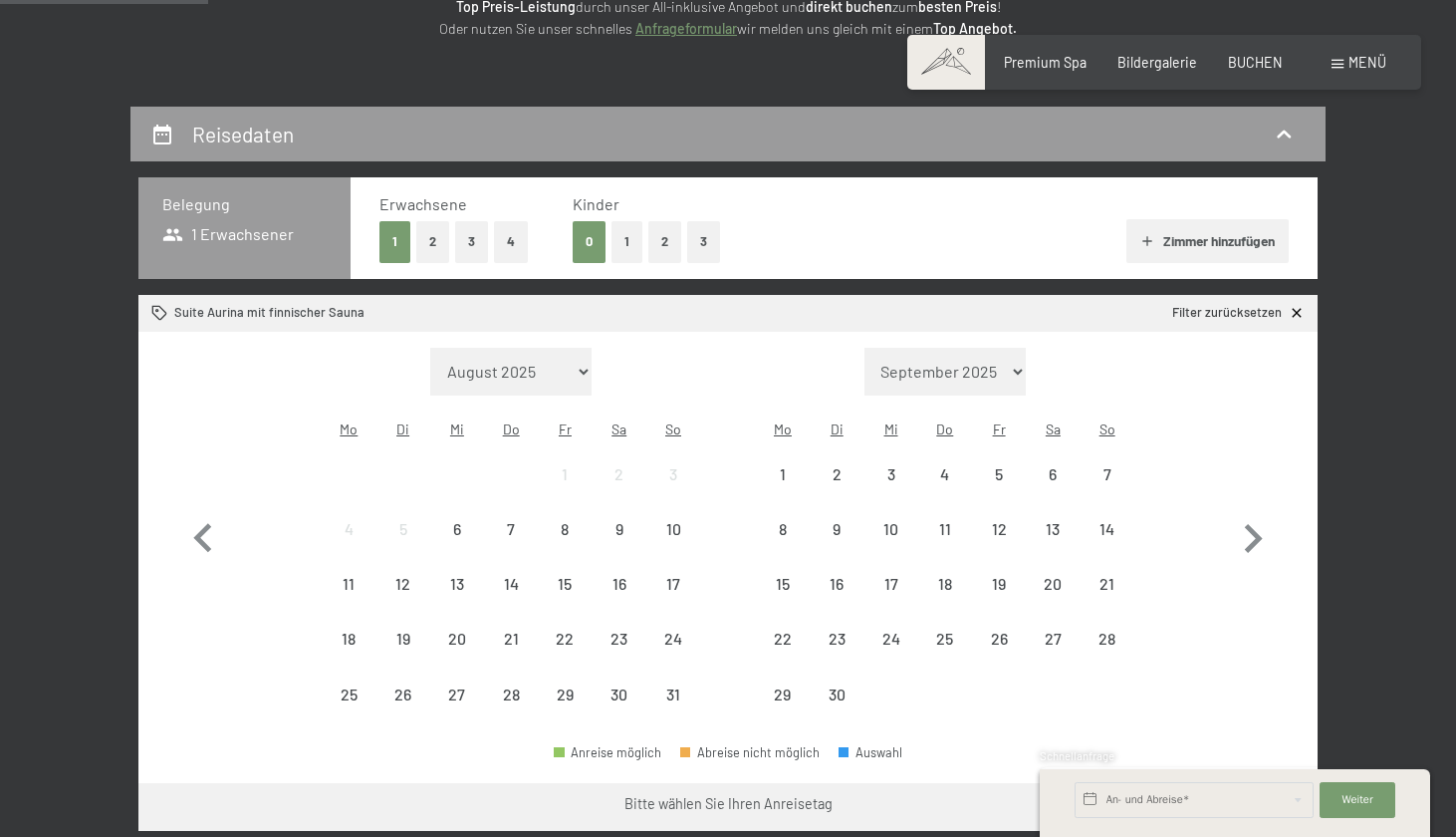 click on "0 1 2 3" at bounding box center (645, 241) 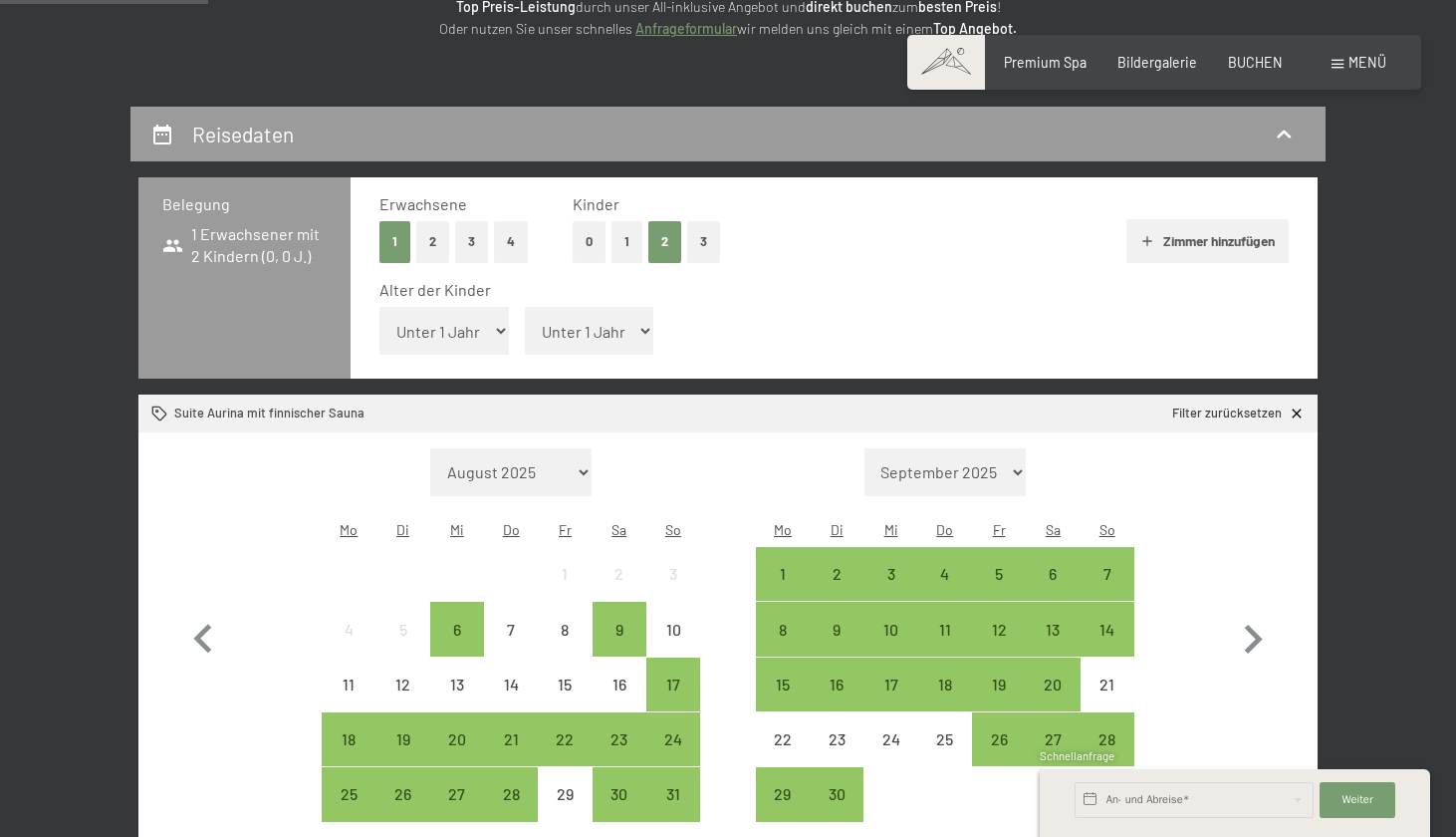 select on "15" 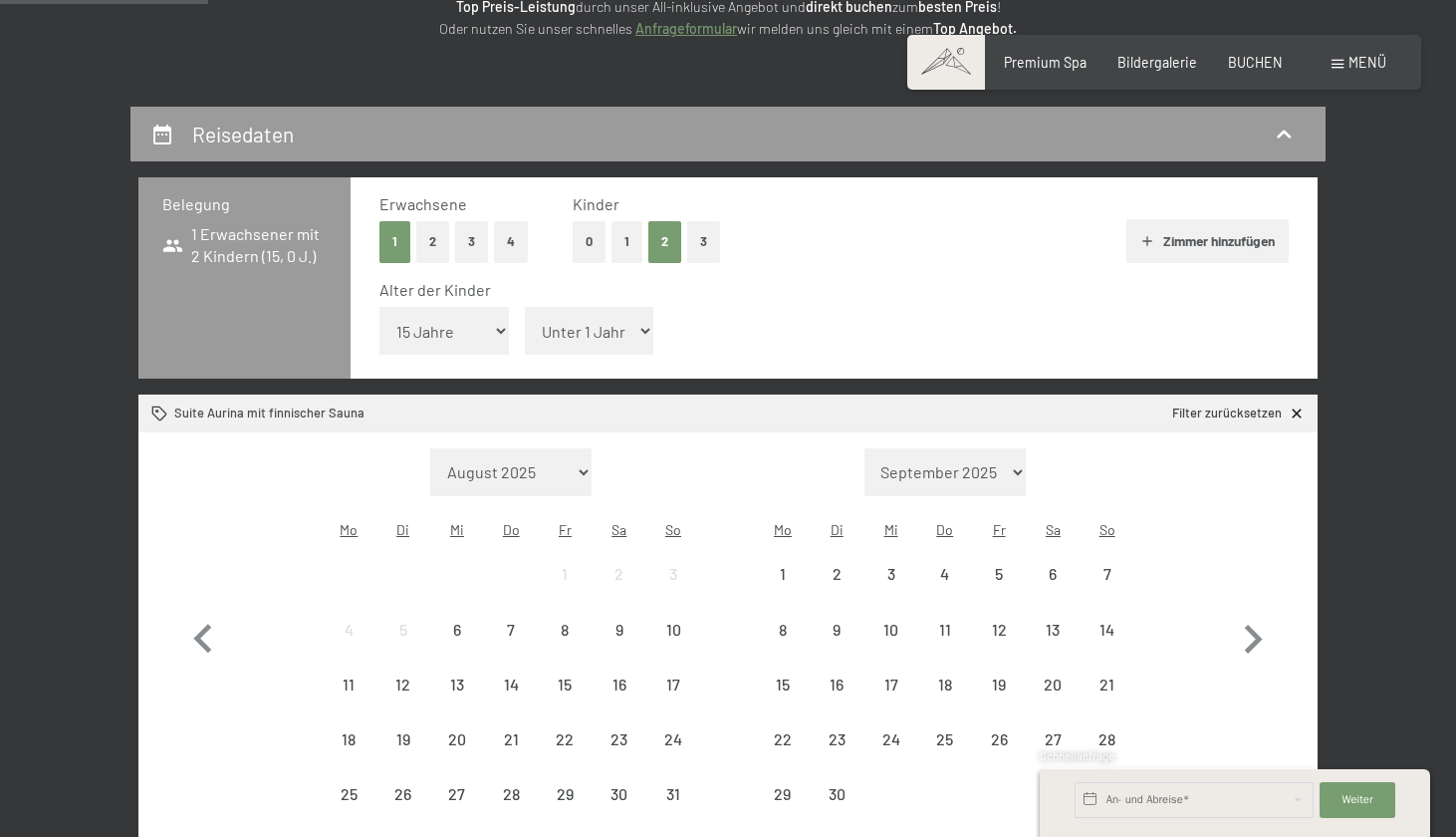 click on "Alter der Kinder Unter 1 Jahr 1 Jahr 2 Jahre 3 Jahre 4 Jahre 5 Jahre 6 Jahre 7 Jahre 8 Jahre 9 Jahre 10 Jahre 11 Jahre 12 Jahre 13 Jahre 14 Jahre 15 Jahre 16 Jahre 17 Jahre Unter 1 Jahr 1 Jahr 2 Jahre 3 Jahre 4 Jahre 5 Jahre 6 Jahre 7 Jahre 8 Jahre 9 Jahre 10 Jahre 11 Jahre 12 Jahre 13 Jahre 14 Jahre 15 Jahre 16 Jahre 17 Jahre" at bounding box center [834, 321] 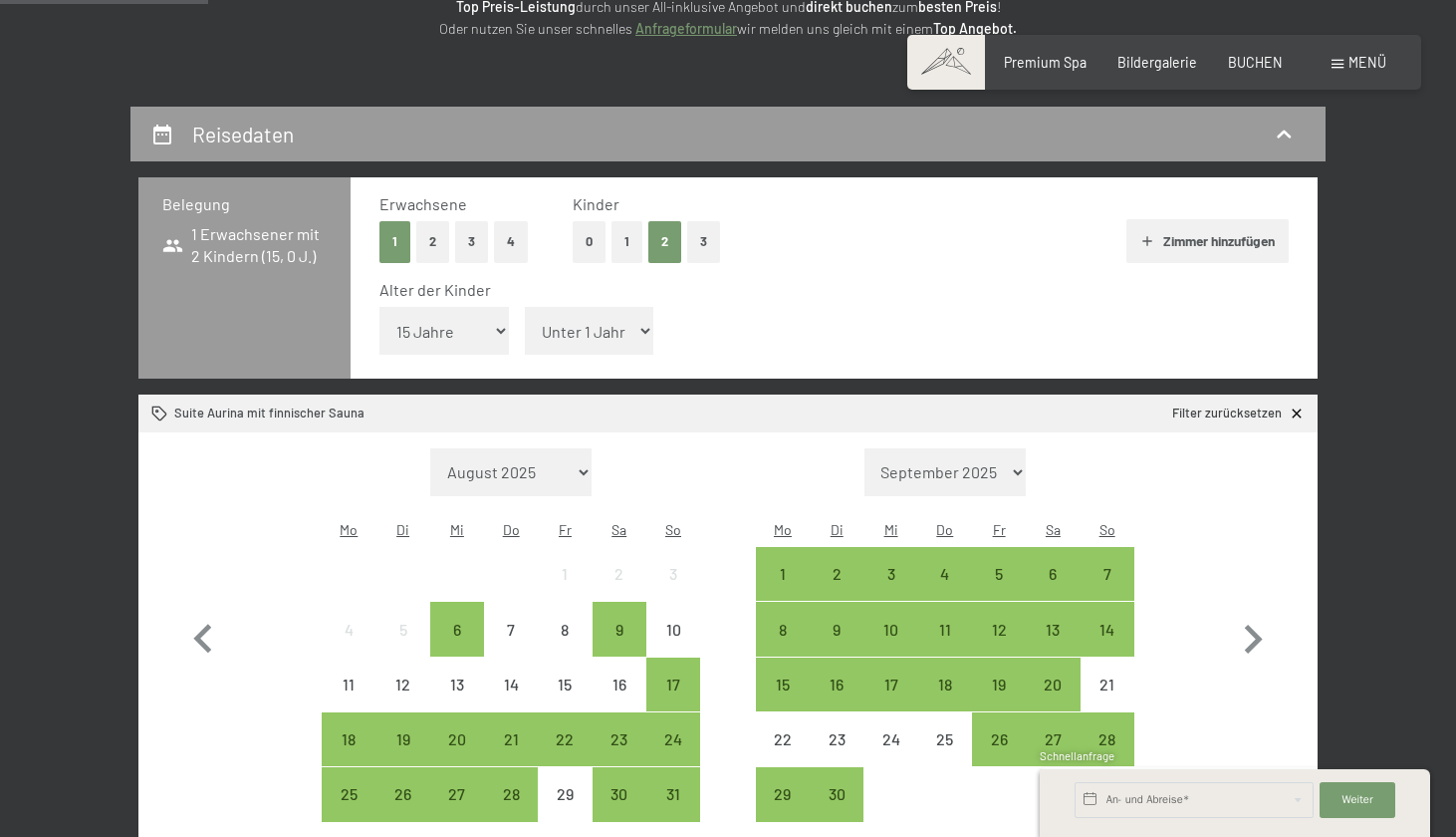 select on "17" 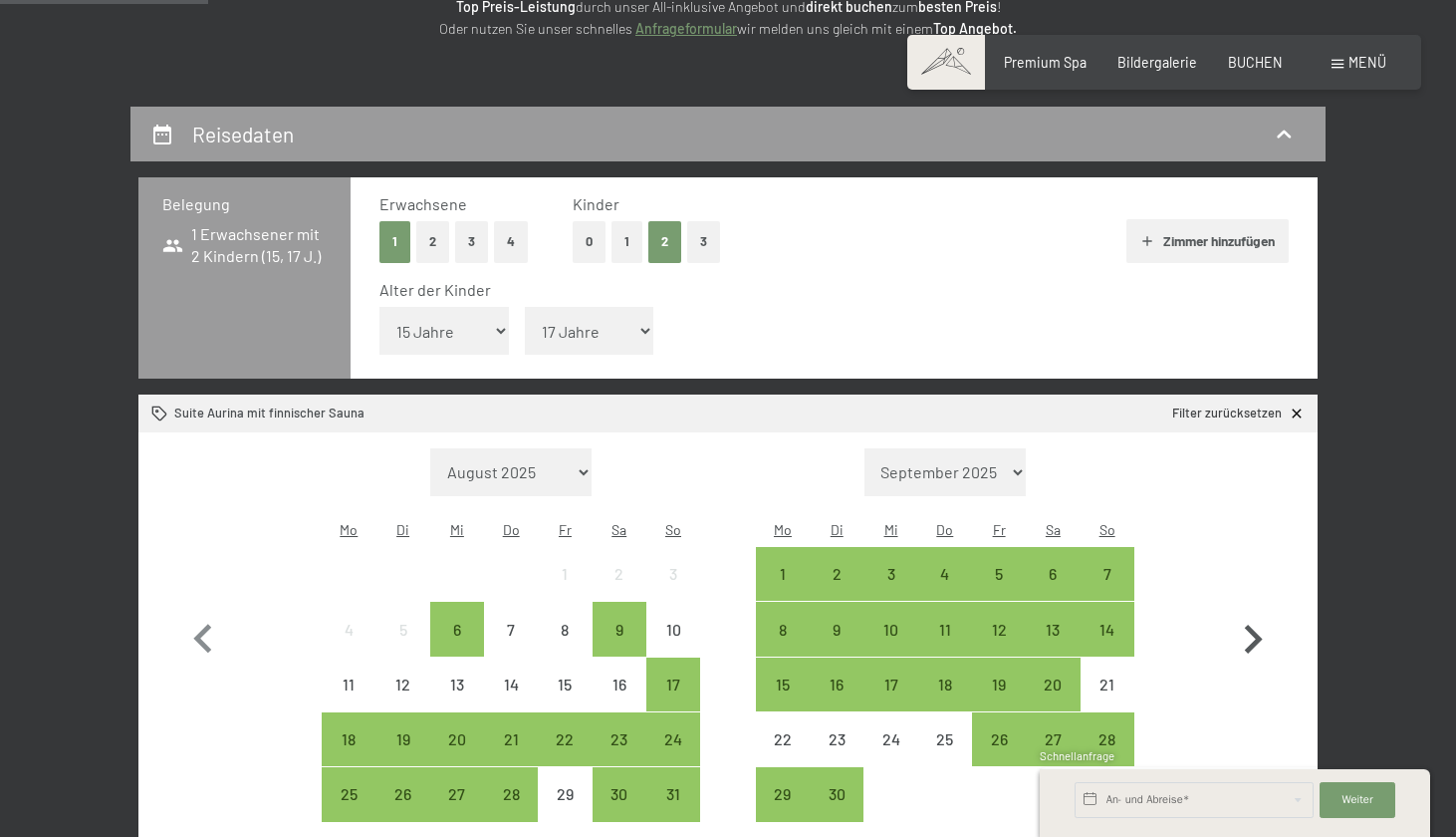 click 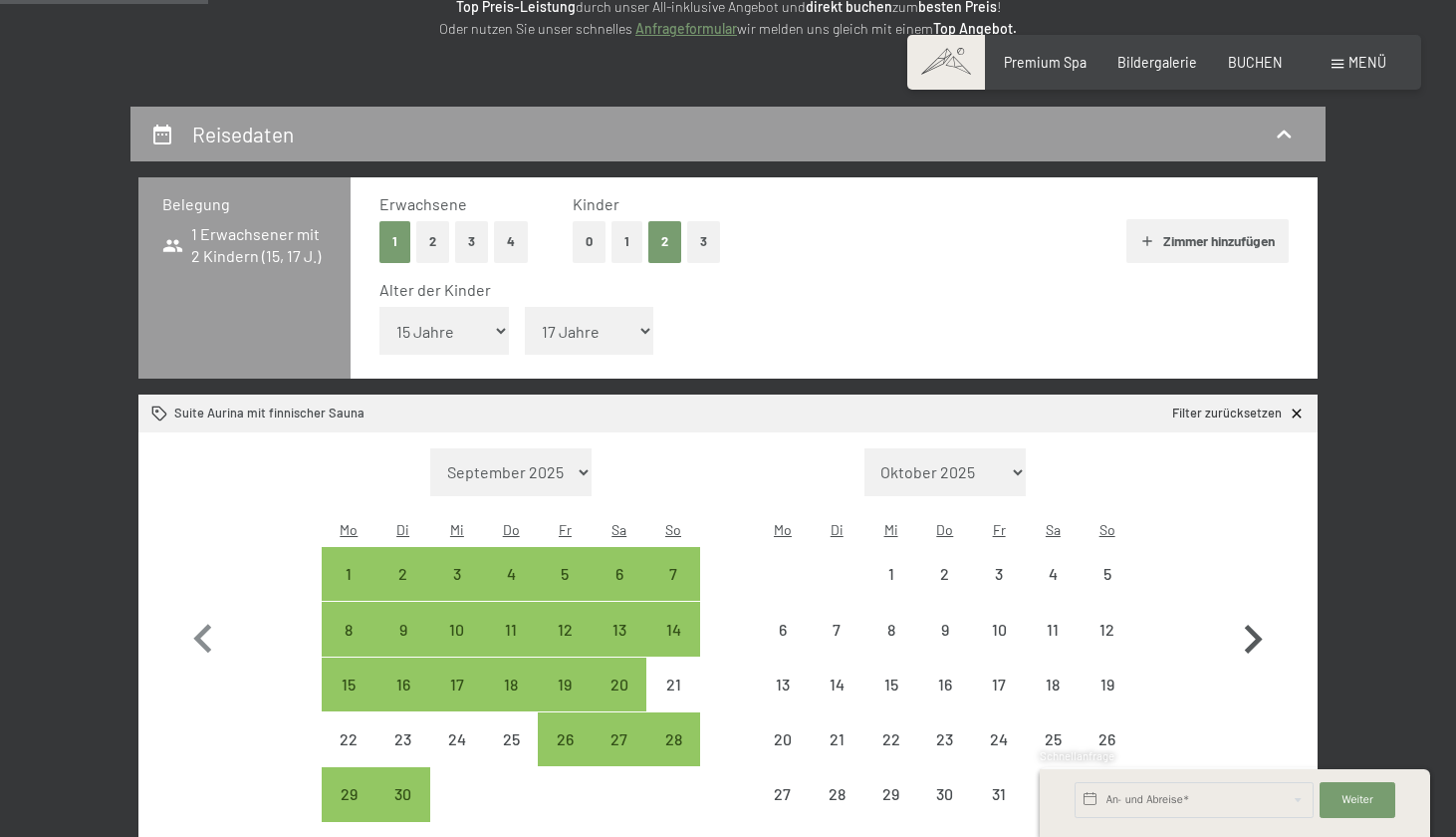 select on "2025-09-01" 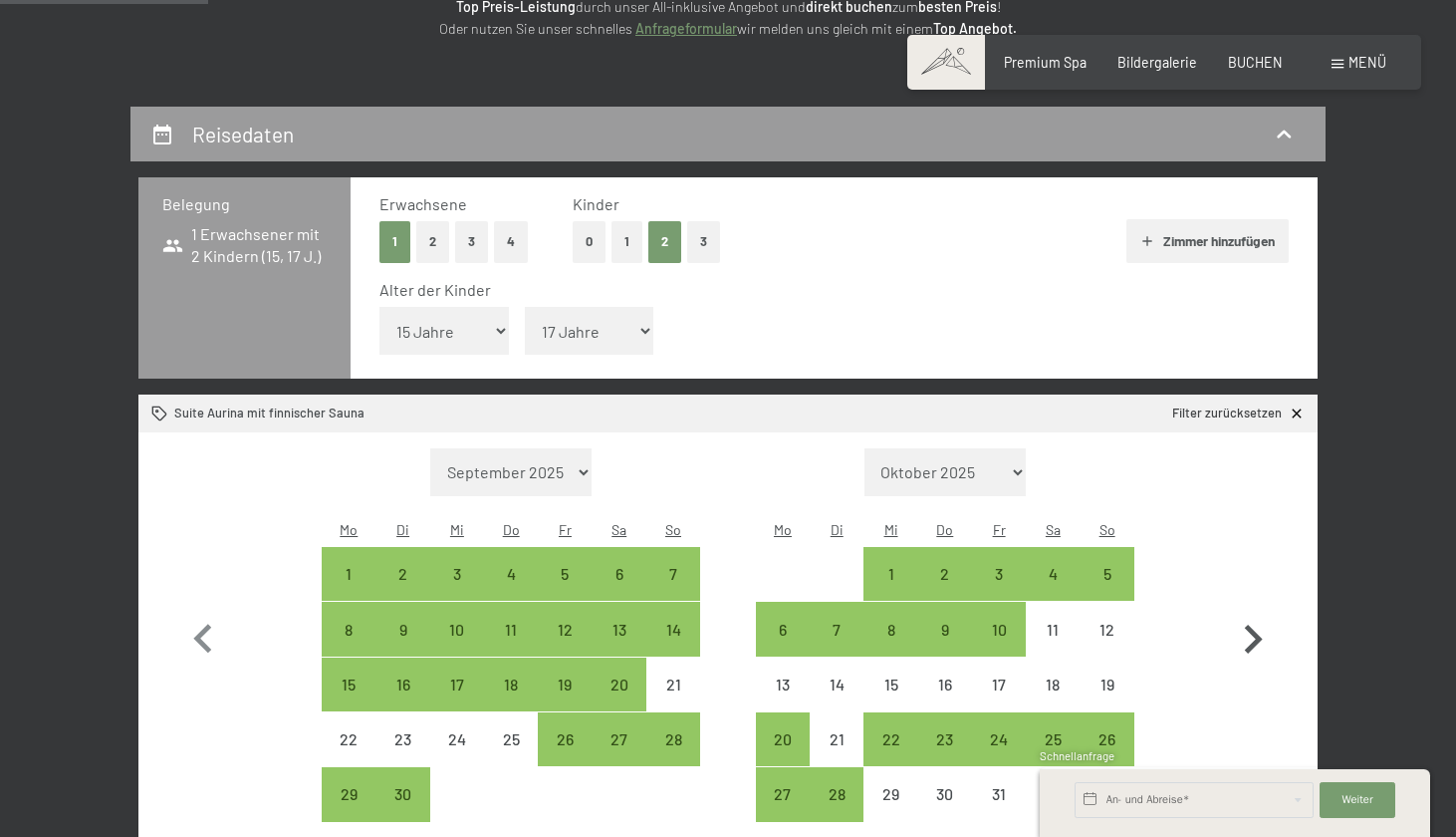 click 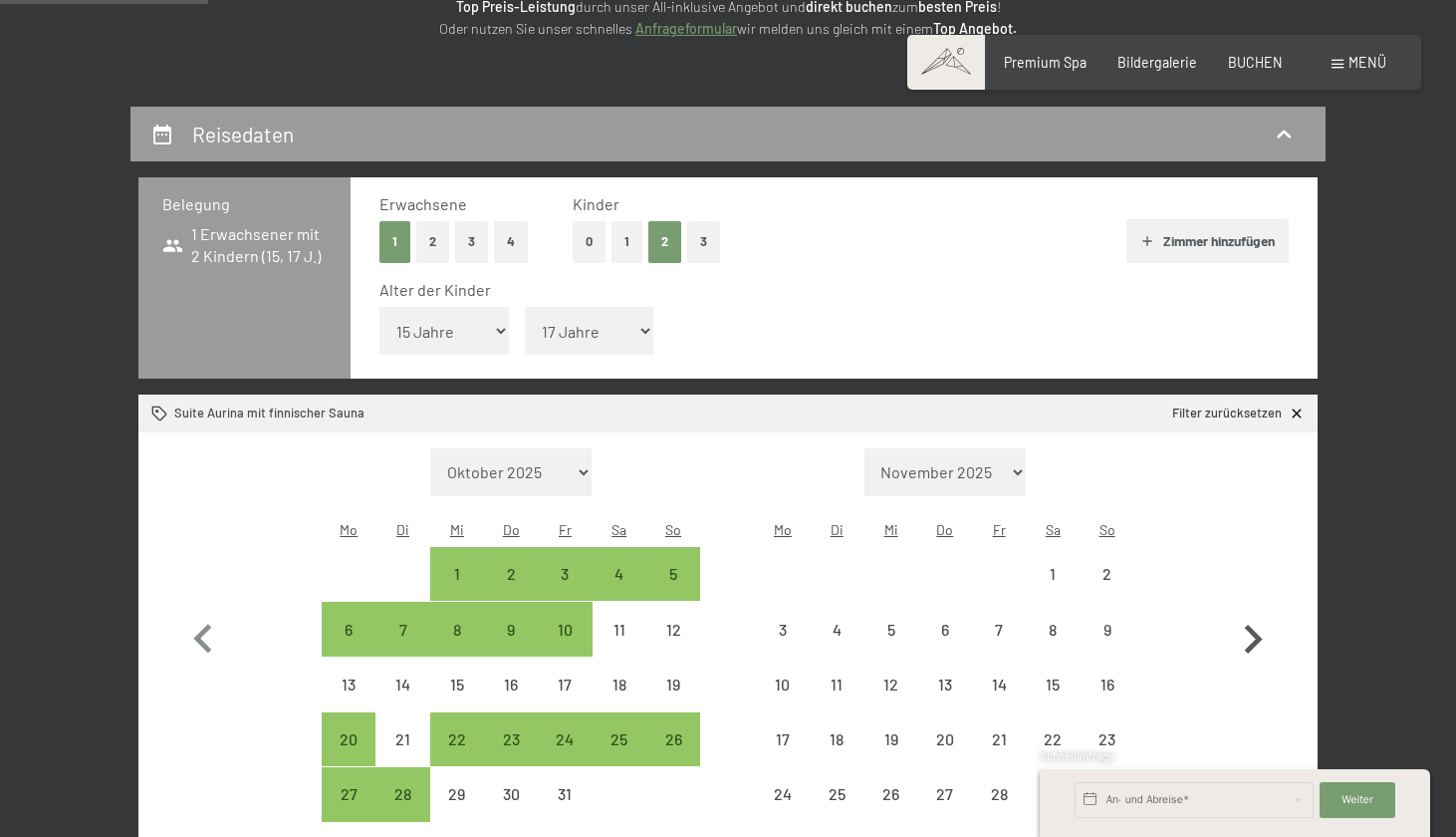 select on "2025-10-01" 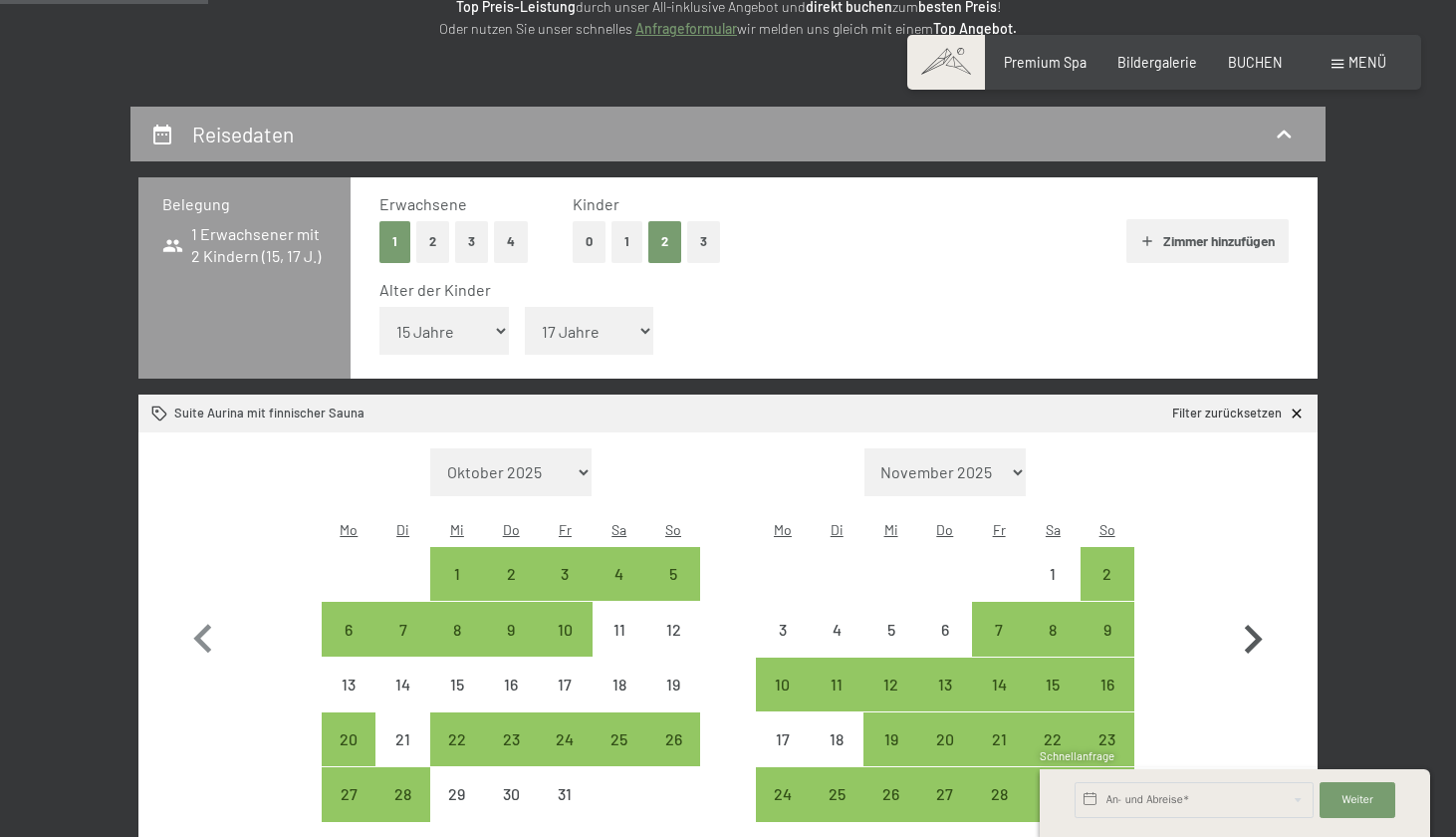 click 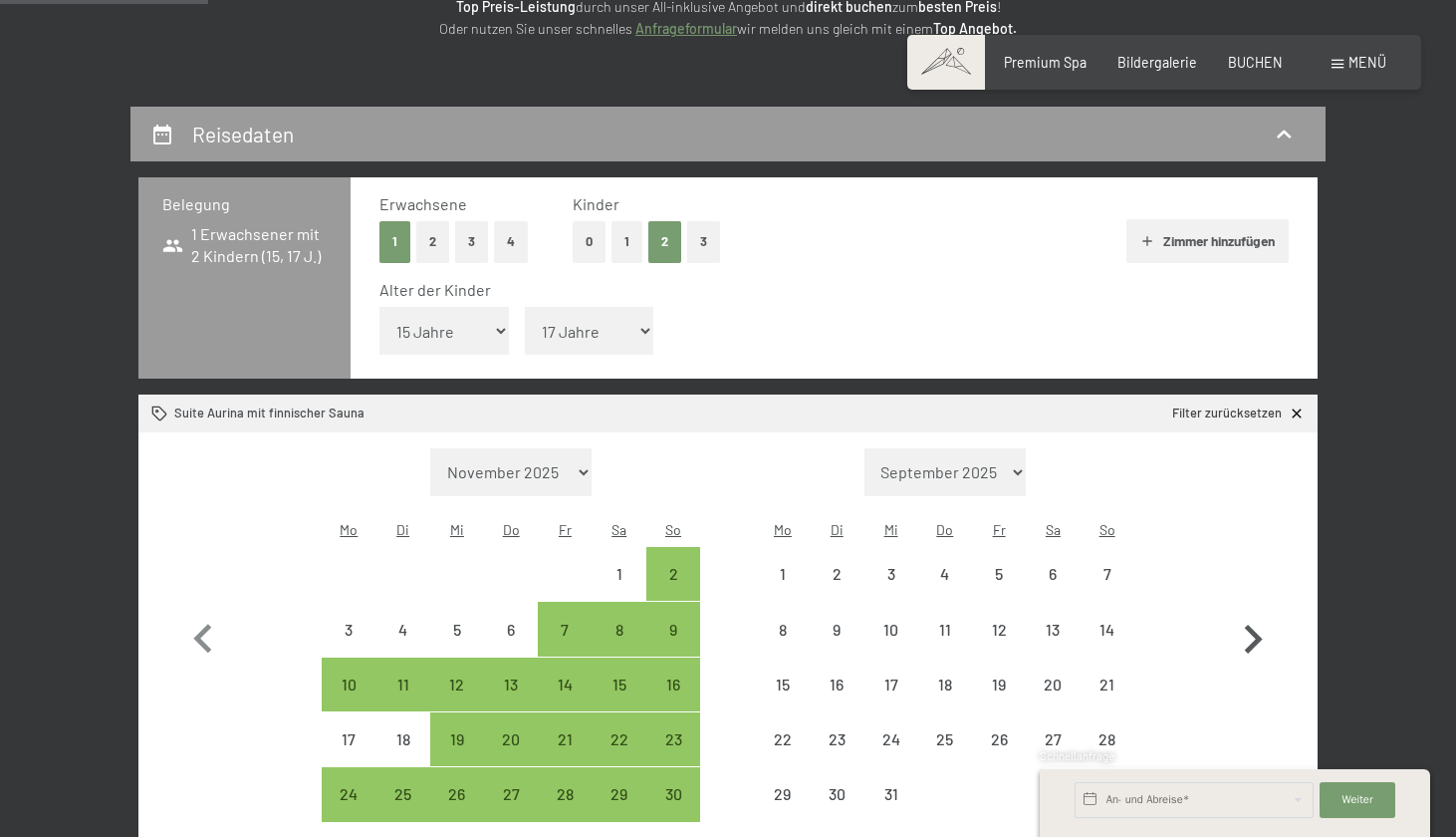 select on "2025-11-01" 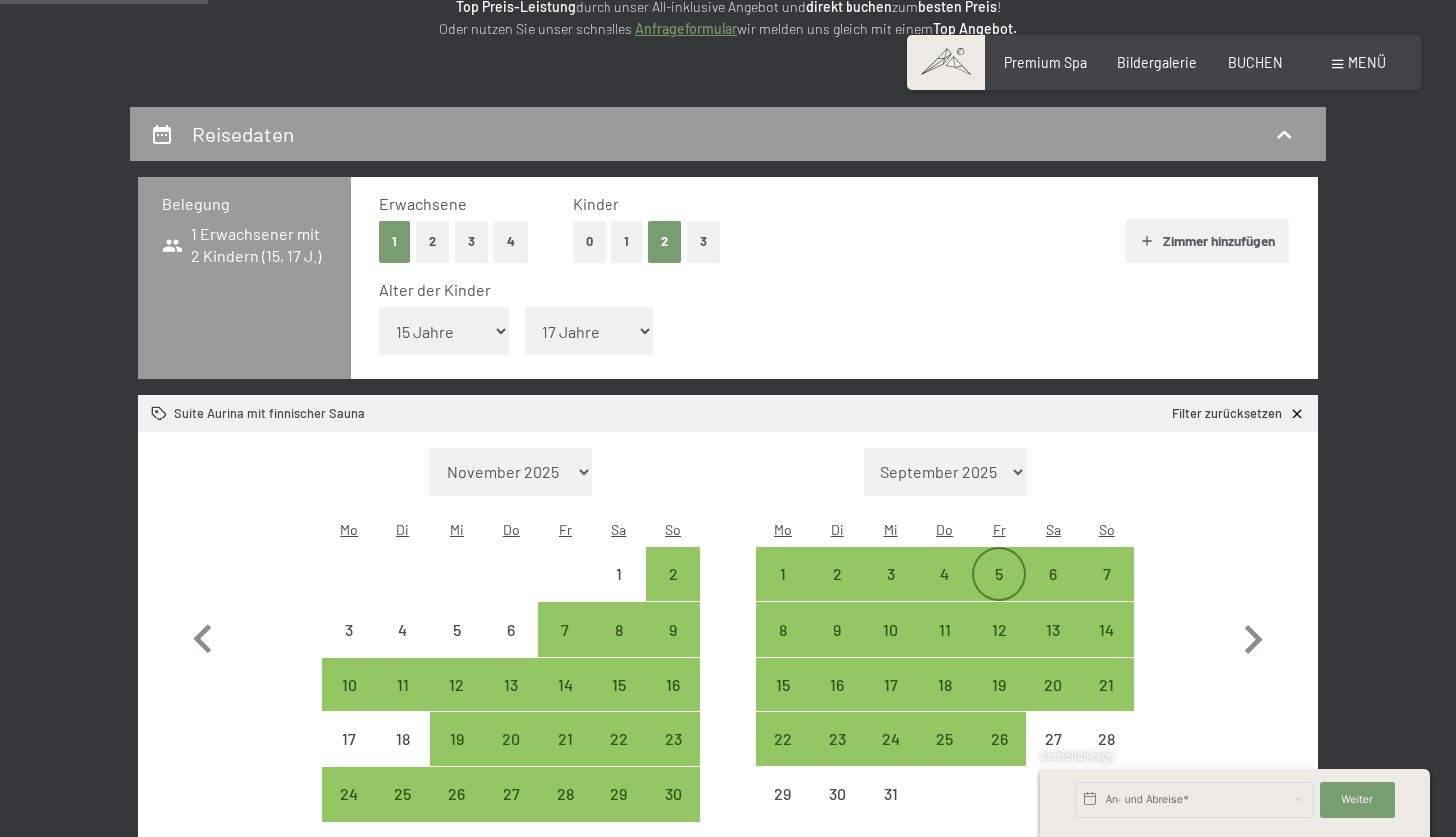 click on "5" at bounding box center [999, 591] 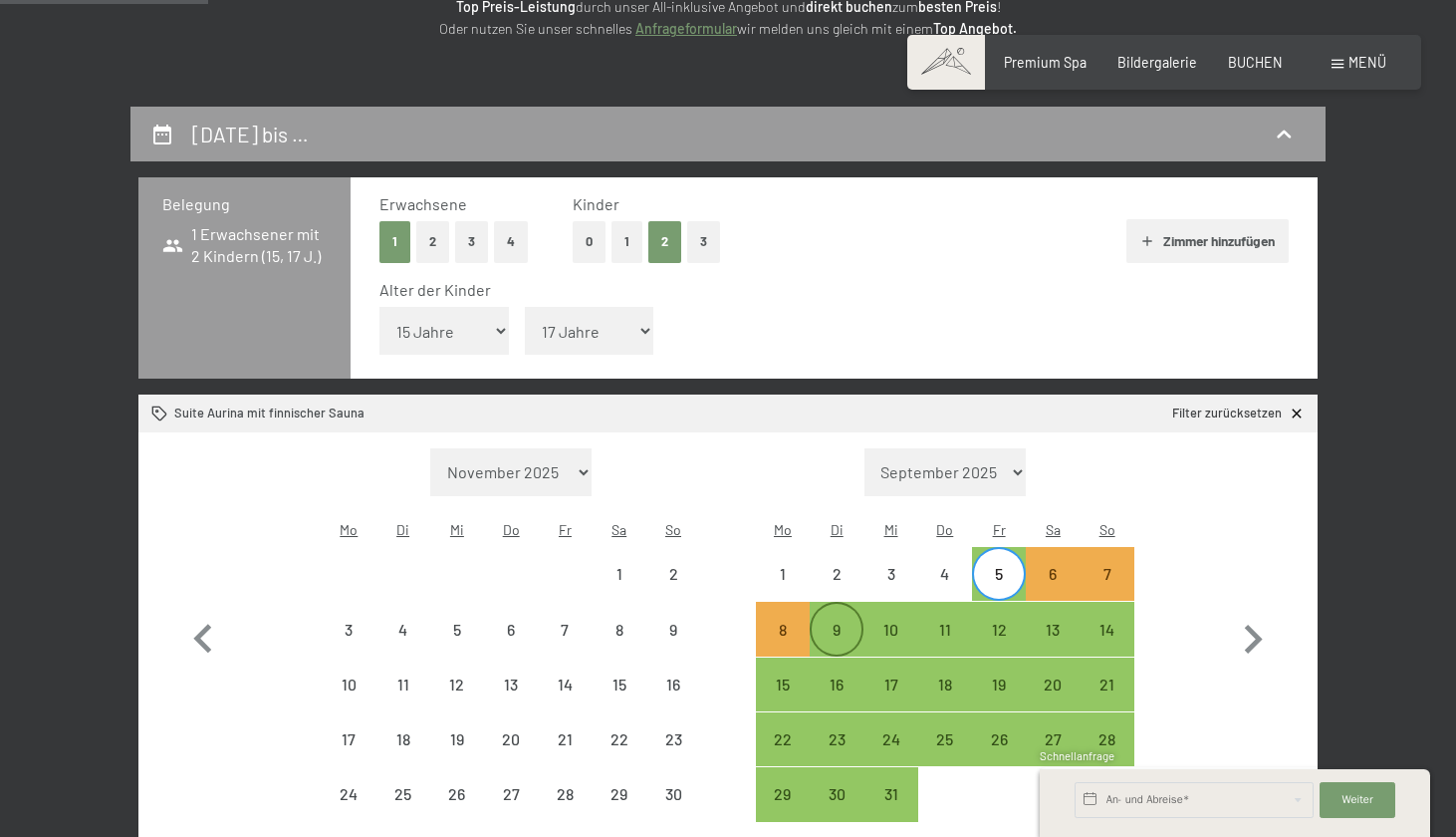 click on "9" at bounding box center (837, 647) 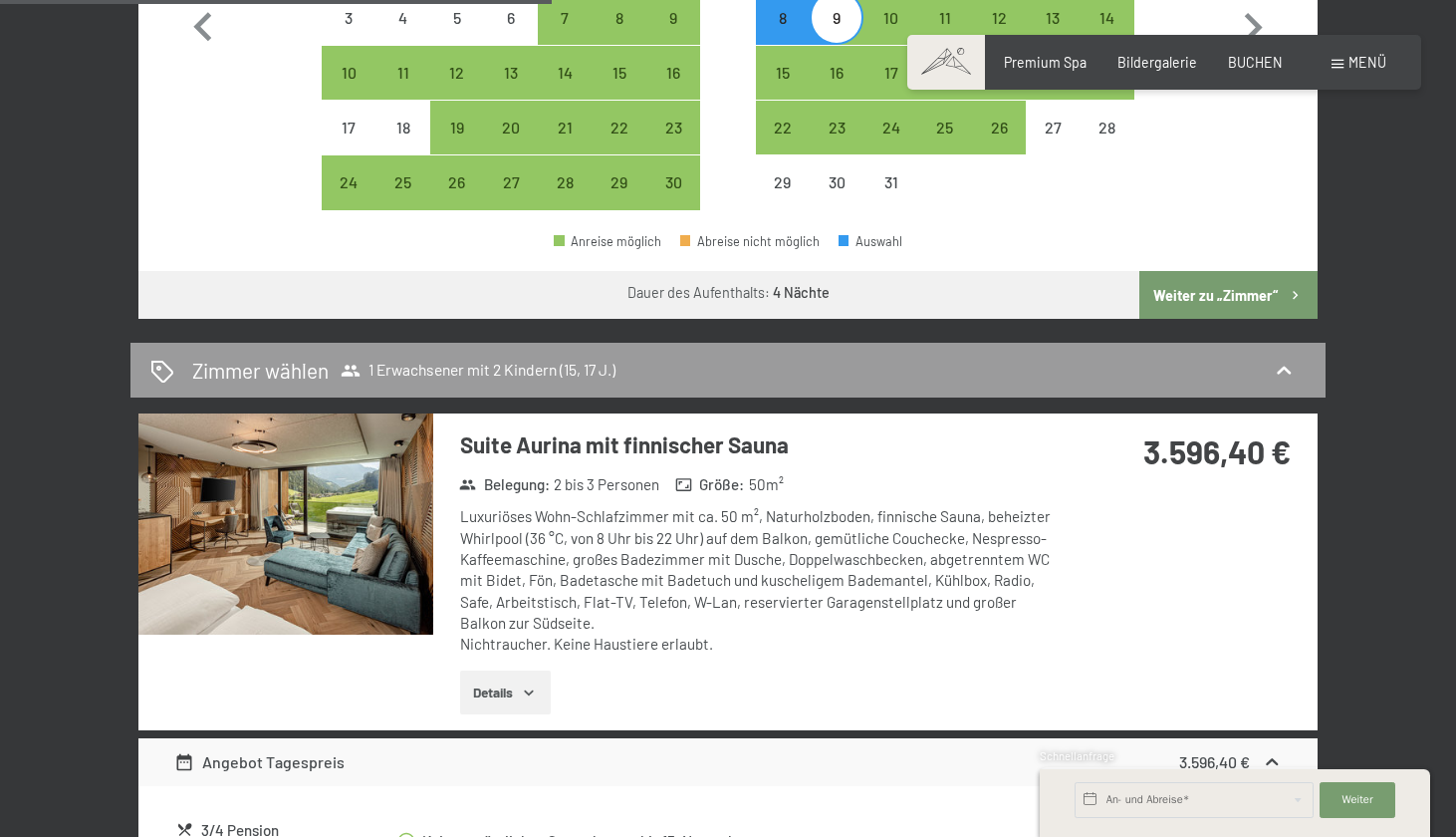 scroll, scrollTop: 928, scrollLeft: 0, axis: vertical 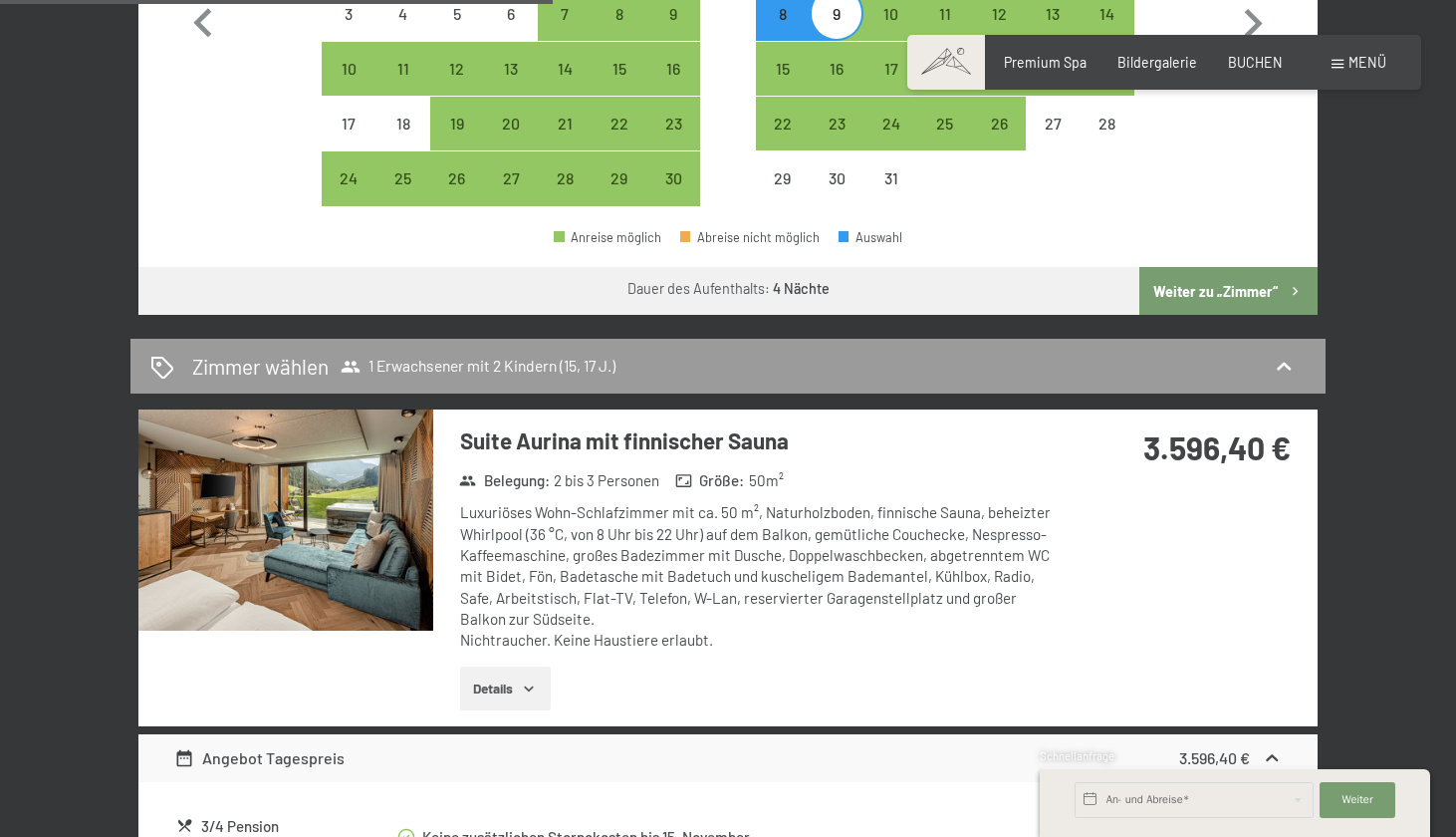 click on "Details" at bounding box center (505, 689) 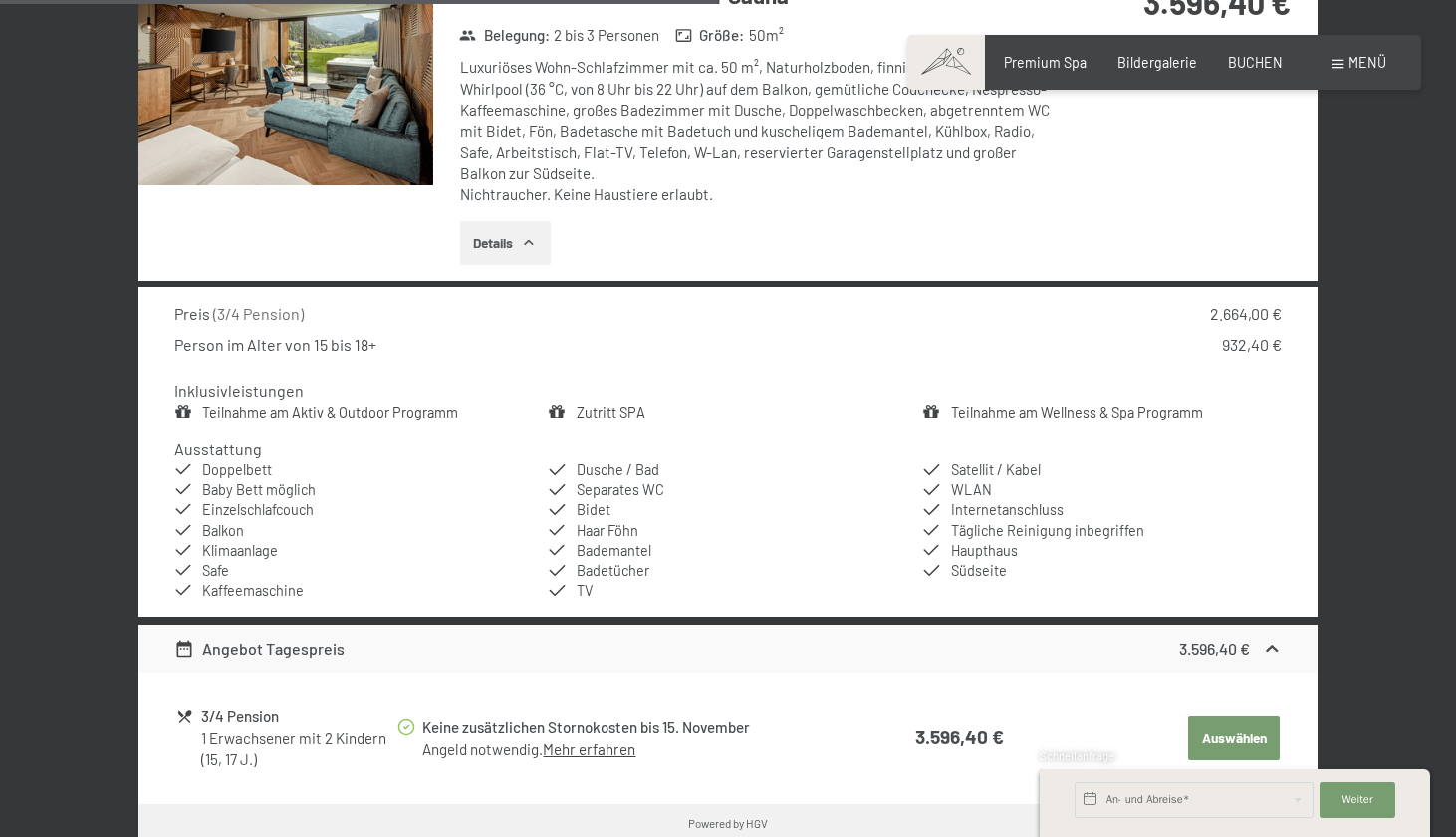 scroll, scrollTop: 1370, scrollLeft: 0, axis: vertical 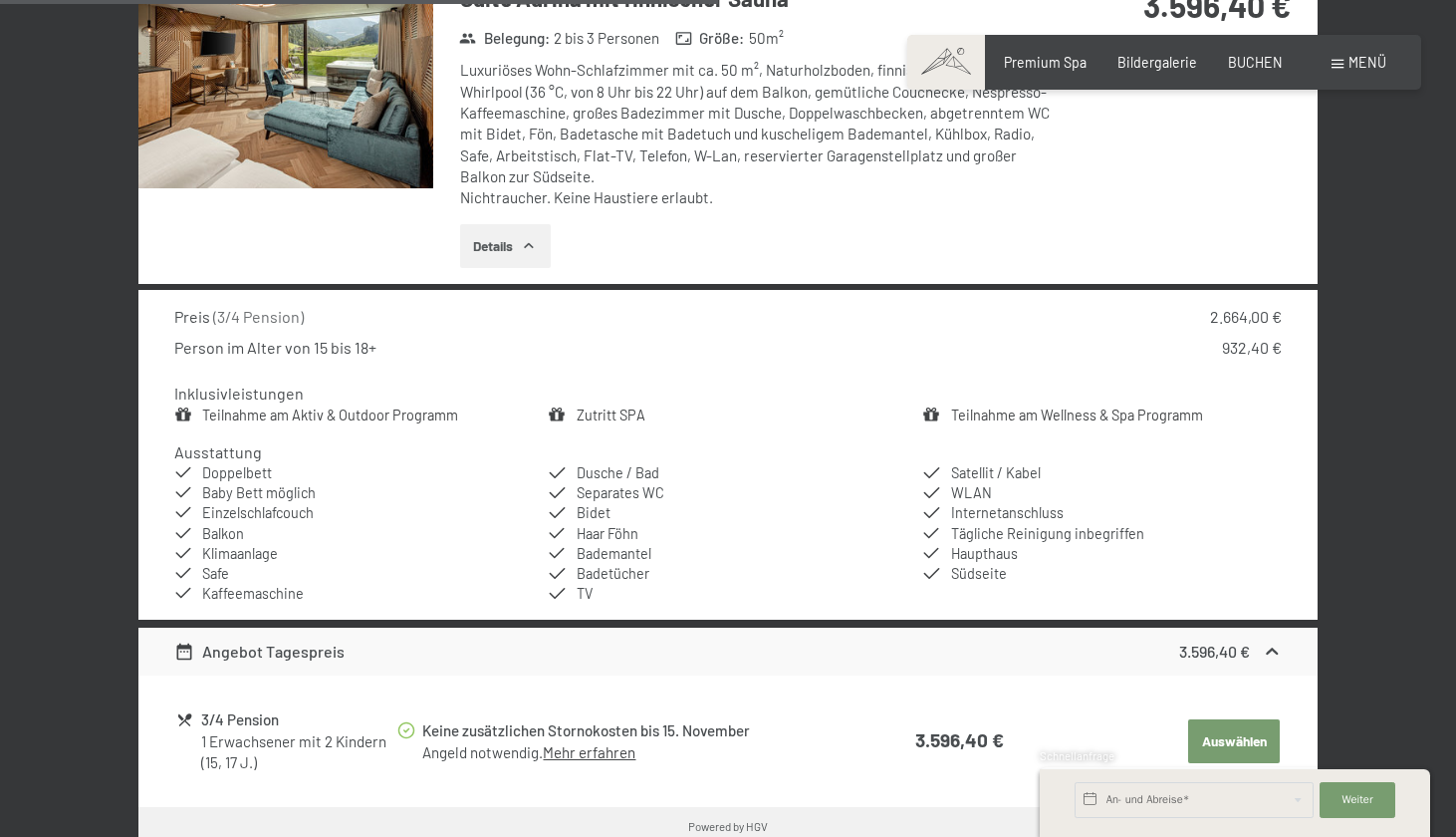 click on "3.596,40 €" at bounding box center (1214, 651) 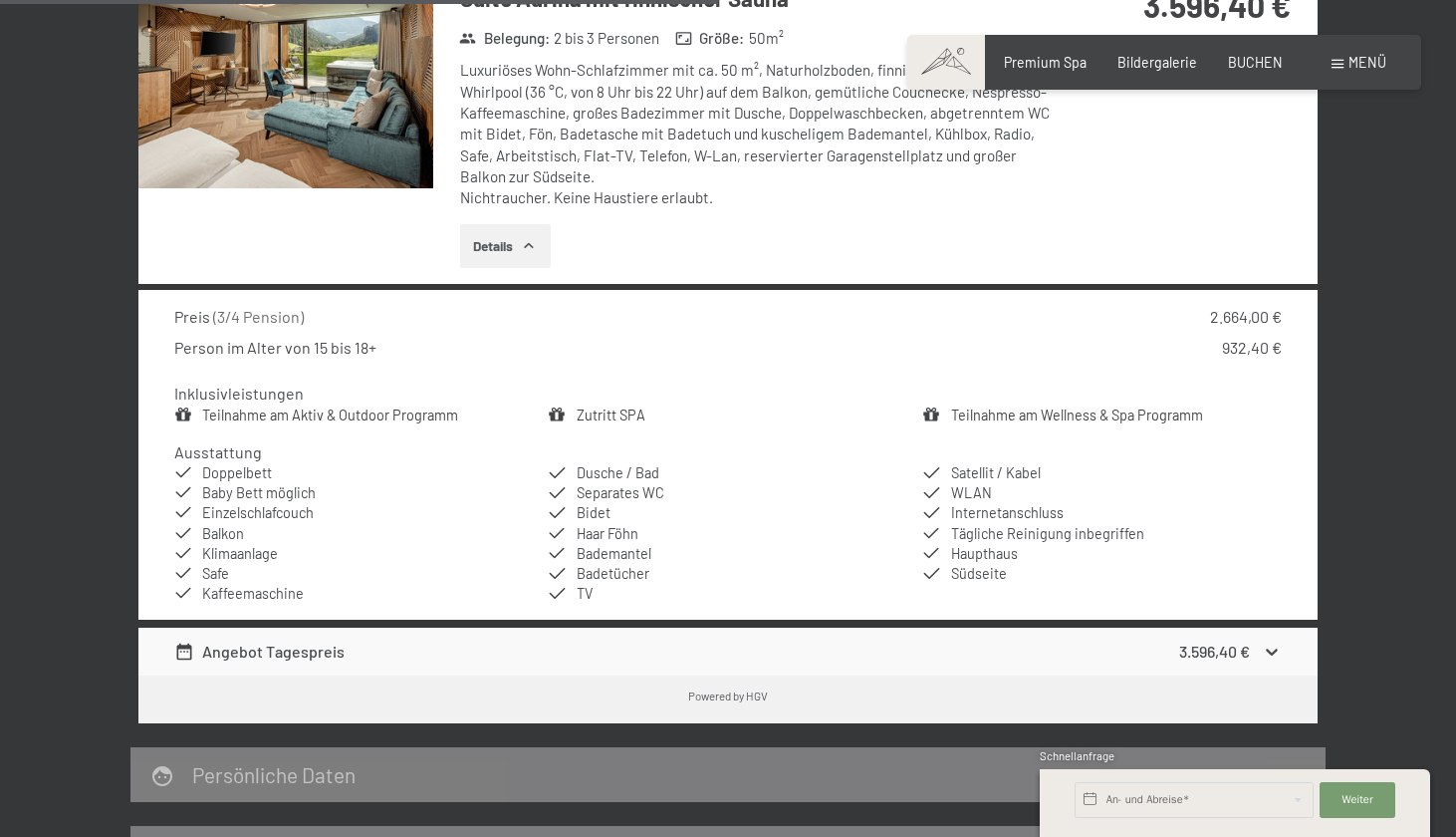 click on "3.596,40 €" at bounding box center (1214, 651) 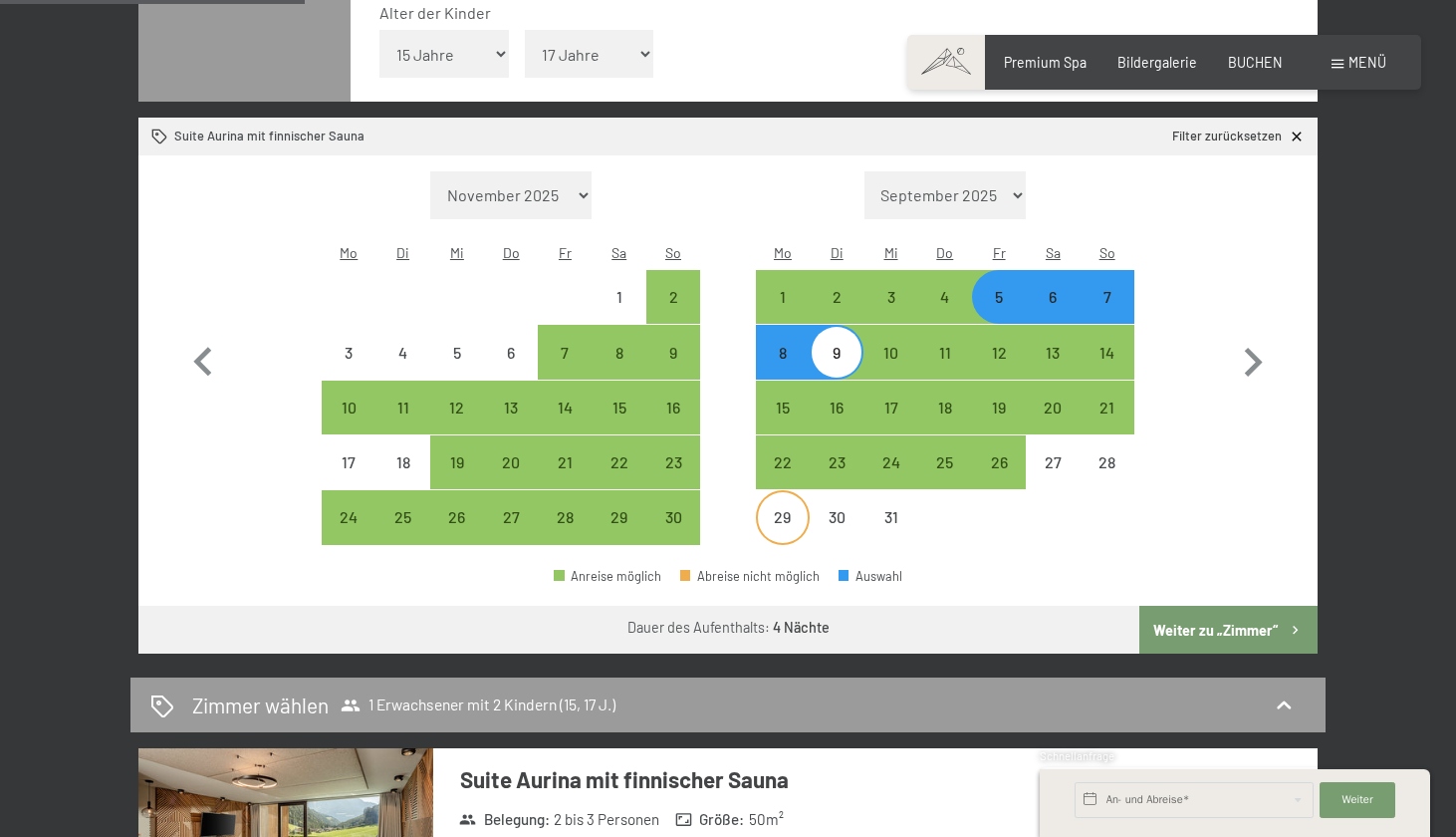scroll, scrollTop: 582, scrollLeft: 0, axis: vertical 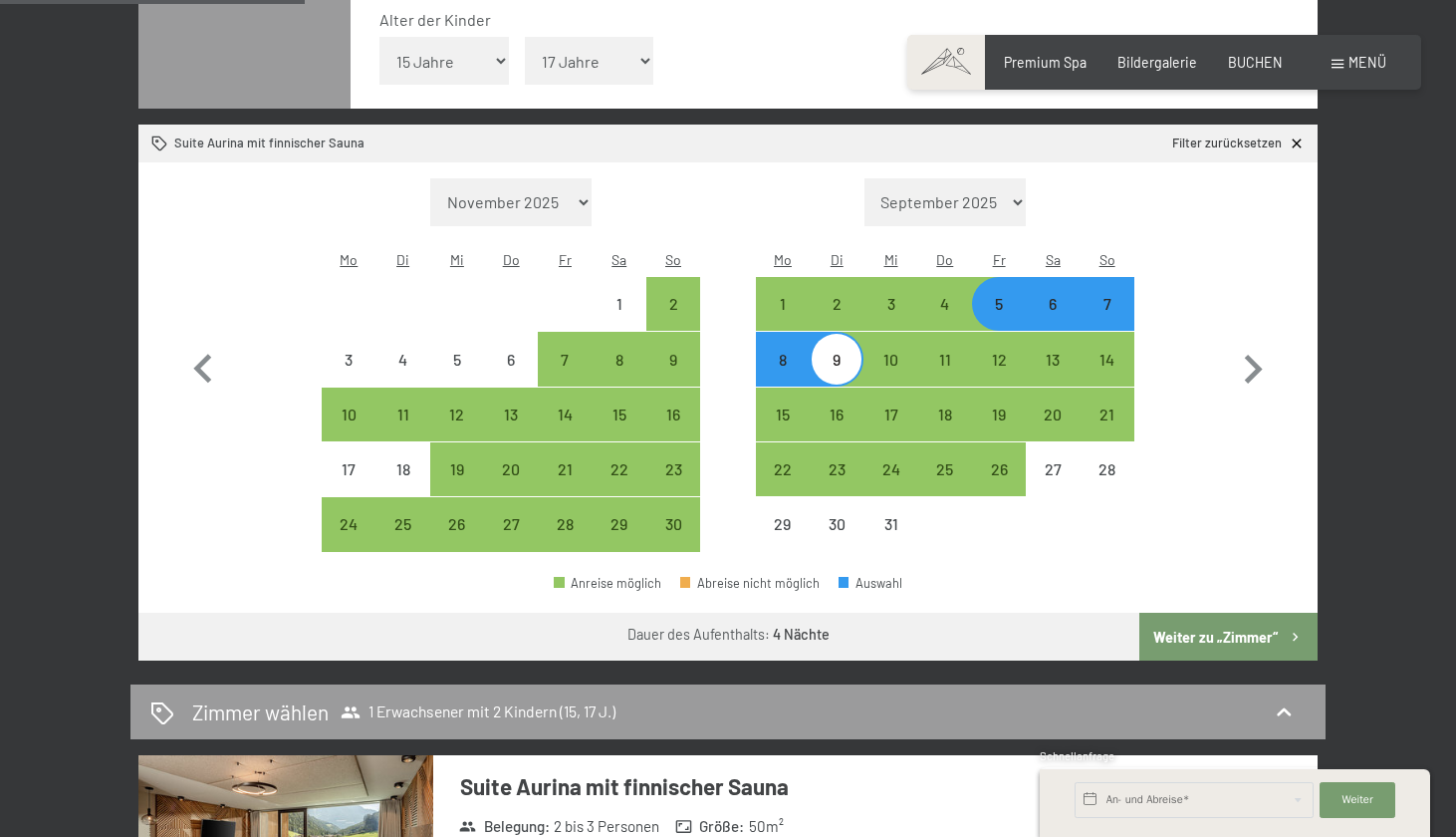 click on "5" at bounding box center [999, 321] 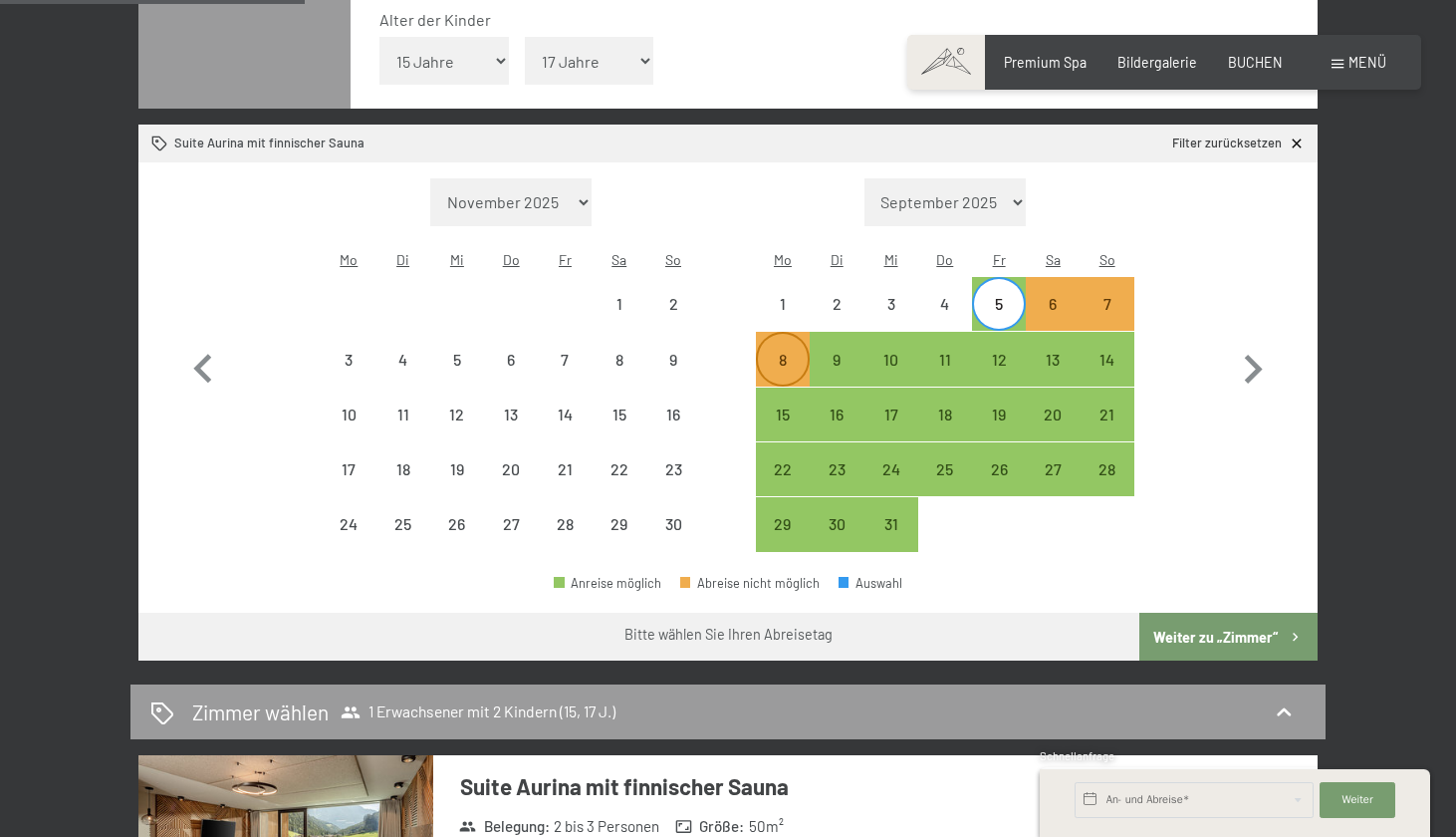 click on "8" at bounding box center [783, 377] 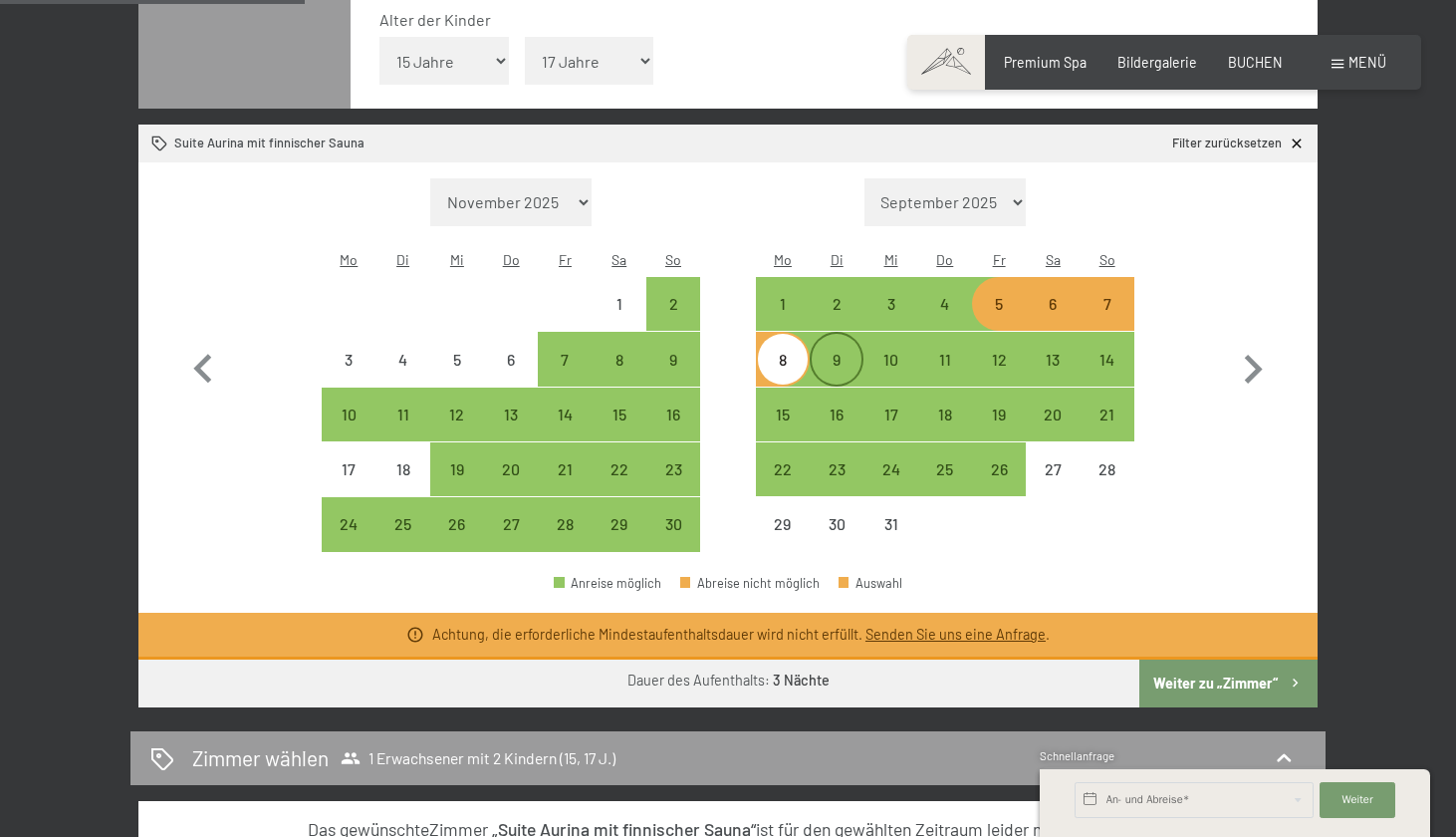 click on "9" at bounding box center (837, 377) 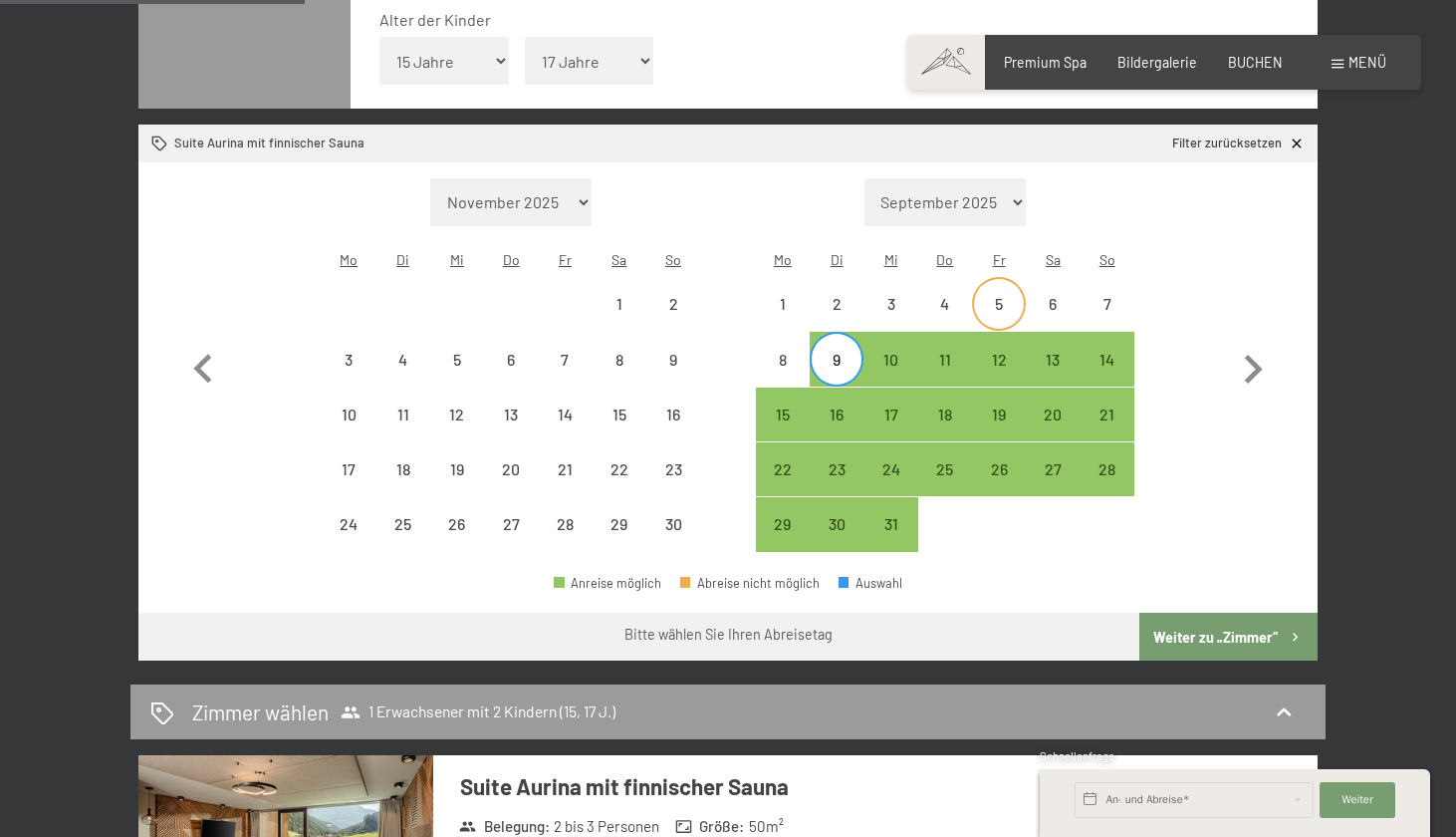 click on "5" at bounding box center [999, 321] 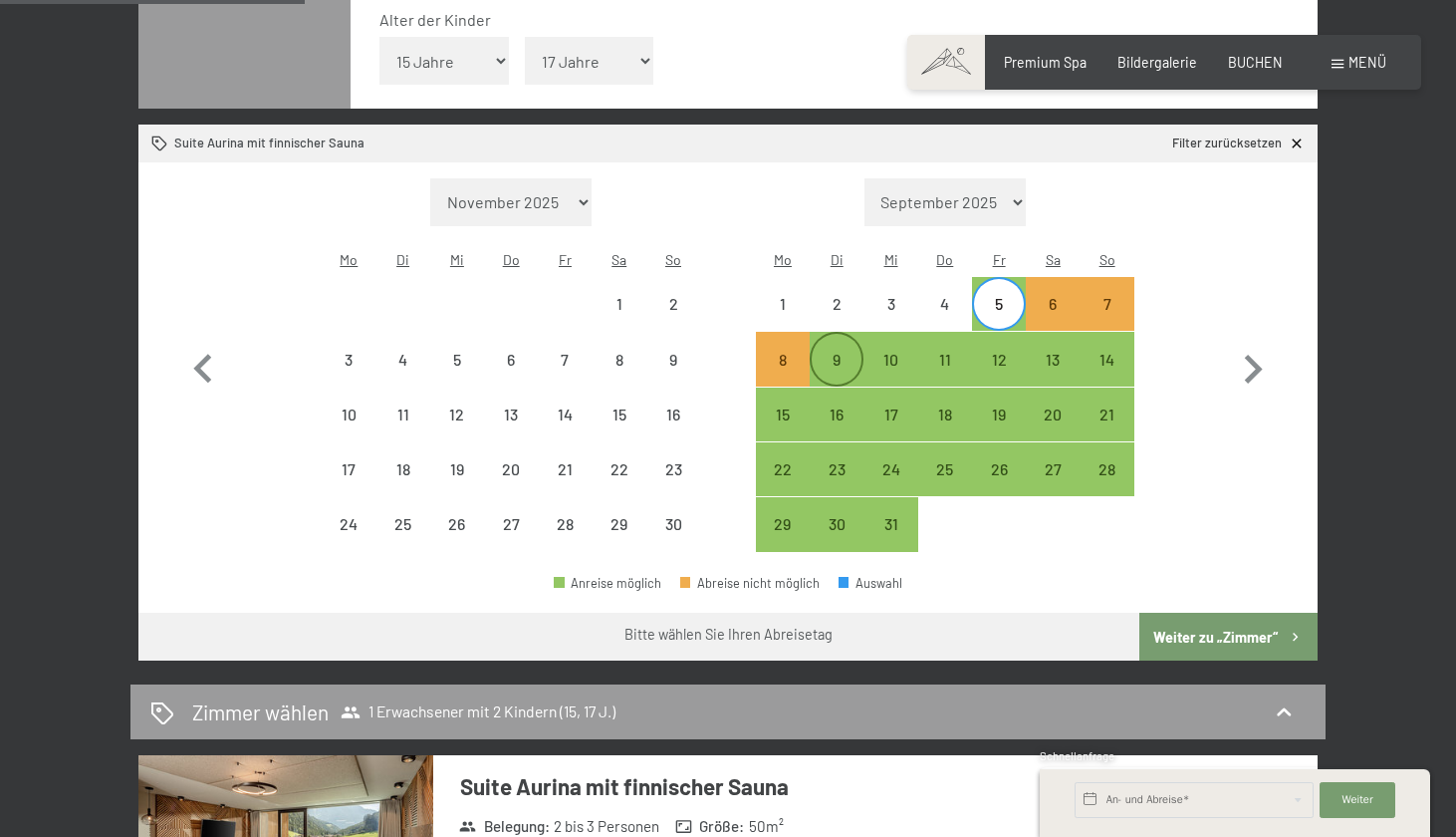 click on "9" at bounding box center [837, 377] 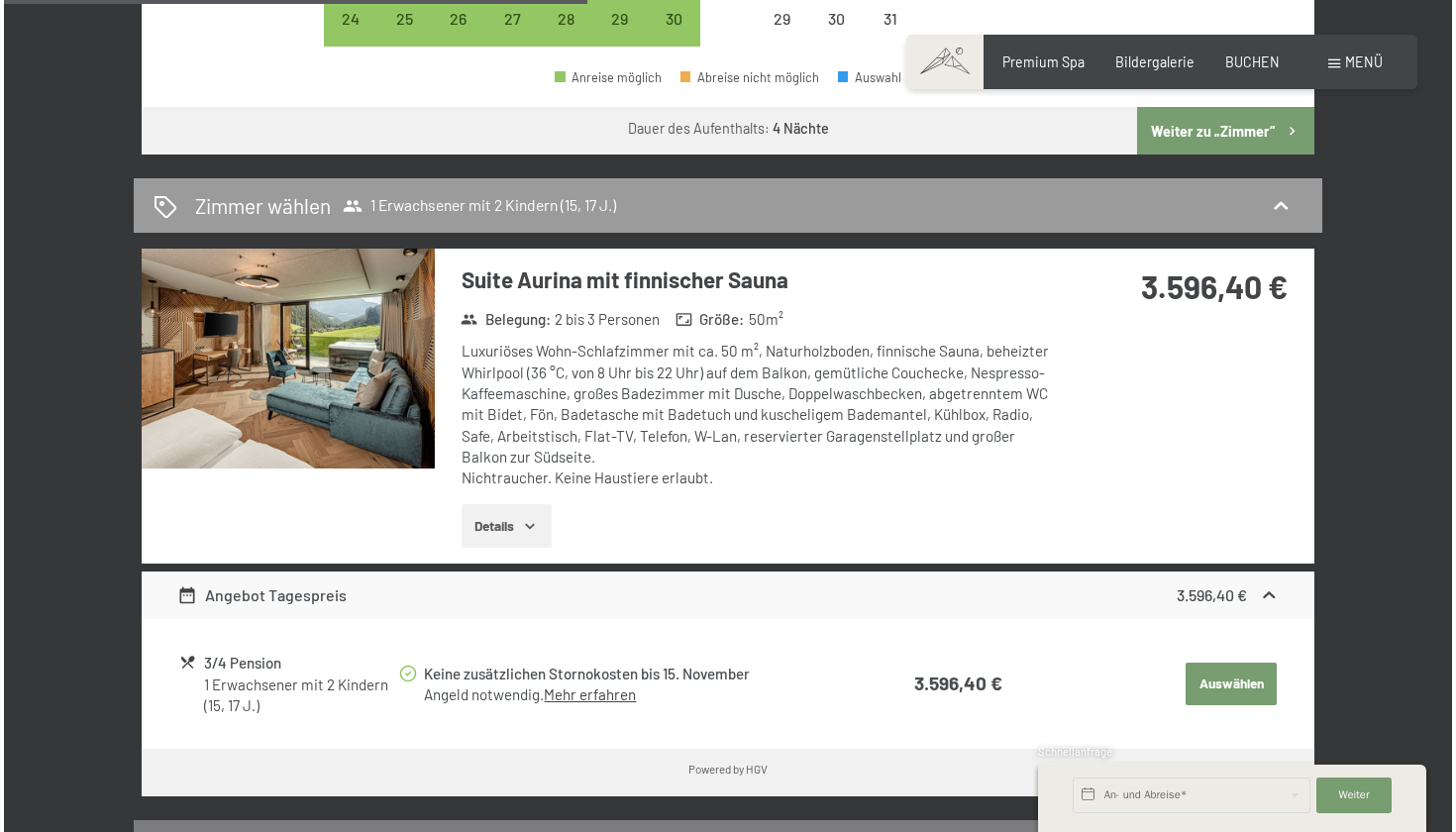 scroll, scrollTop: 1089, scrollLeft: 0, axis: vertical 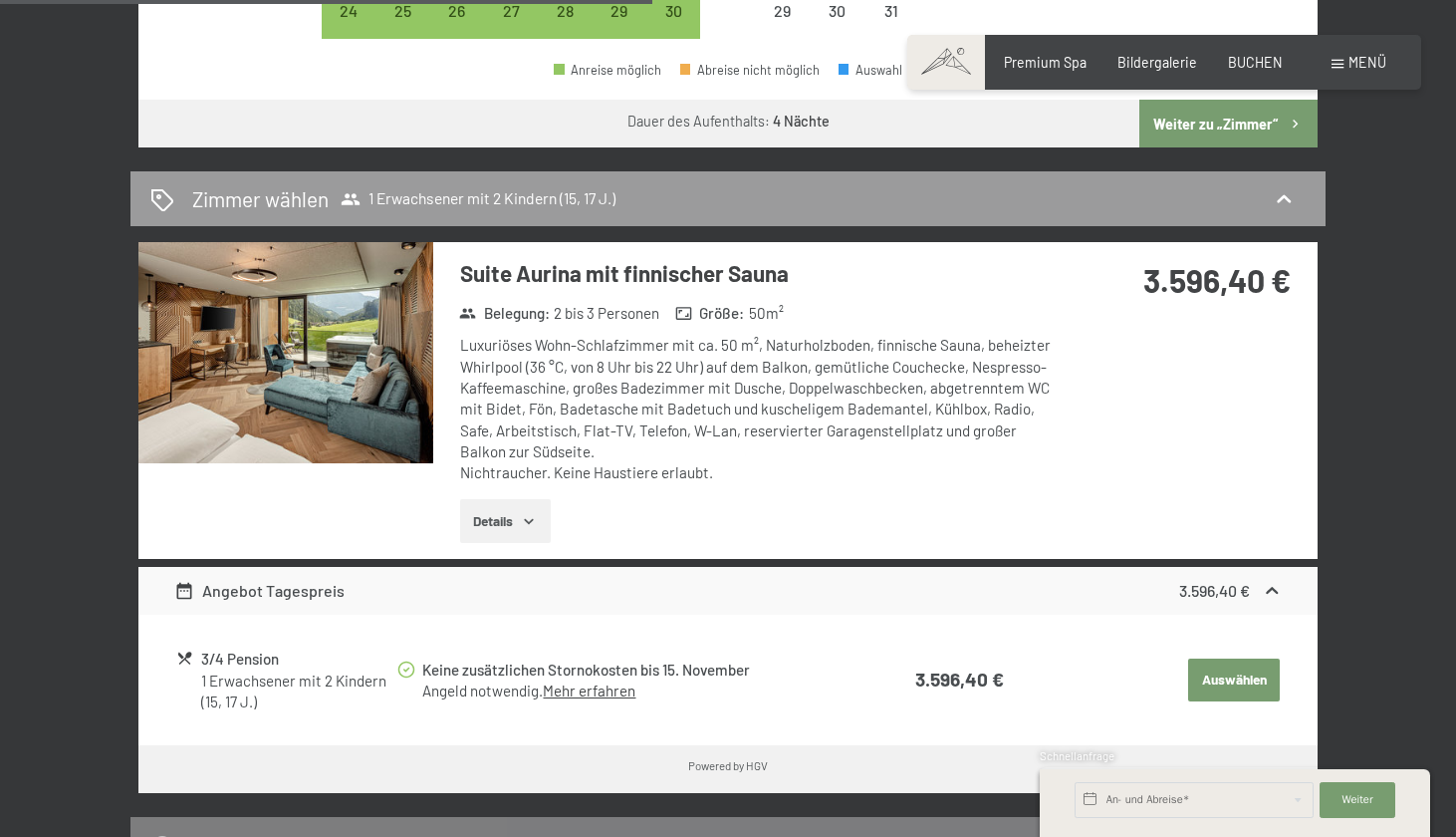 click on "Details" at bounding box center [505, 521] 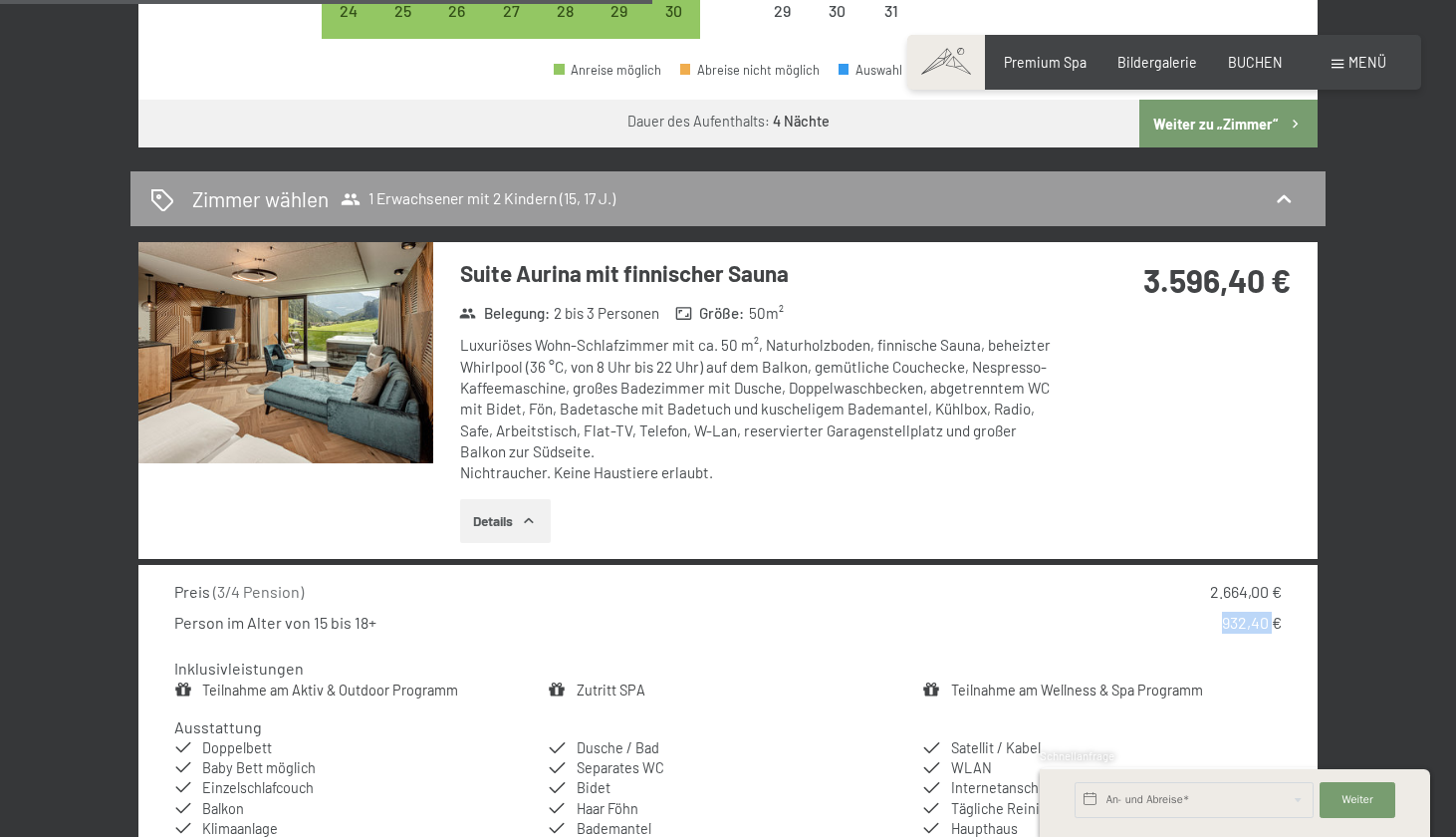 drag, startPoint x: 1222, startPoint y: 567, endPoint x: 1275, endPoint y: 569, distance: 53.037722 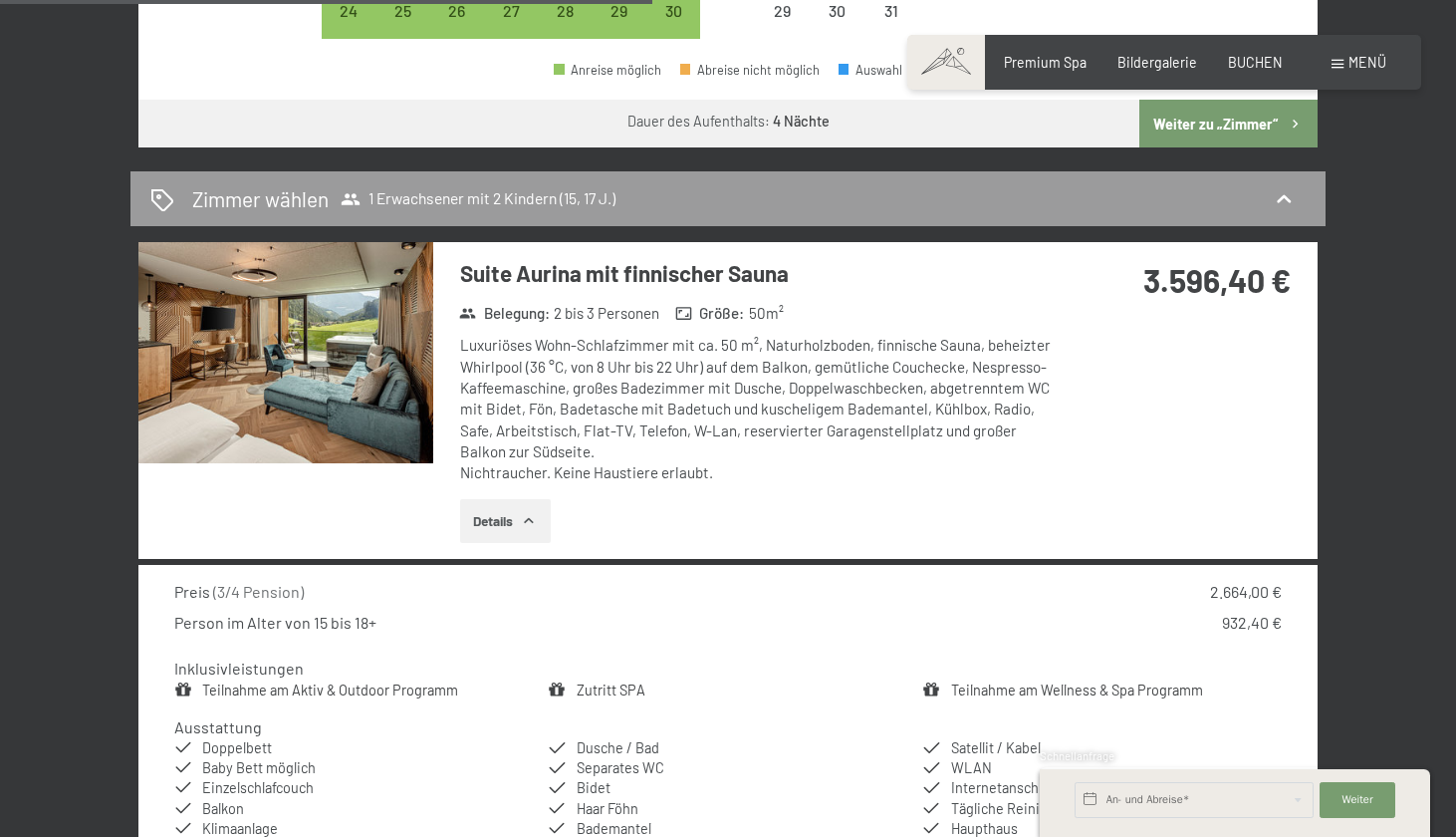 click on "Preis   ( 3/4 Pension ) 2.664,00 €   Person im Alter von 15 bis 18+   932,40 €   Inklusivleistungen Teilnahme am Aktiv & Outdoor Programm Zutritt SPA Teilnahme am Wellness & Spa Programm Ausstattung Doppelbett Baby Bett möglich Einzelschlafcouch Balkon Klimaanlage Safe Kaffeemaschine Dusche / Bad Separates WC Bidet Haar Föhn Bademantel Badetücher TV Satellit / Kabel WLAN Internetanschluss Tägliche Reinigung inbegriffen Haupthaus Südseite" at bounding box center (728, 729) 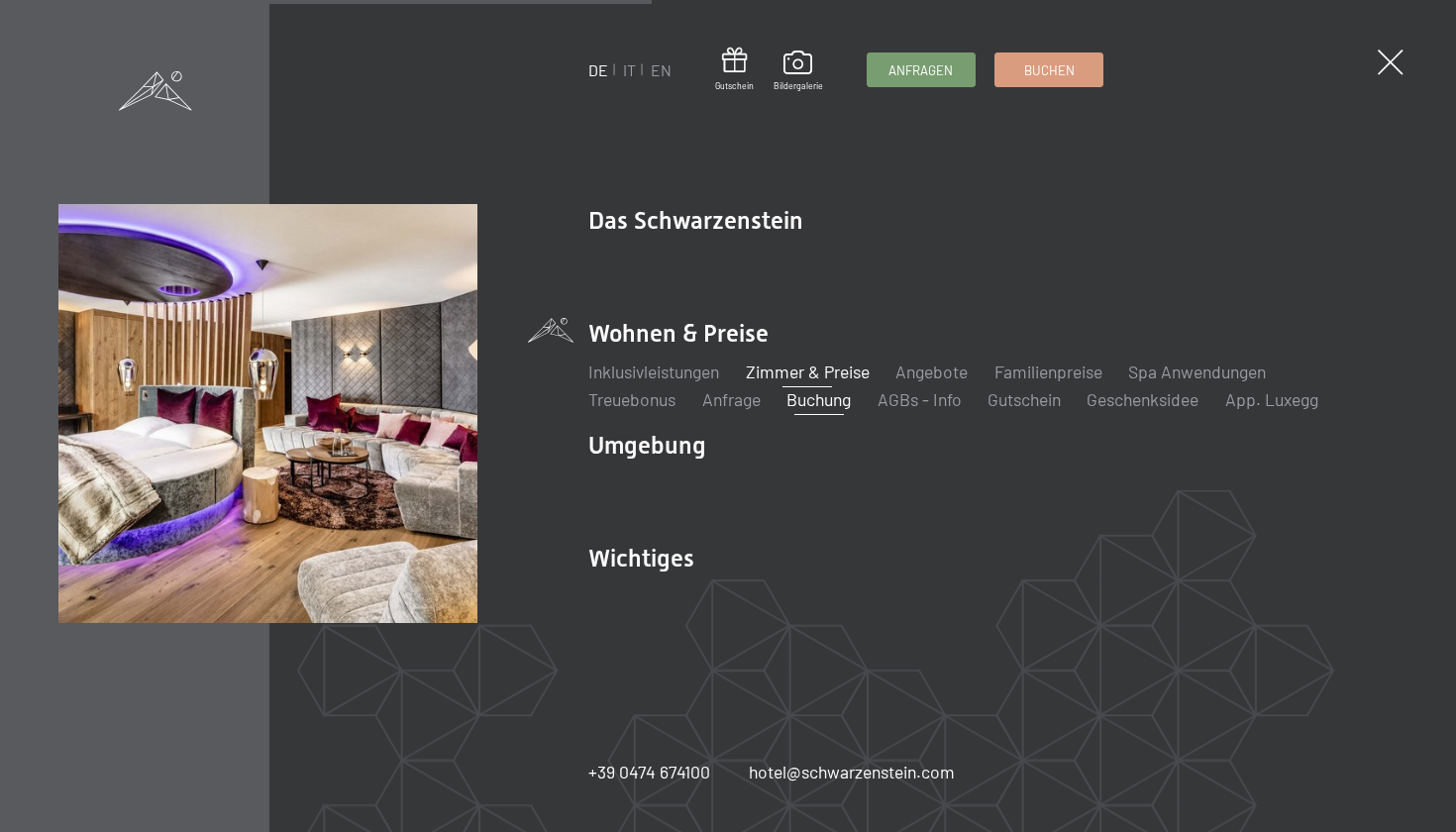 click on "Zimmer & Preise" at bounding box center (807, 371) 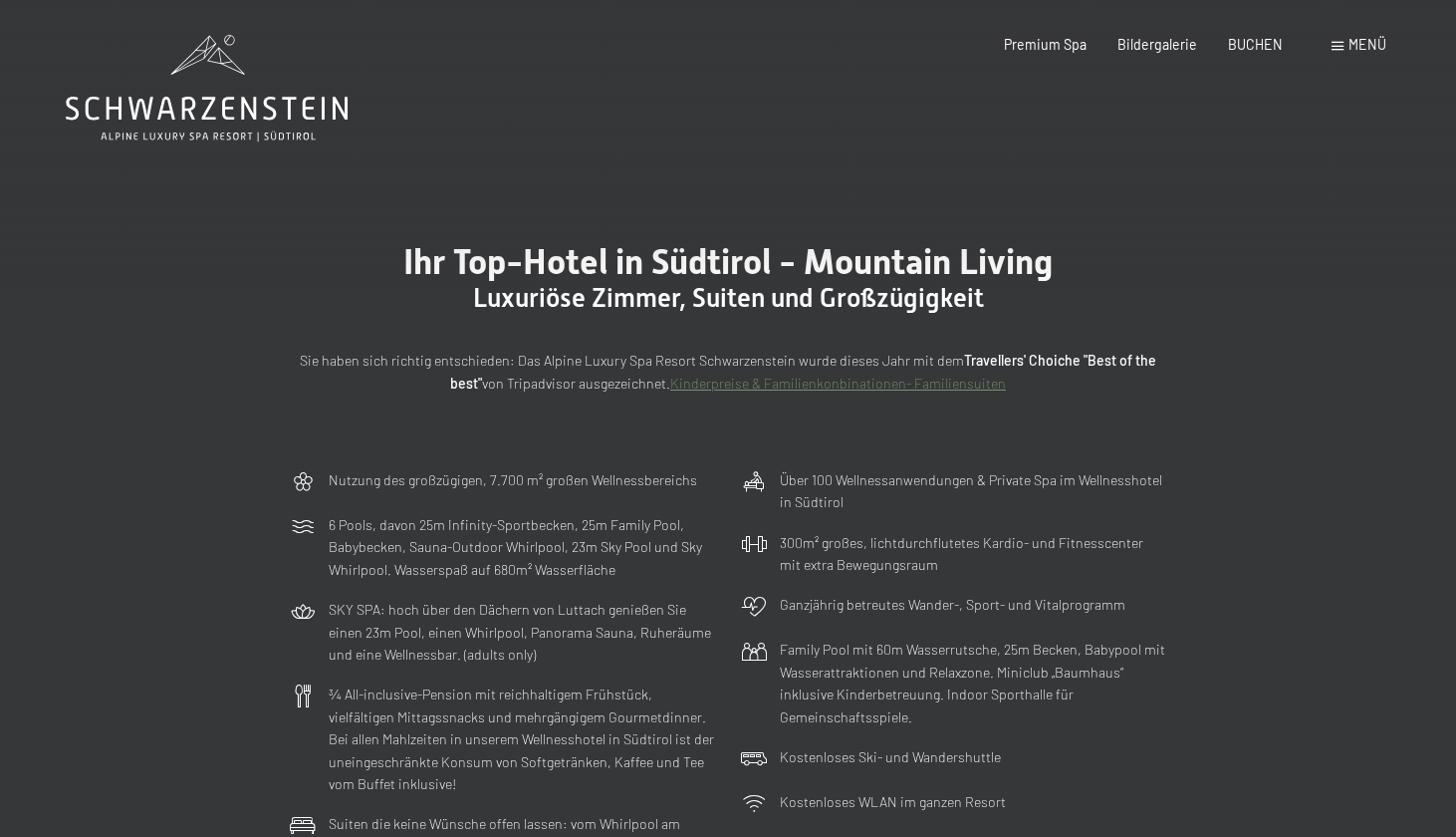 scroll, scrollTop: 0, scrollLeft: 0, axis: both 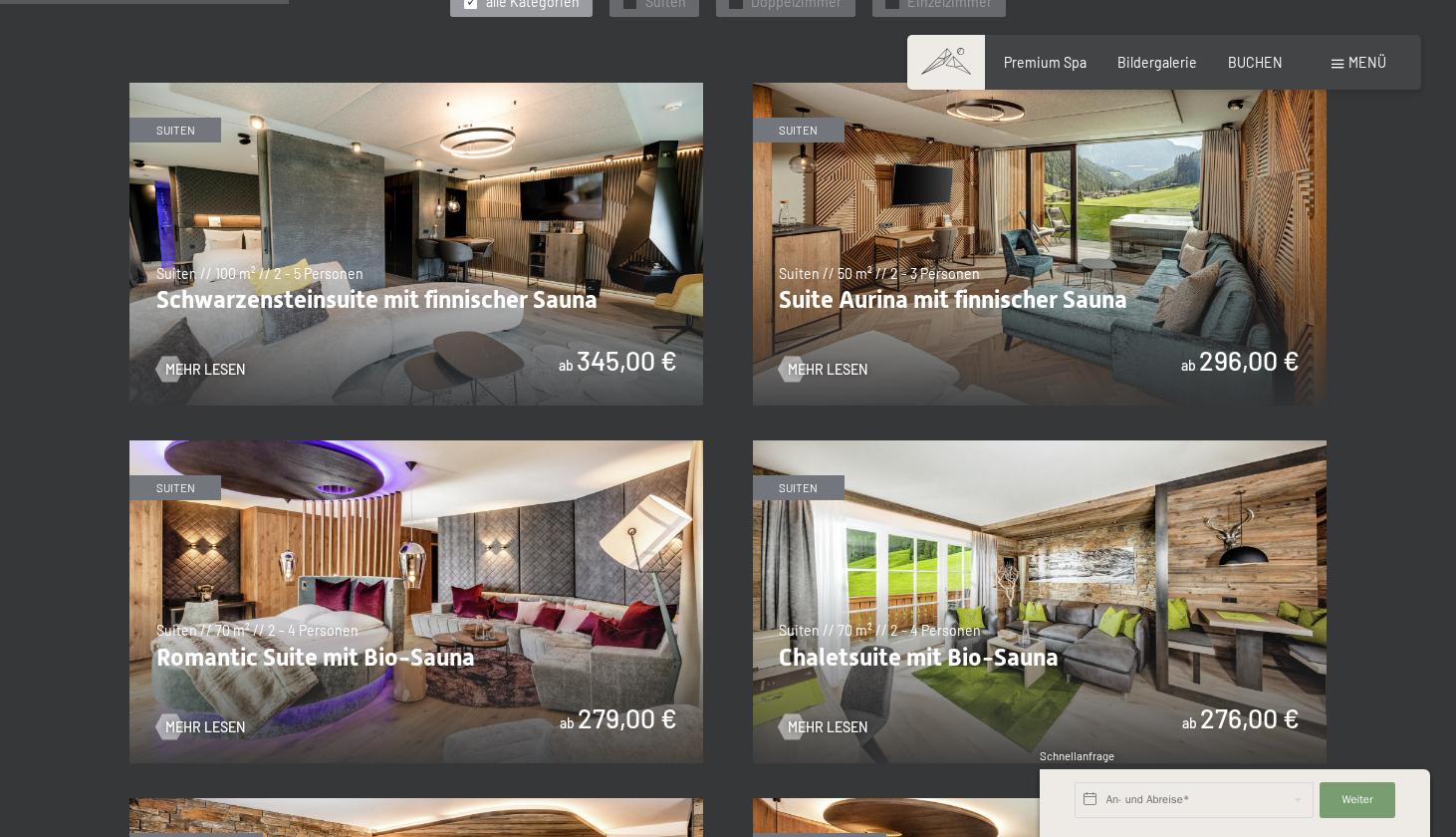 click at bounding box center (1040, 244) 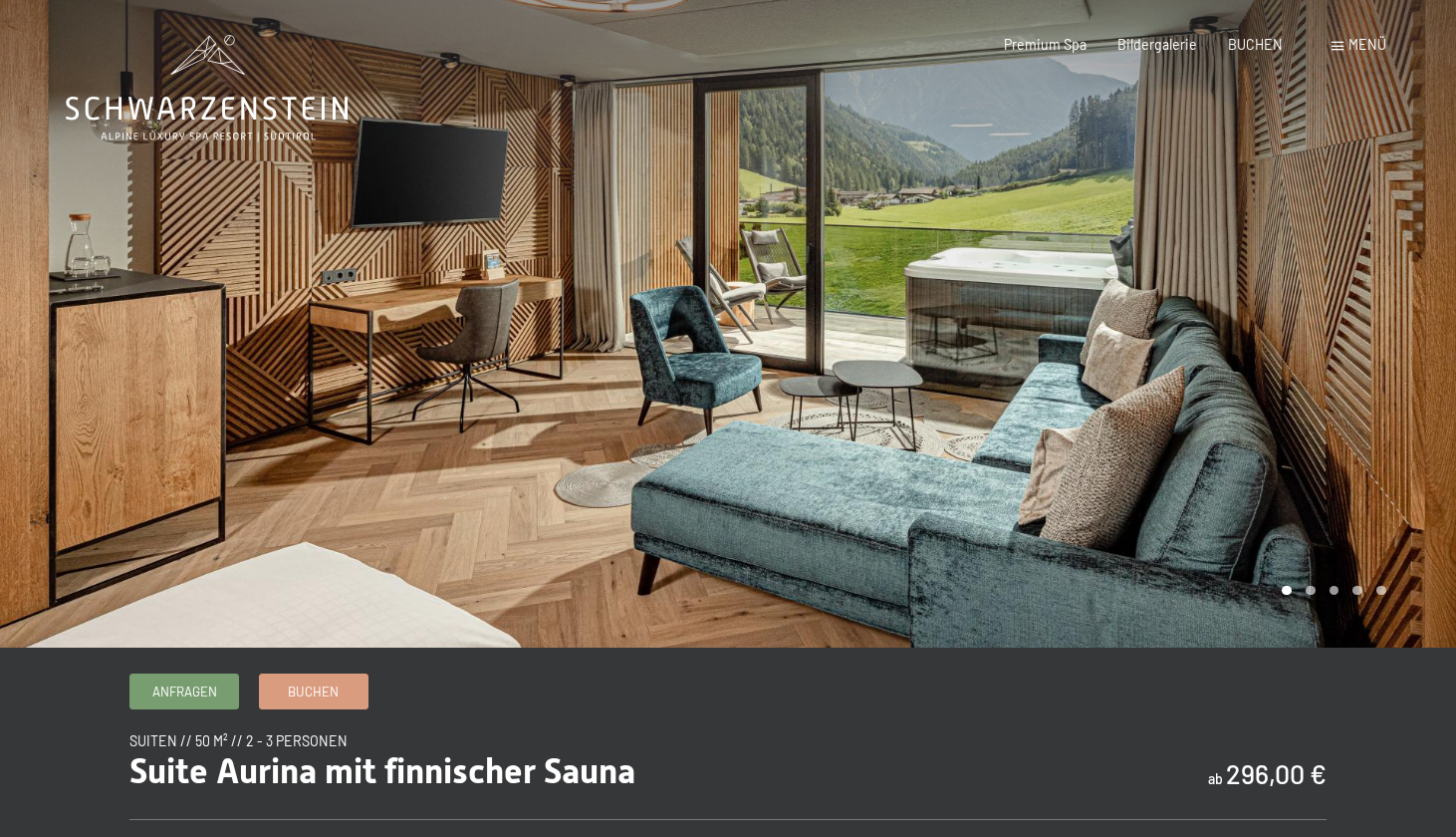 scroll, scrollTop: 0, scrollLeft: 0, axis: both 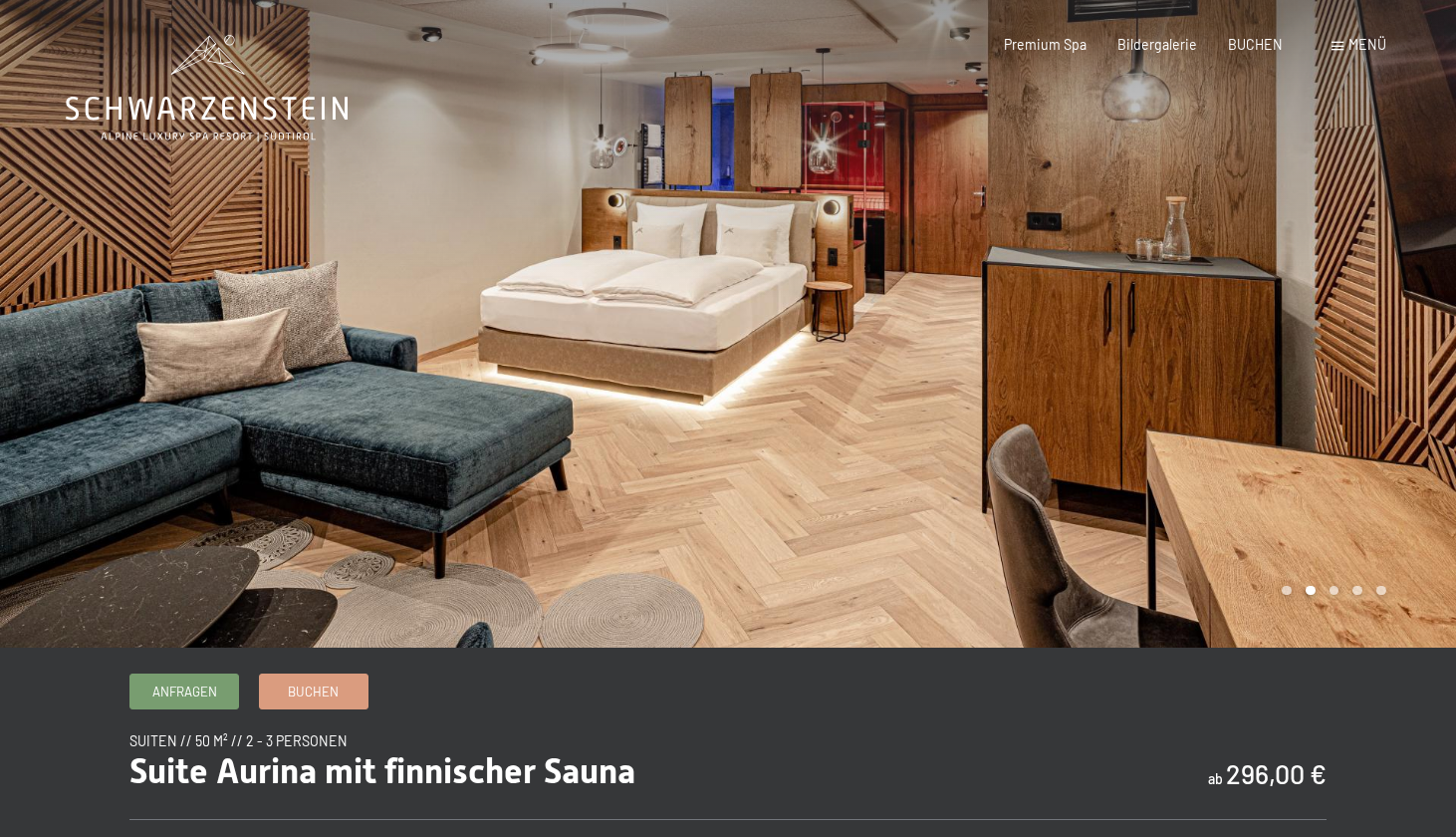 click at bounding box center (1092, 324) 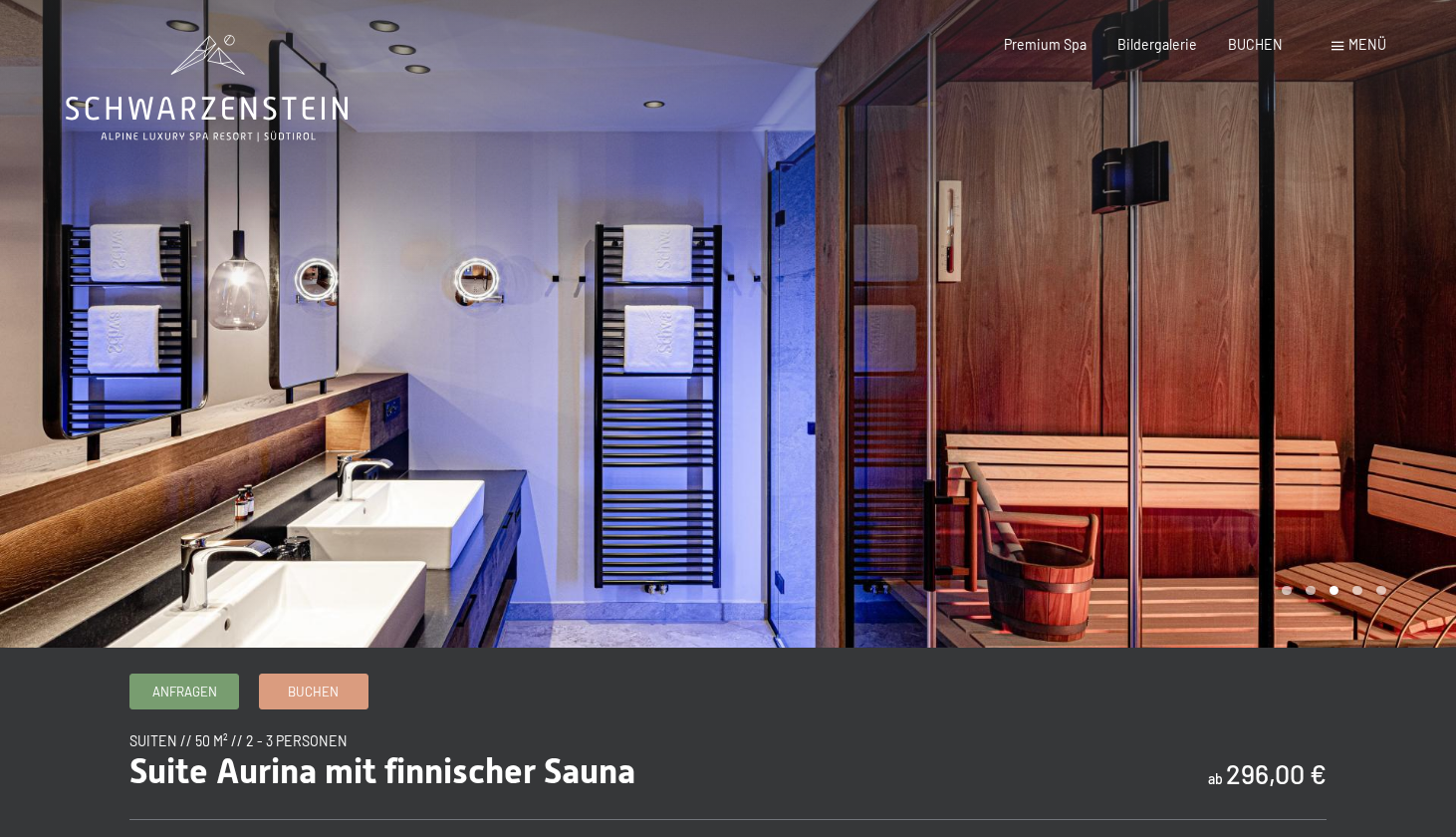 click at bounding box center (1092, 324) 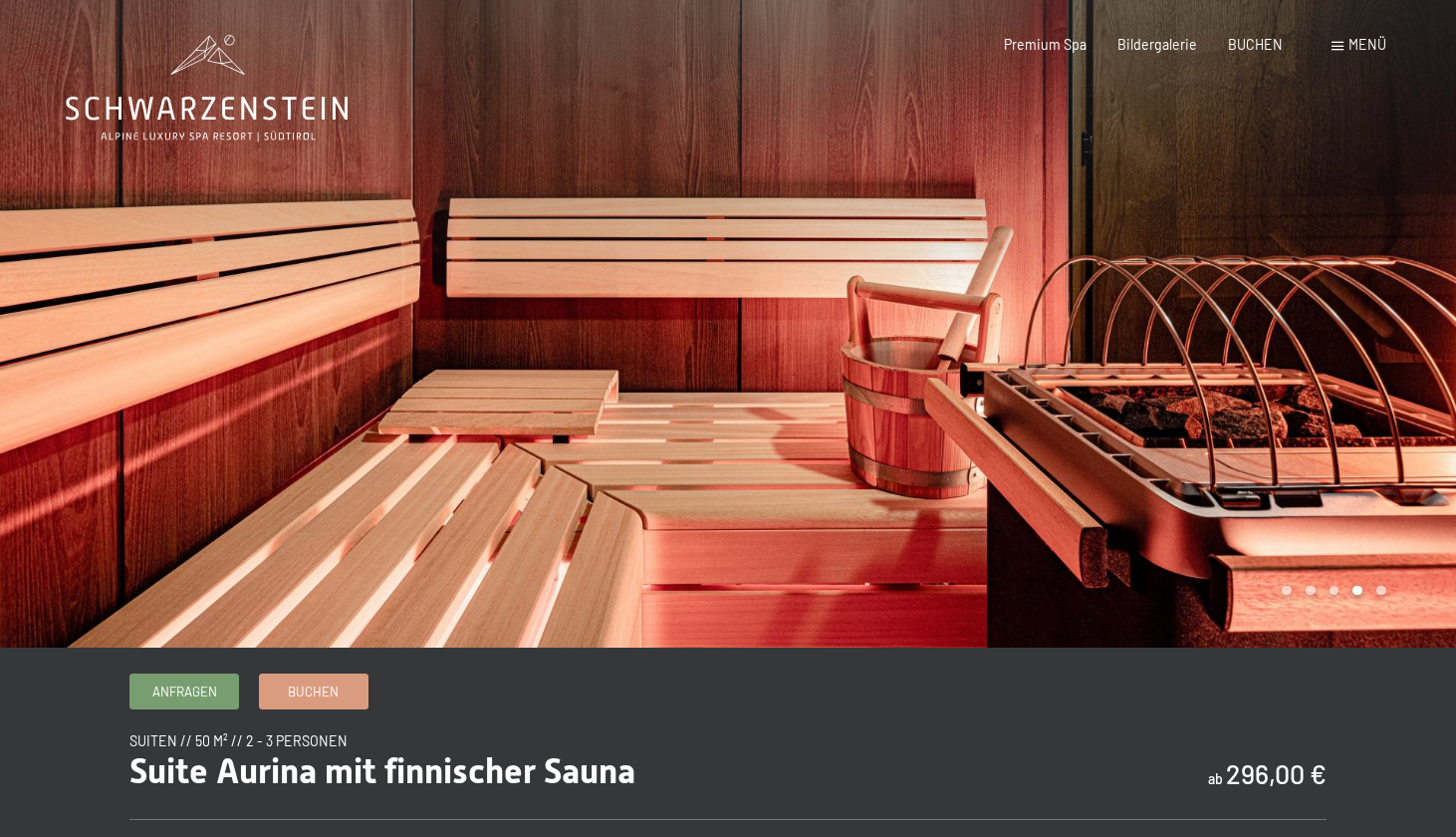 click at bounding box center [1092, 324] 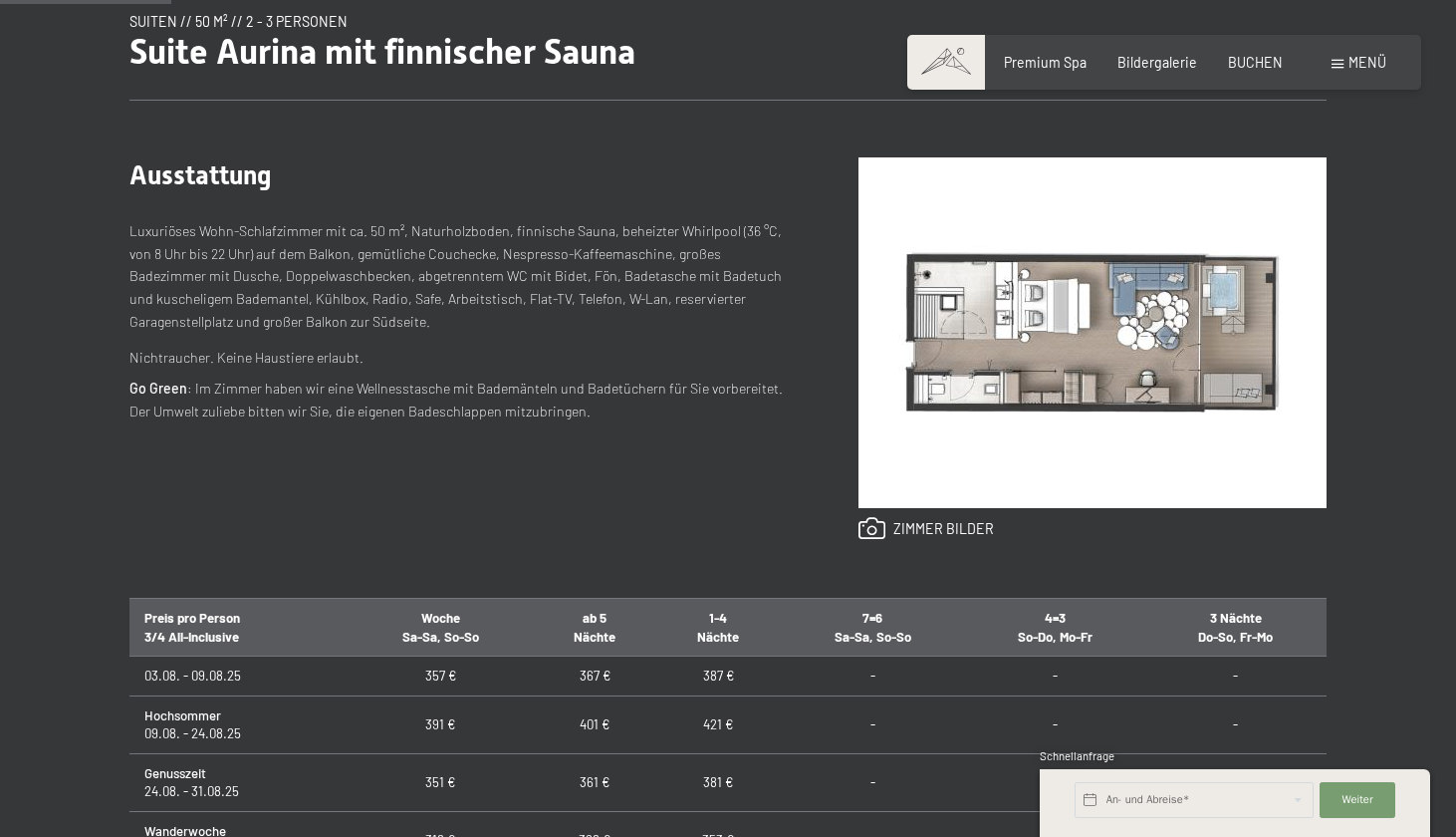 scroll, scrollTop: 900, scrollLeft: 0, axis: vertical 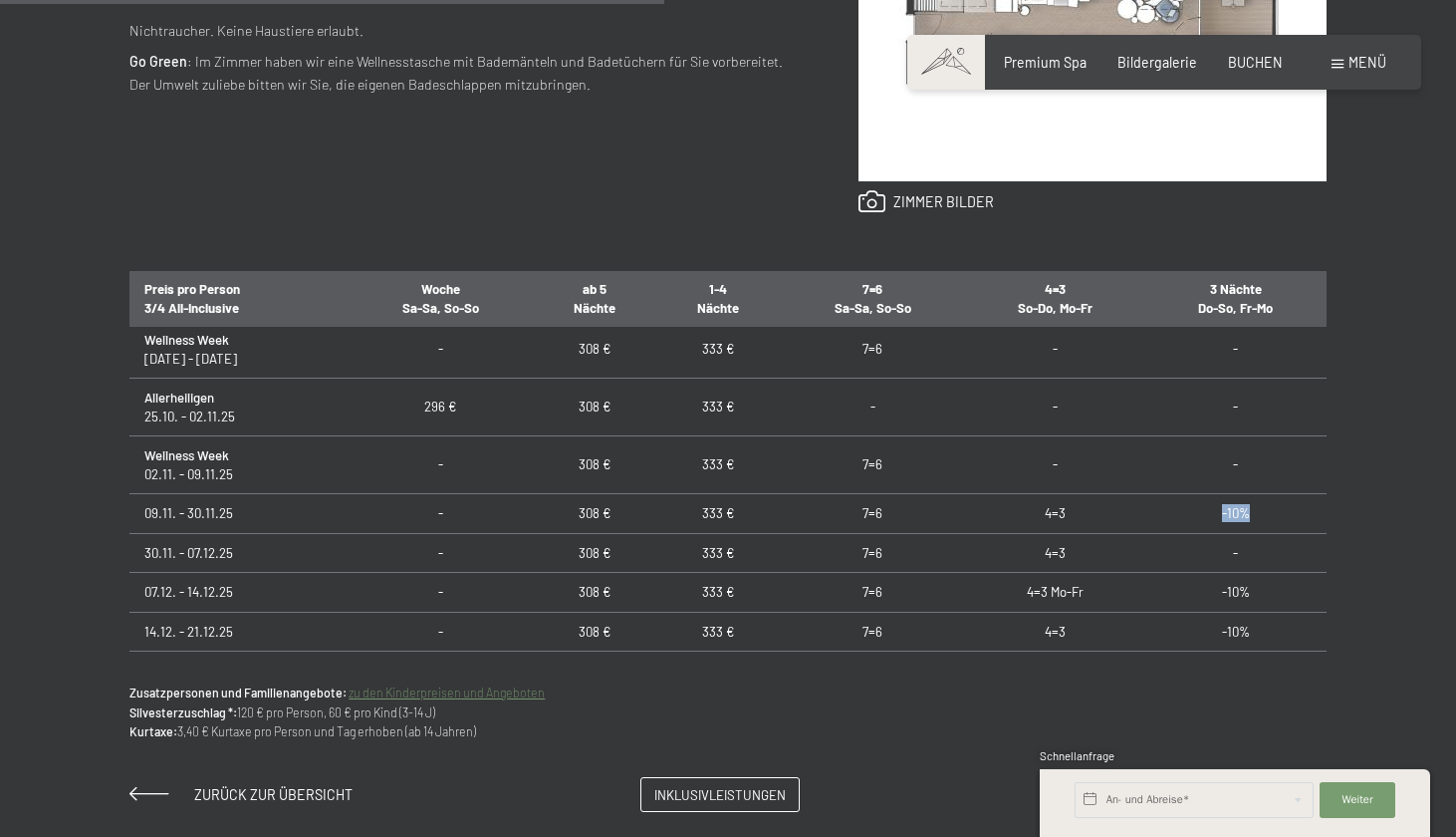 drag, startPoint x: 1215, startPoint y: 504, endPoint x: 1266, endPoint y: 513, distance: 51.78803 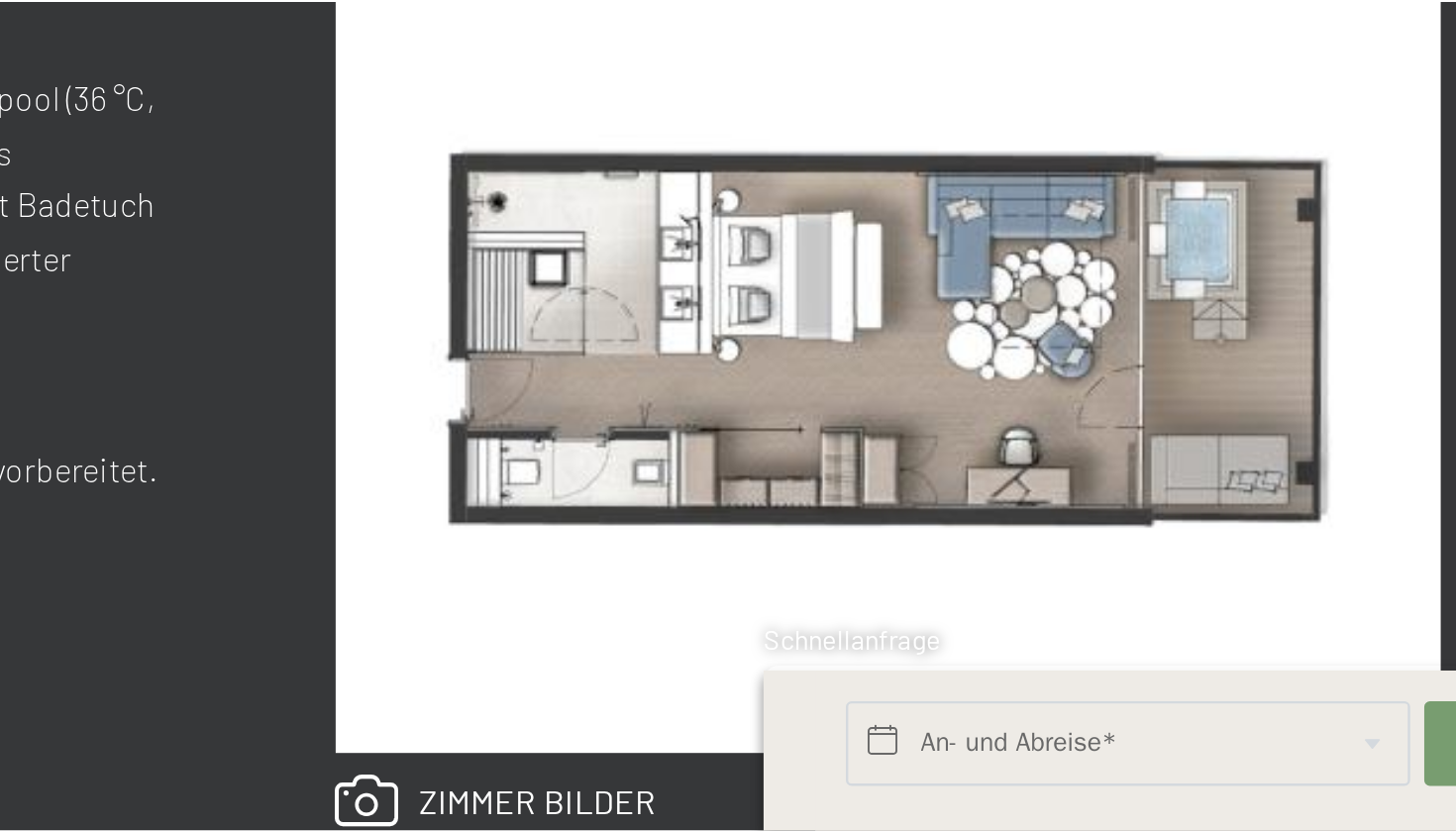 scroll, scrollTop: 552, scrollLeft: 0, axis: vertical 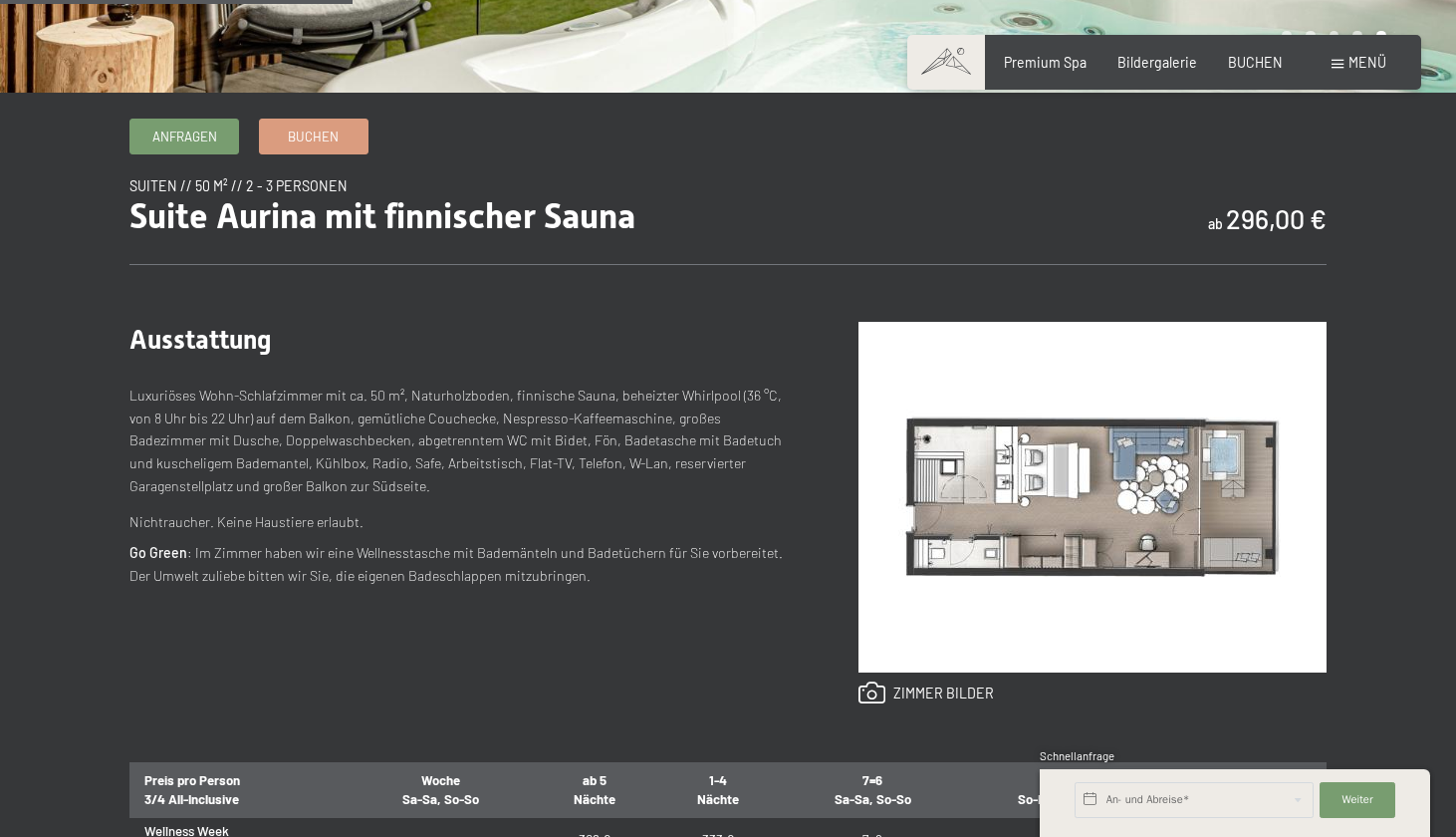 click on "Menü" at bounding box center [1358, 63] 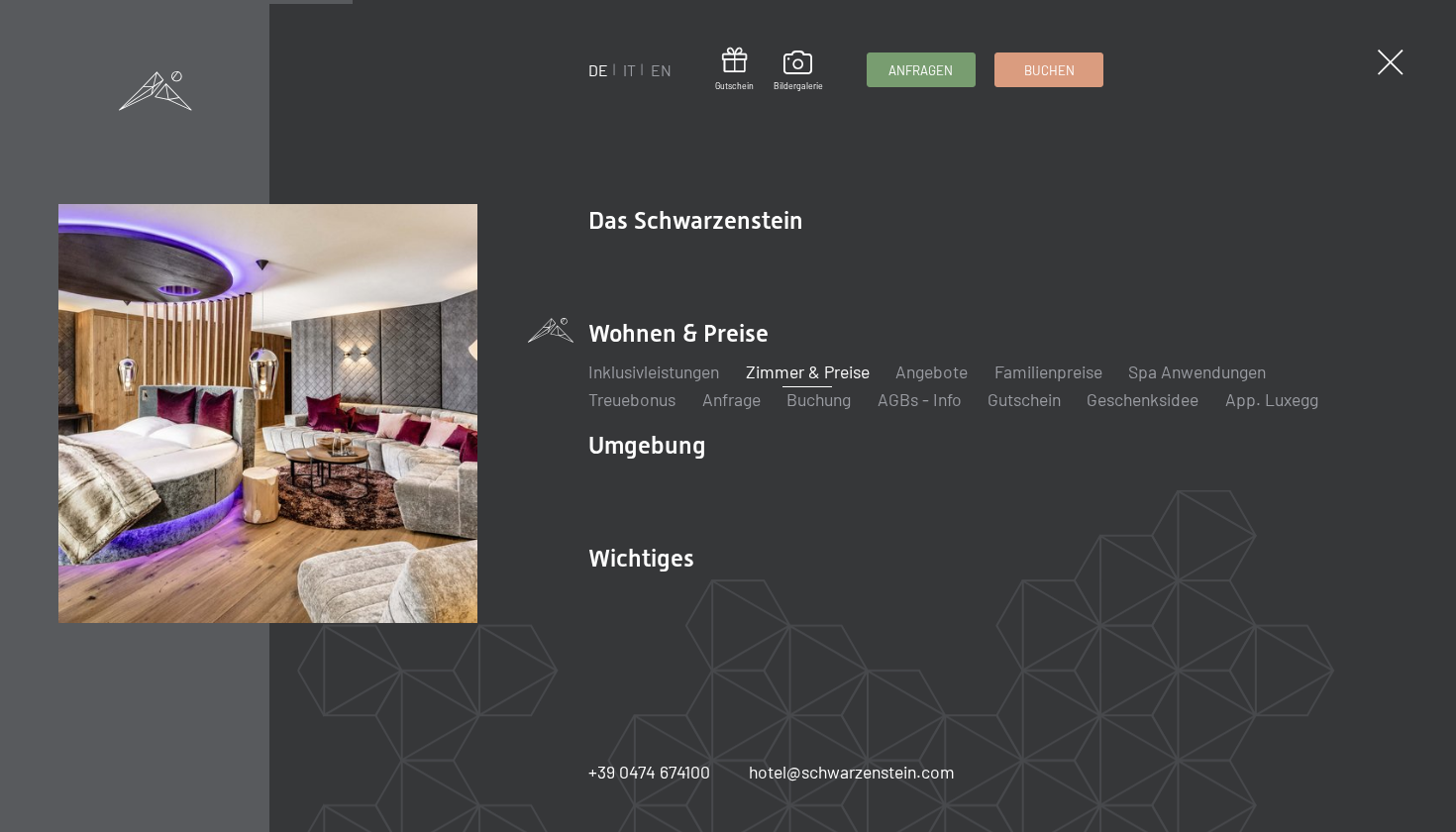click on "Zimmer & Preise" at bounding box center [807, 371] 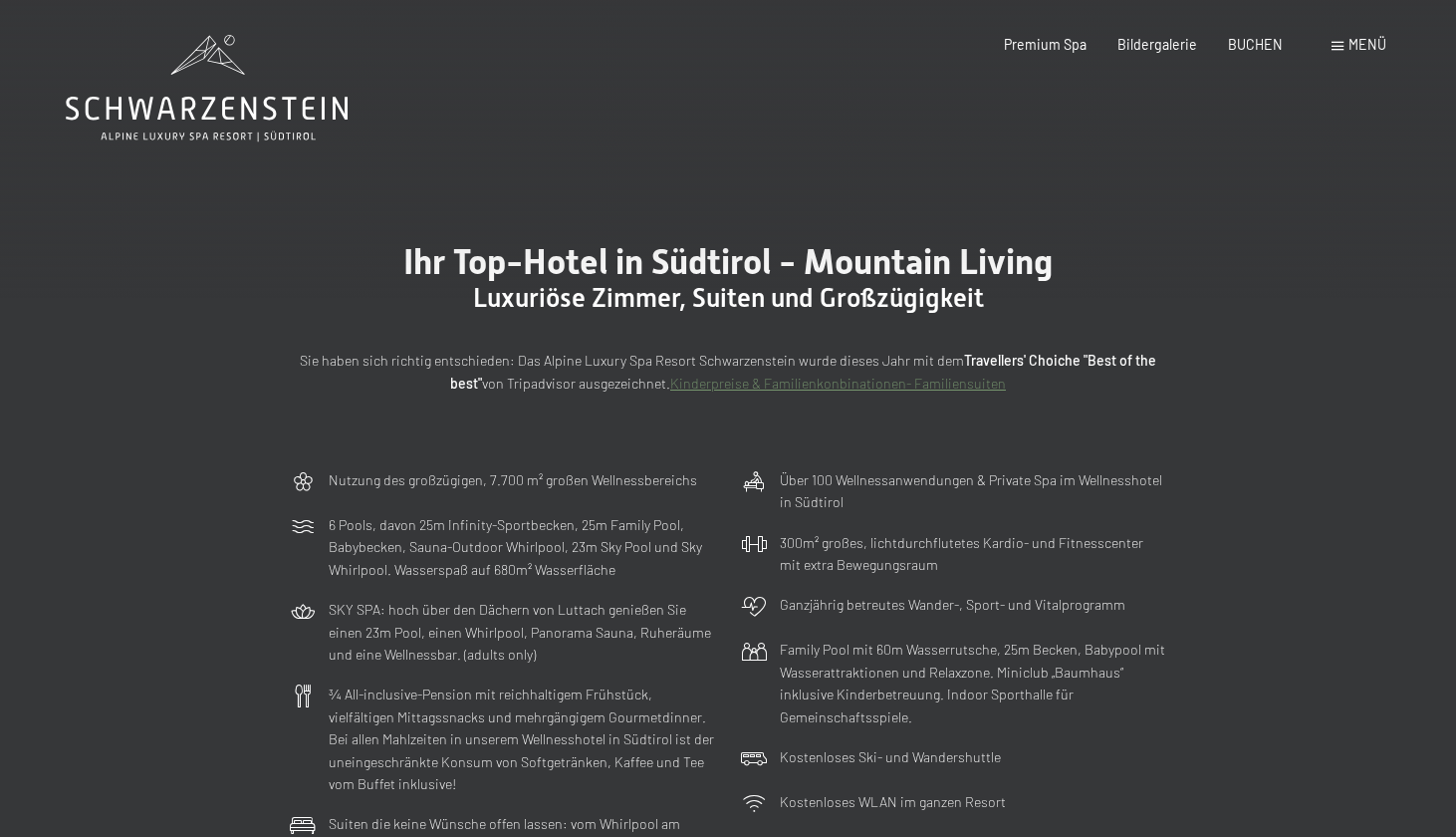scroll, scrollTop: 159, scrollLeft: 0, axis: vertical 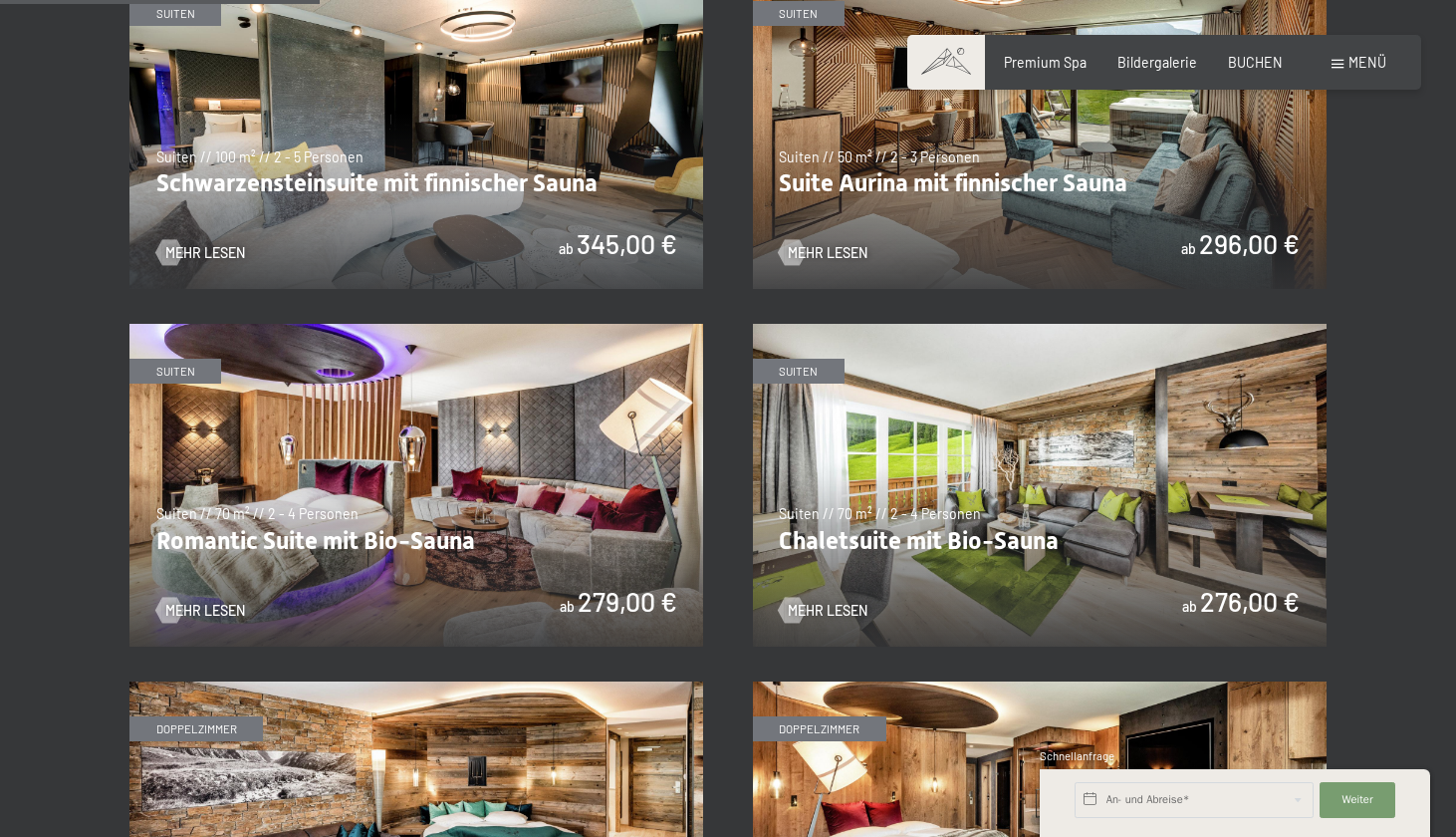 click at bounding box center [416, 485] 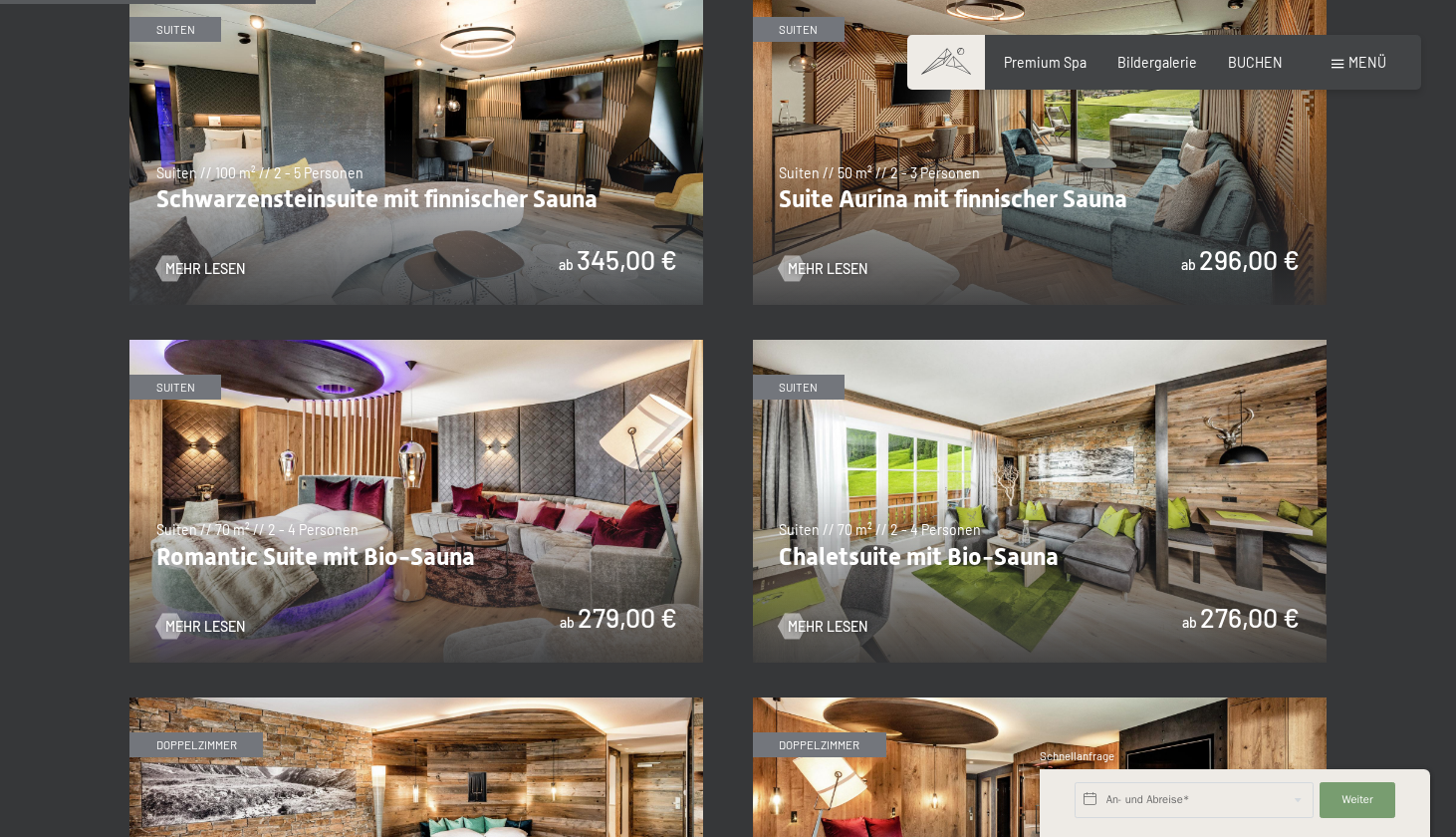 scroll, scrollTop: 1170, scrollLeft: 0, axis: vertical 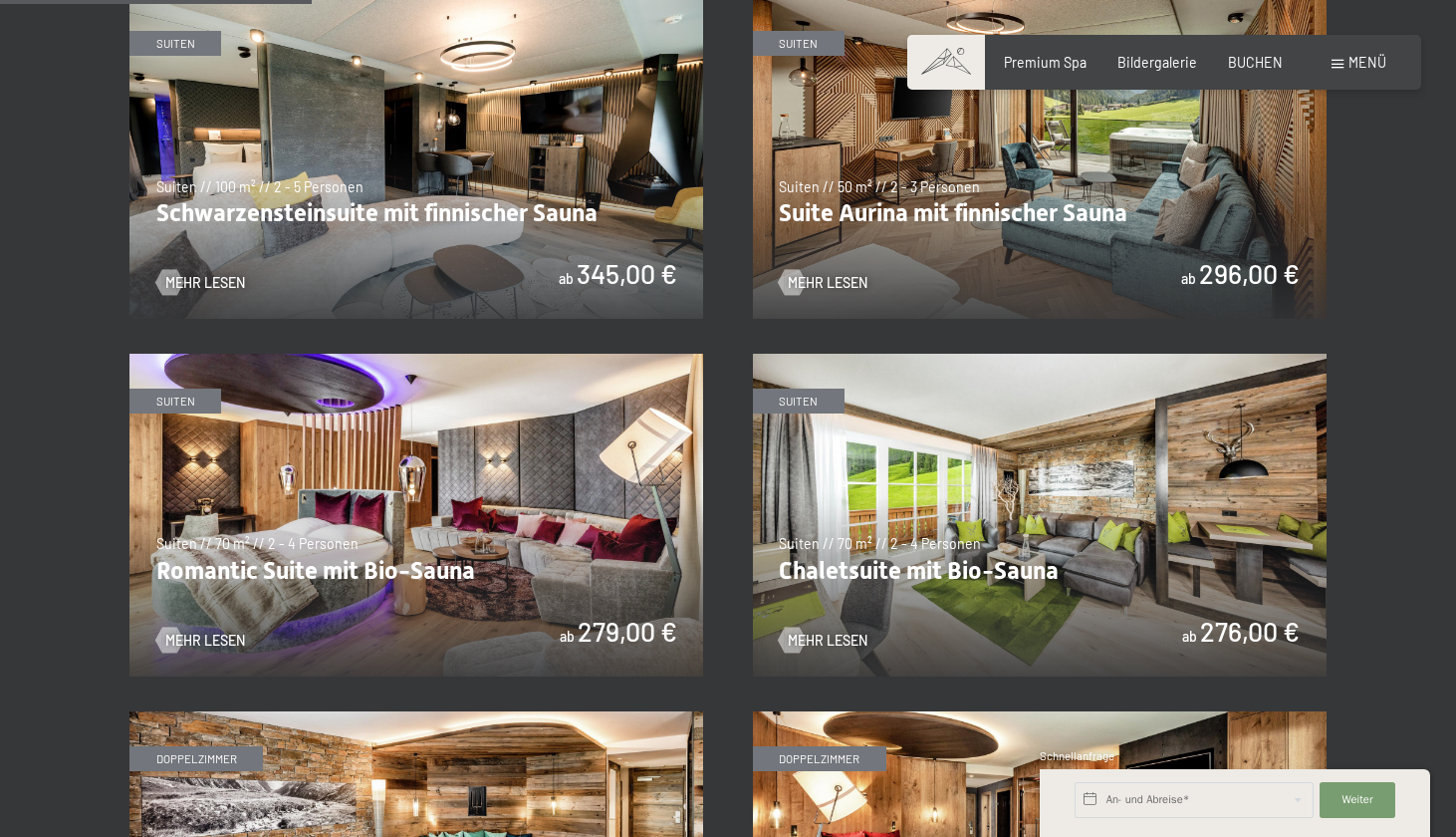 click at bounding box center [1040, 515] 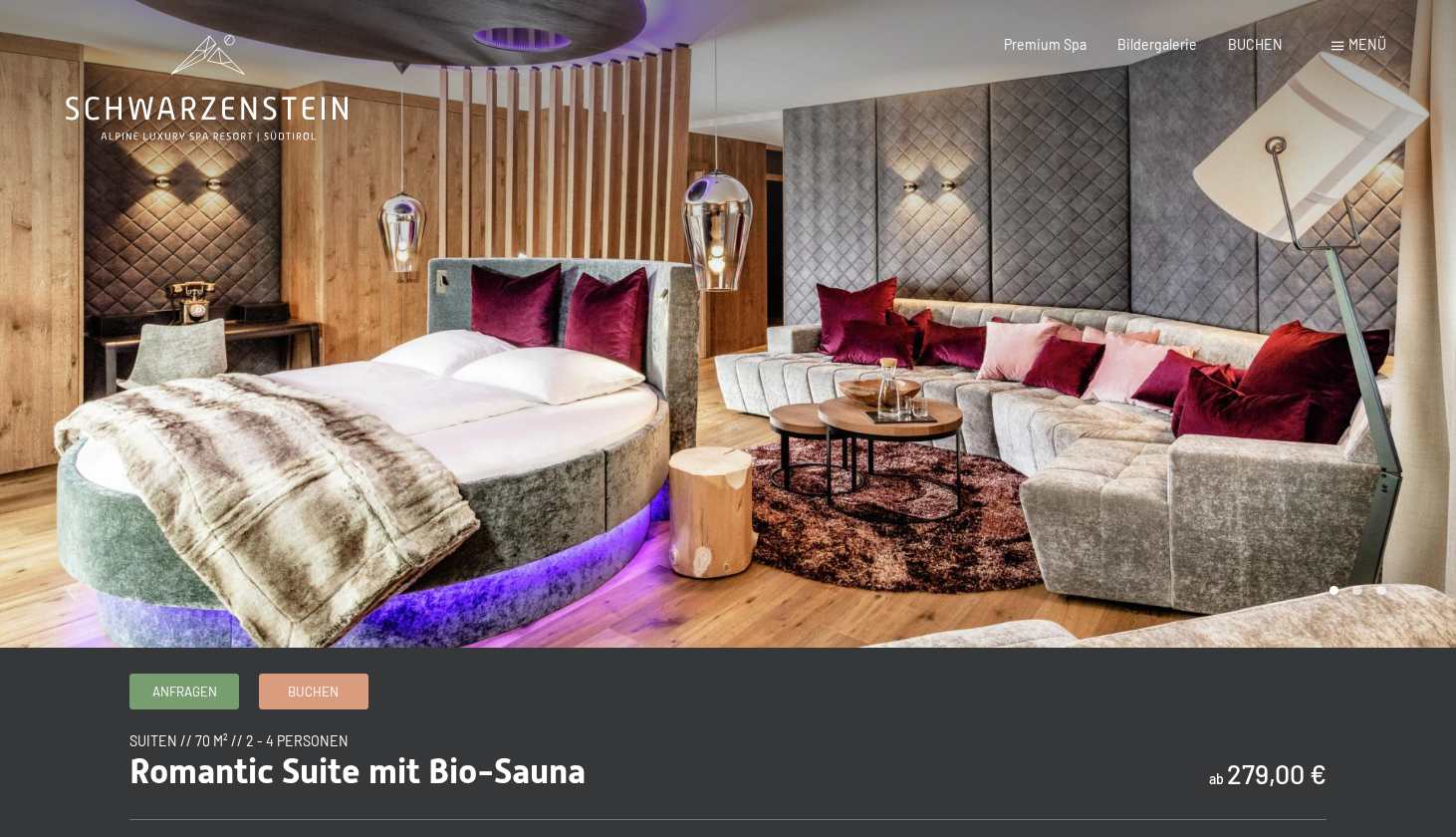 scroll, scrollTop: 0, scrollLeft: 0, axis: both 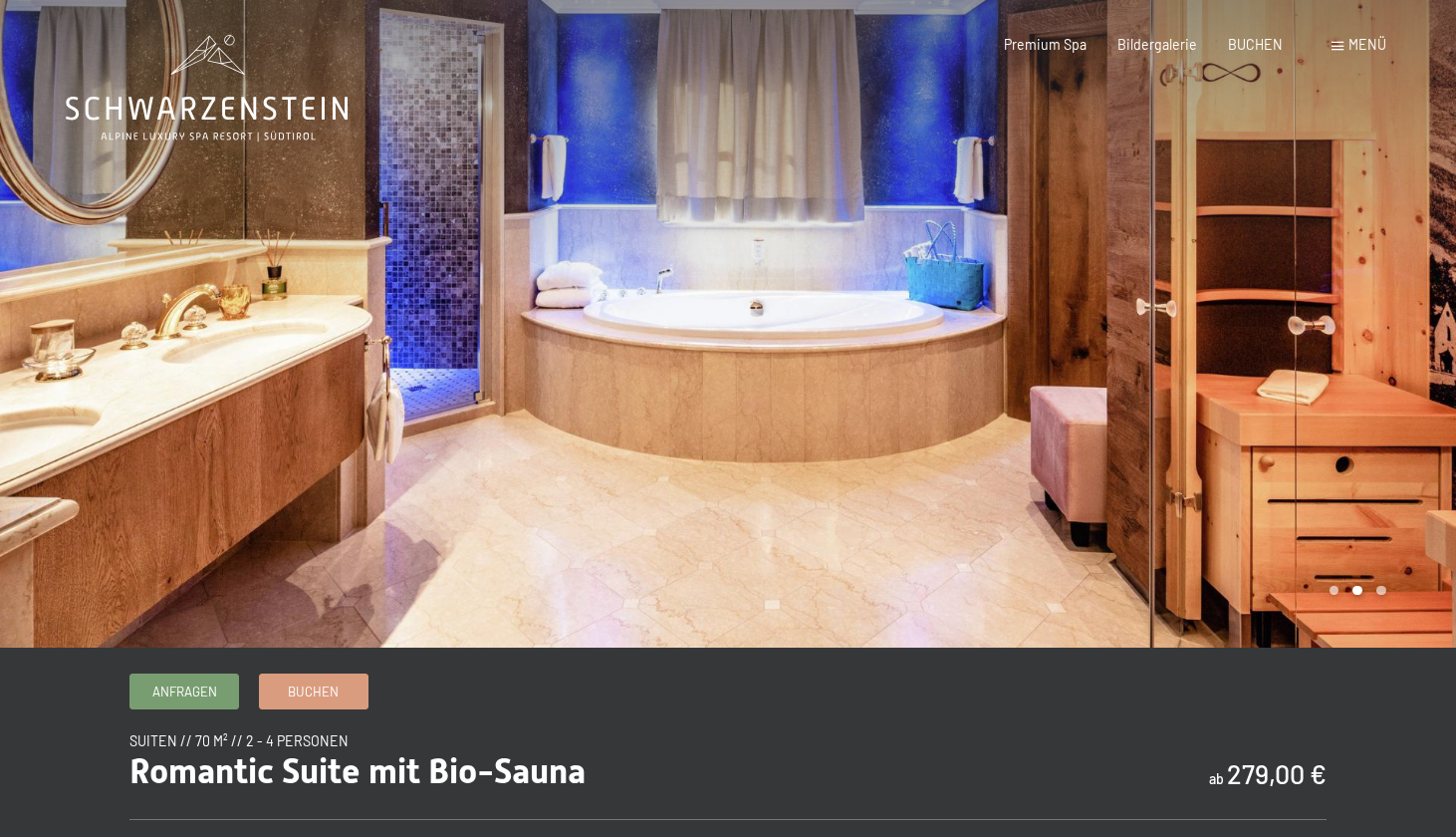 click at bounding box center [1092, 324] 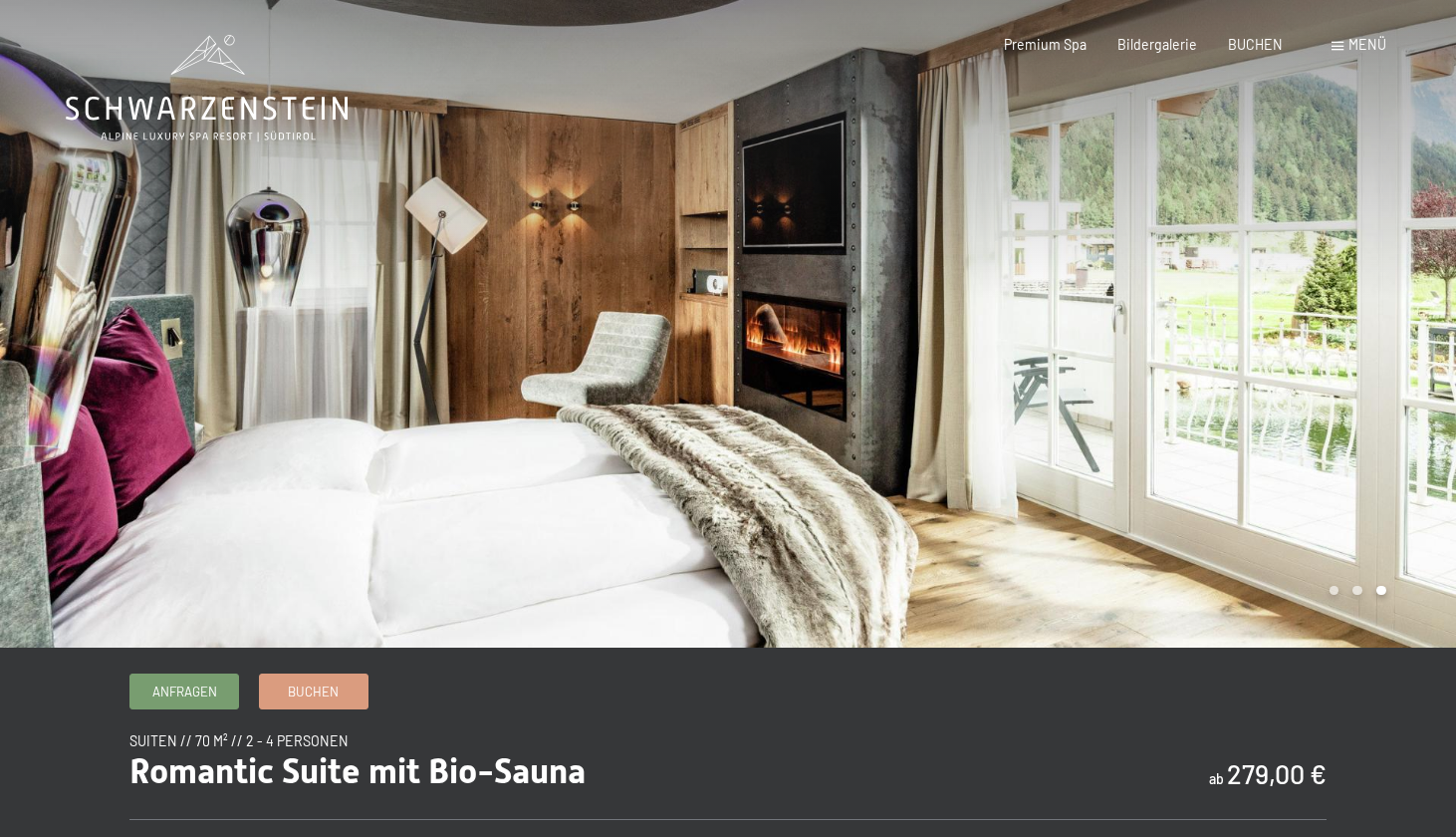click at bounding box center [1092, 324] 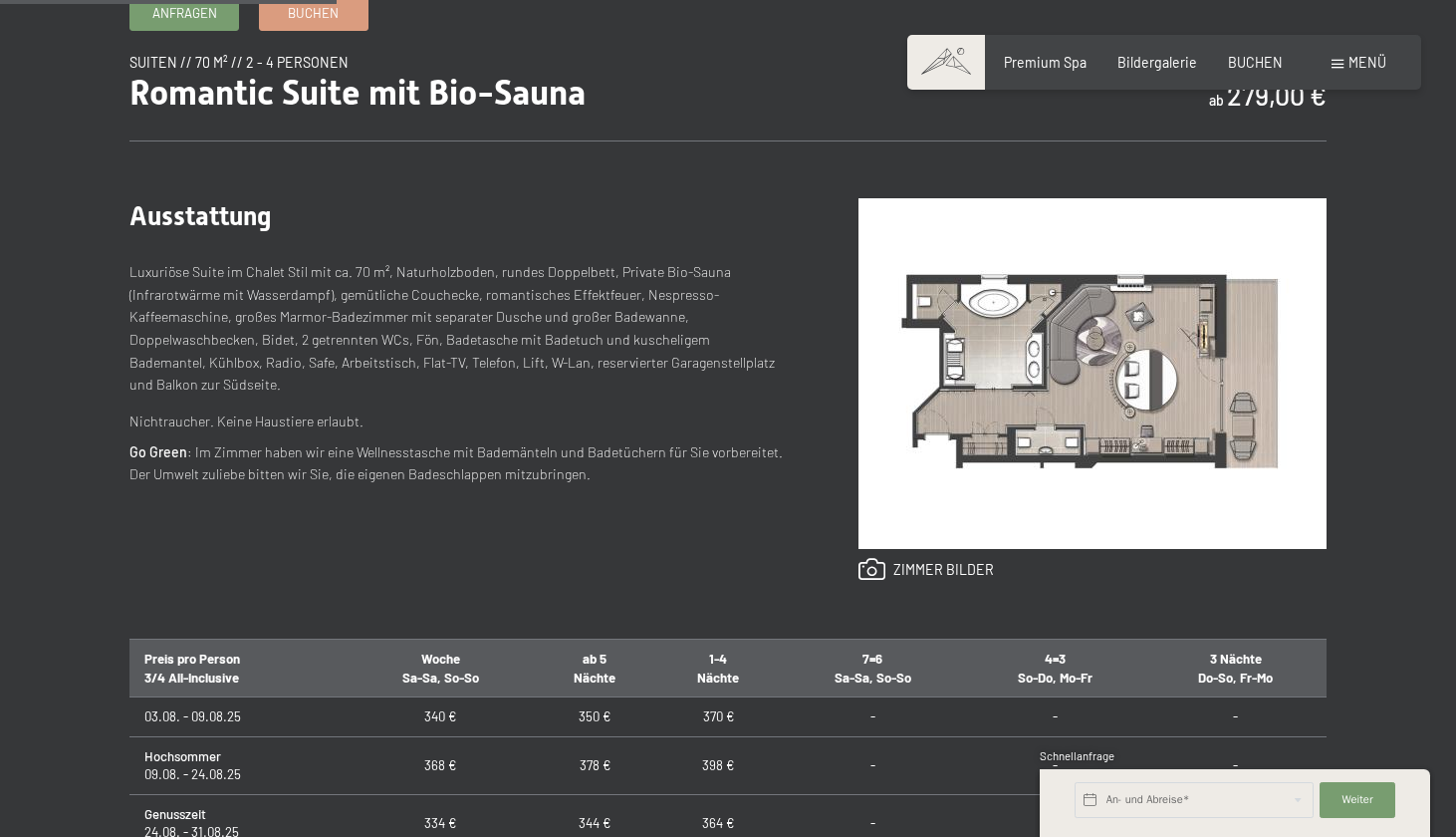scroll, scrollTop: 760, scrollLeft: 0, axis: vertical 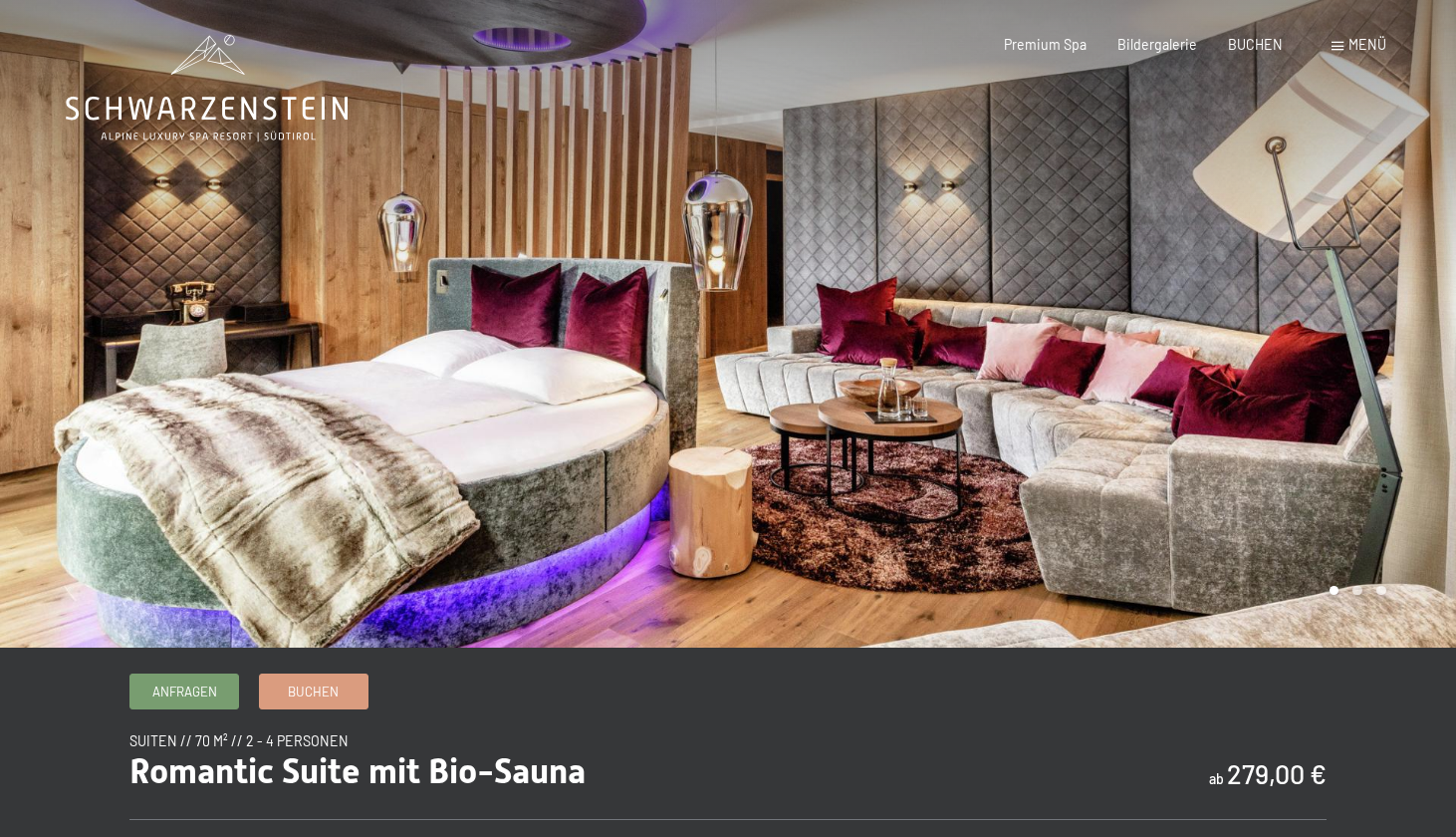 click at bounding box center (1092, 324) 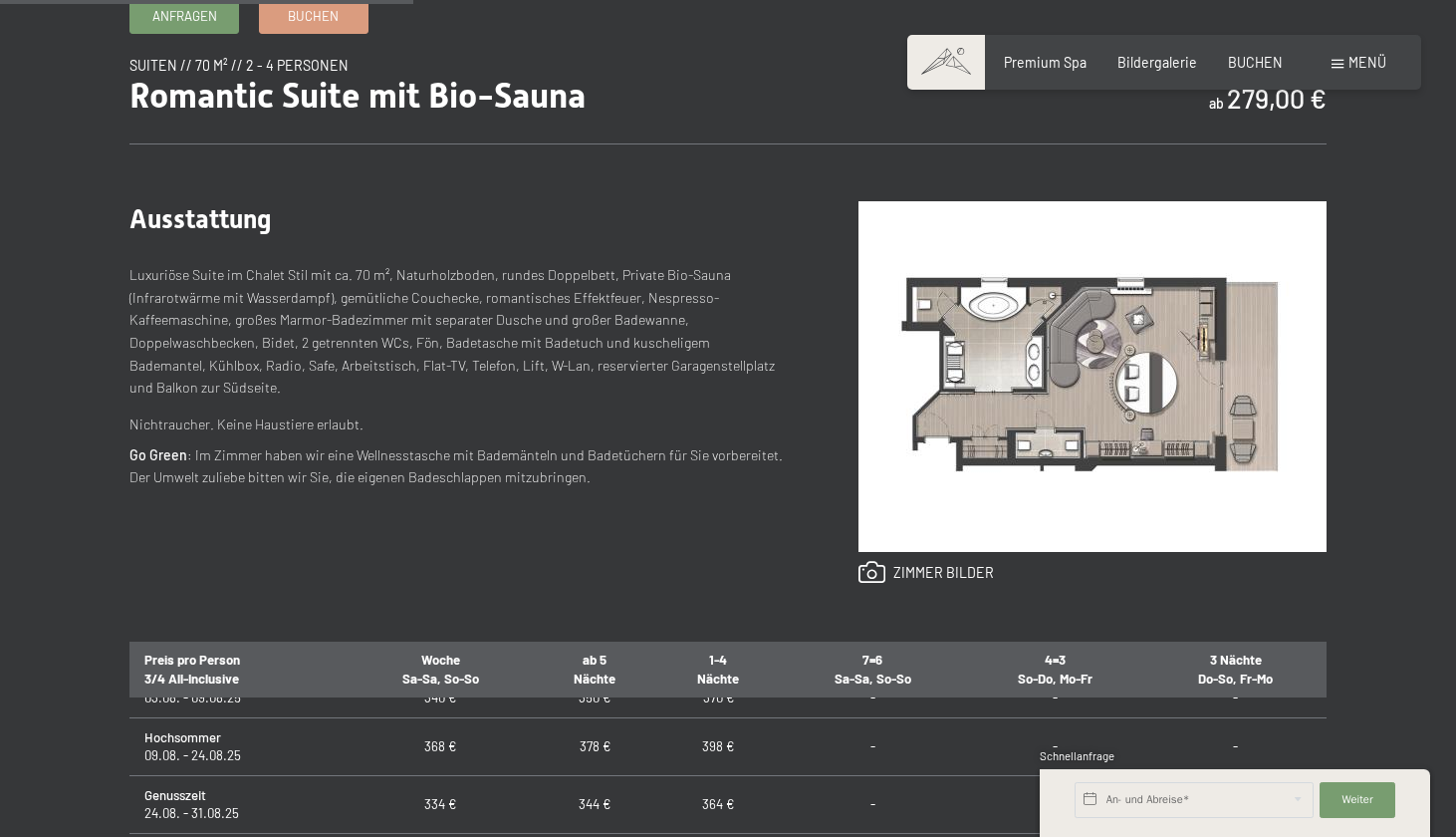 scroll, scrollTop: 676, scrollLeft: 0, axis: vertical 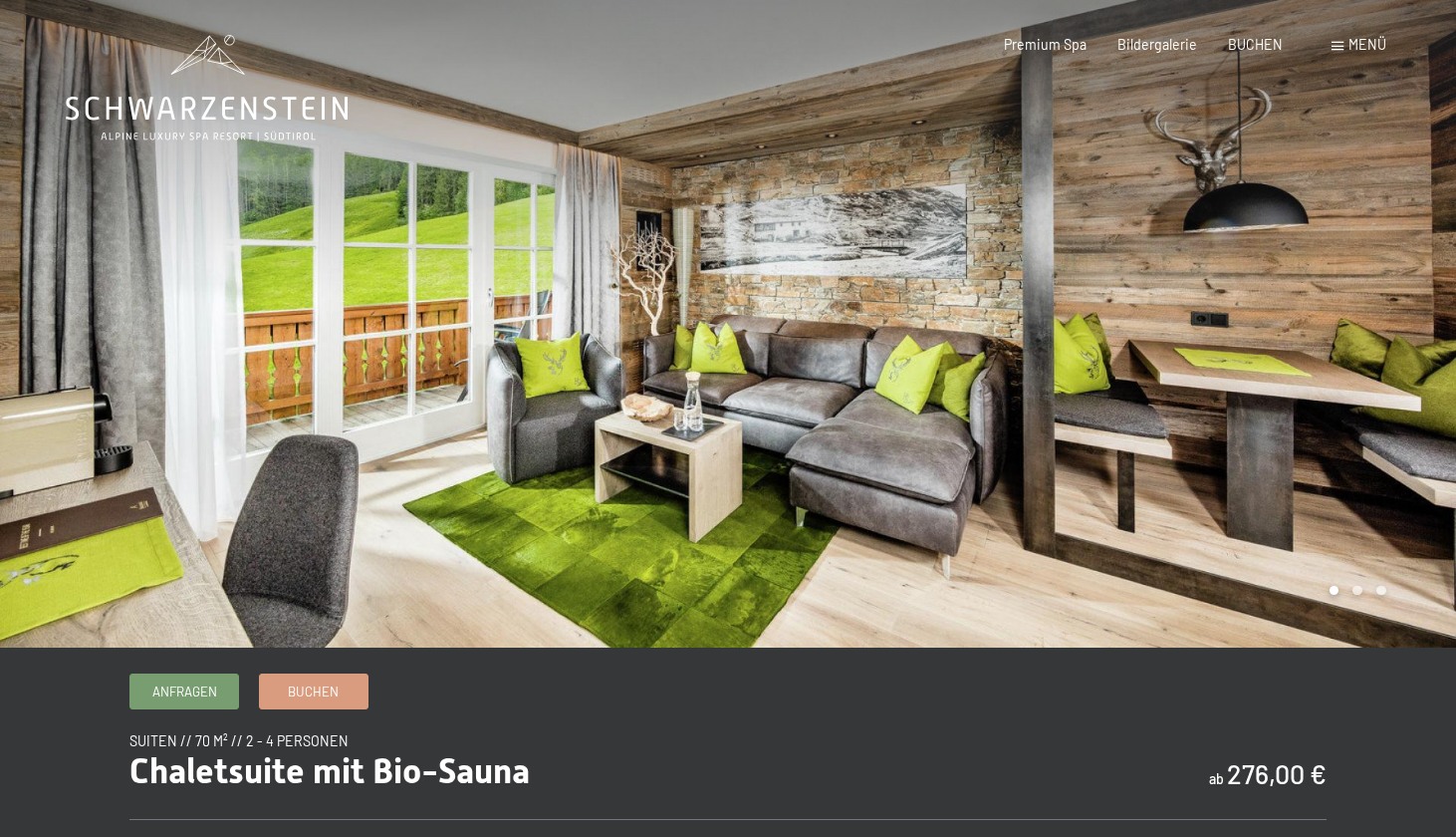 click at bounding box center [1092, 324] 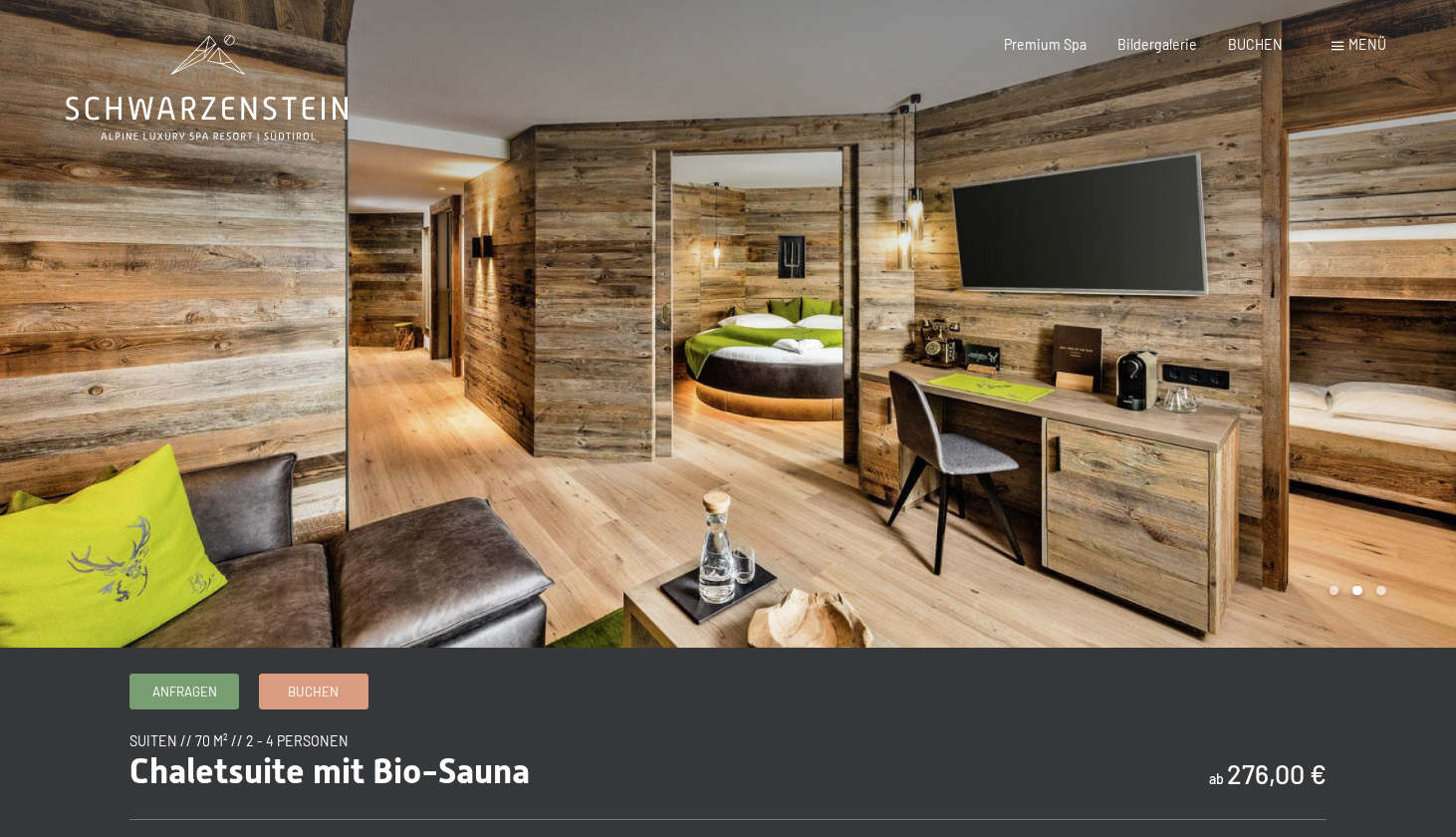 click at bounding box center (1092, 324) 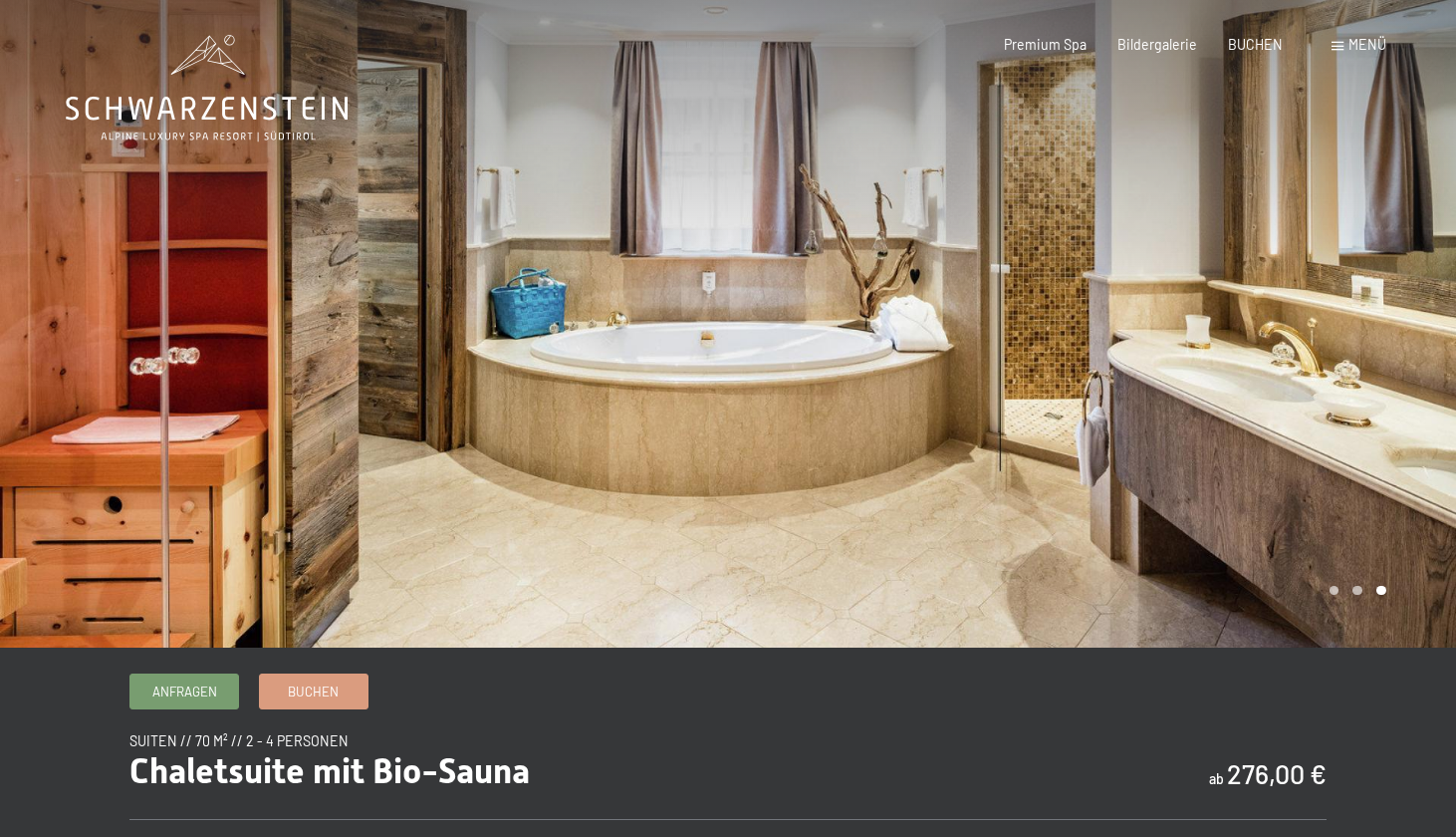 click at bounding box center (1092, 324) 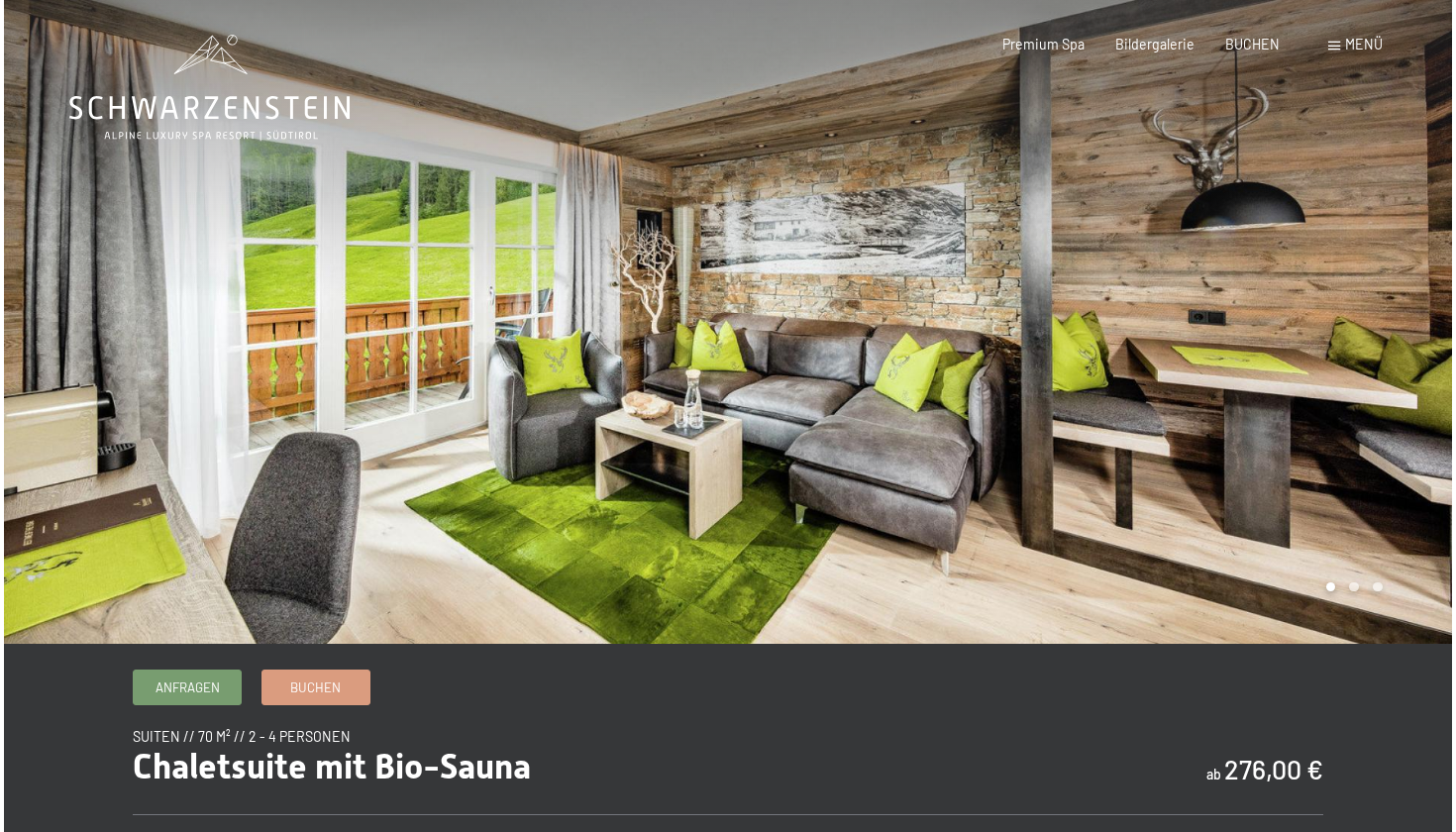 scroll, scrollTop: 0, scrollLeft: 0, axis: both 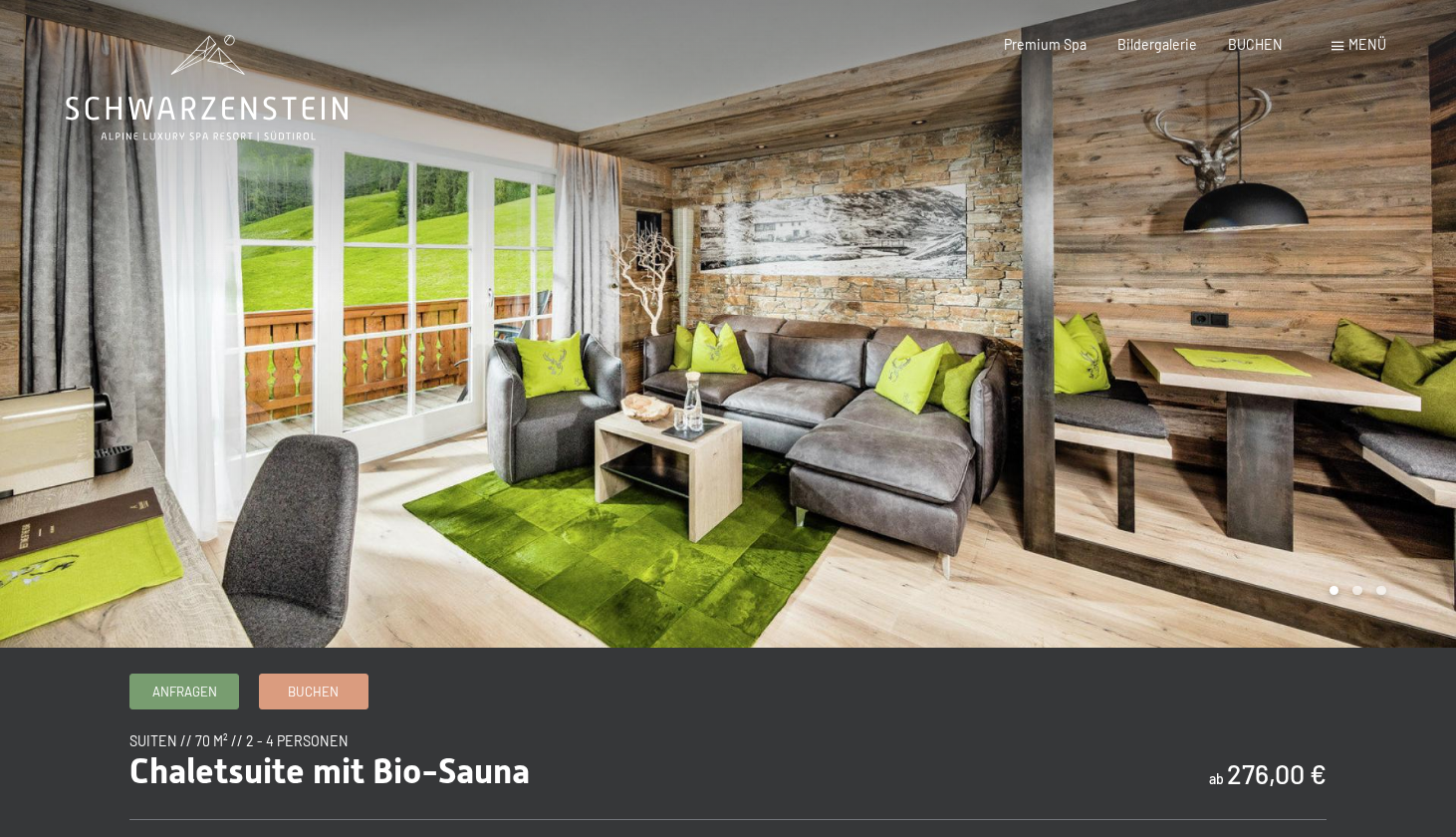 click on "Menü" at bounding box center (1367, 44) 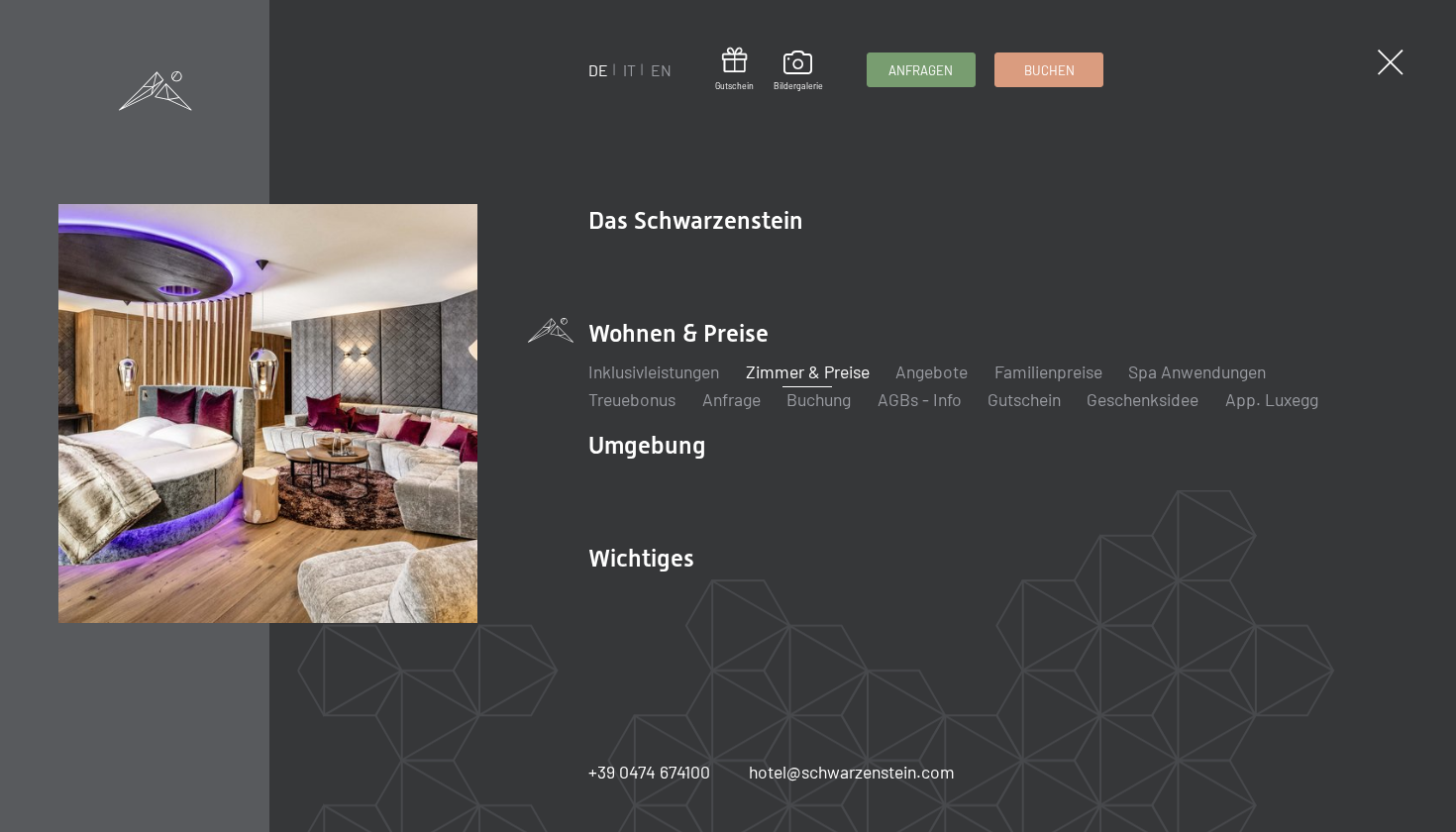 click on "Zimmer & Preise" at bounding box center (807, 371) 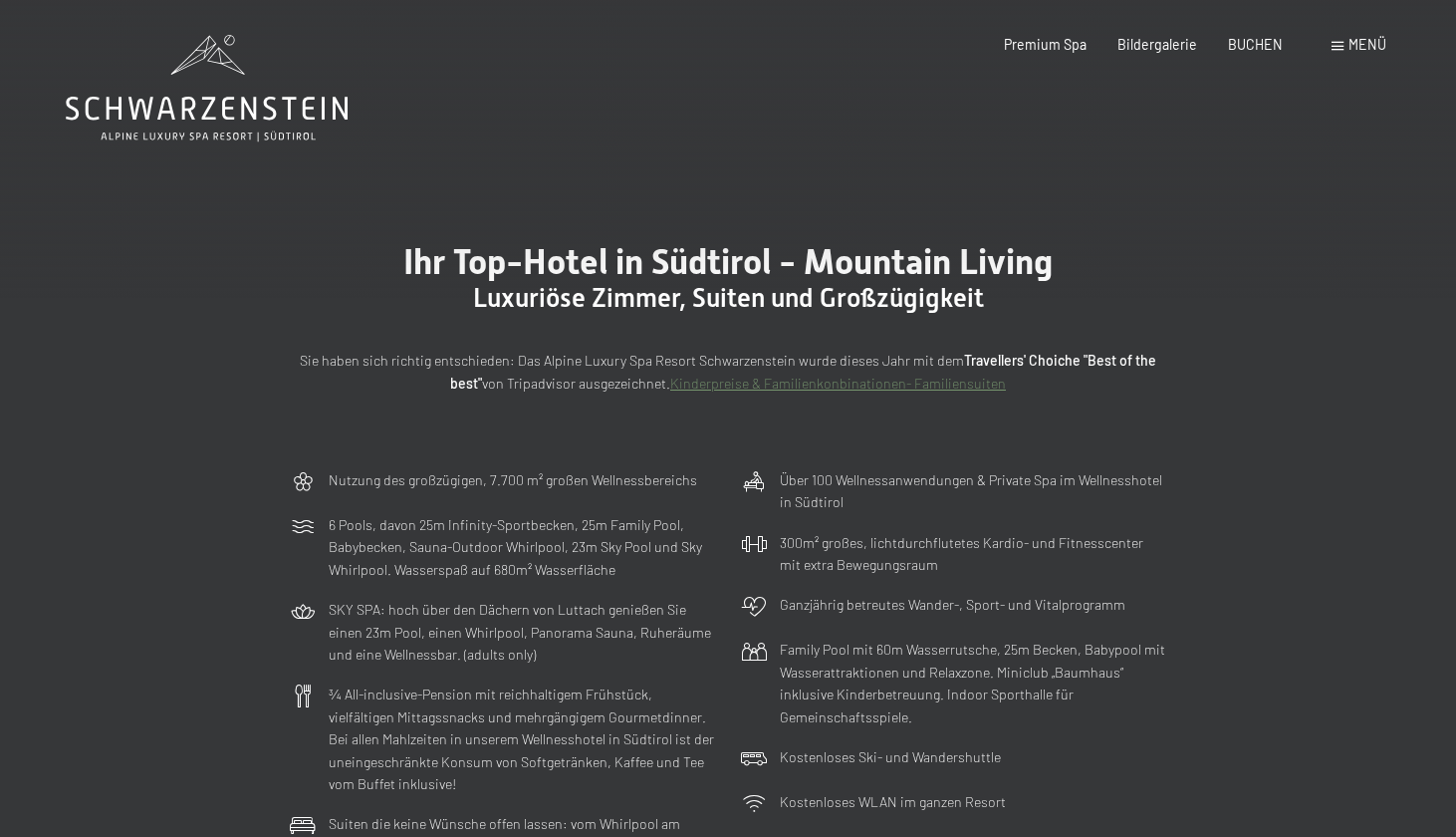 scroll, scrollTop: 0, scrollLeft: 0, axis: both 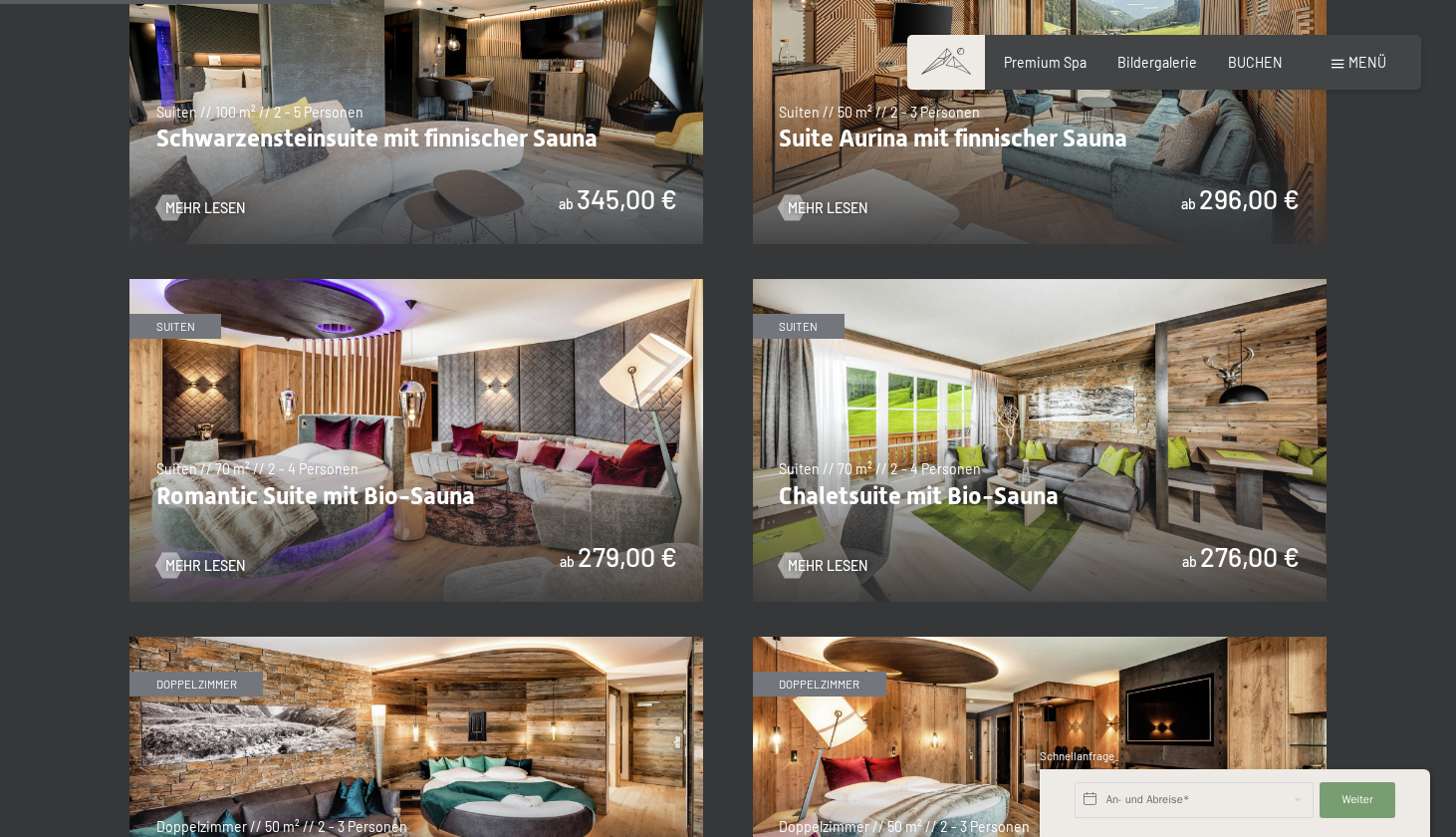 click at bounding box center [416, 83] 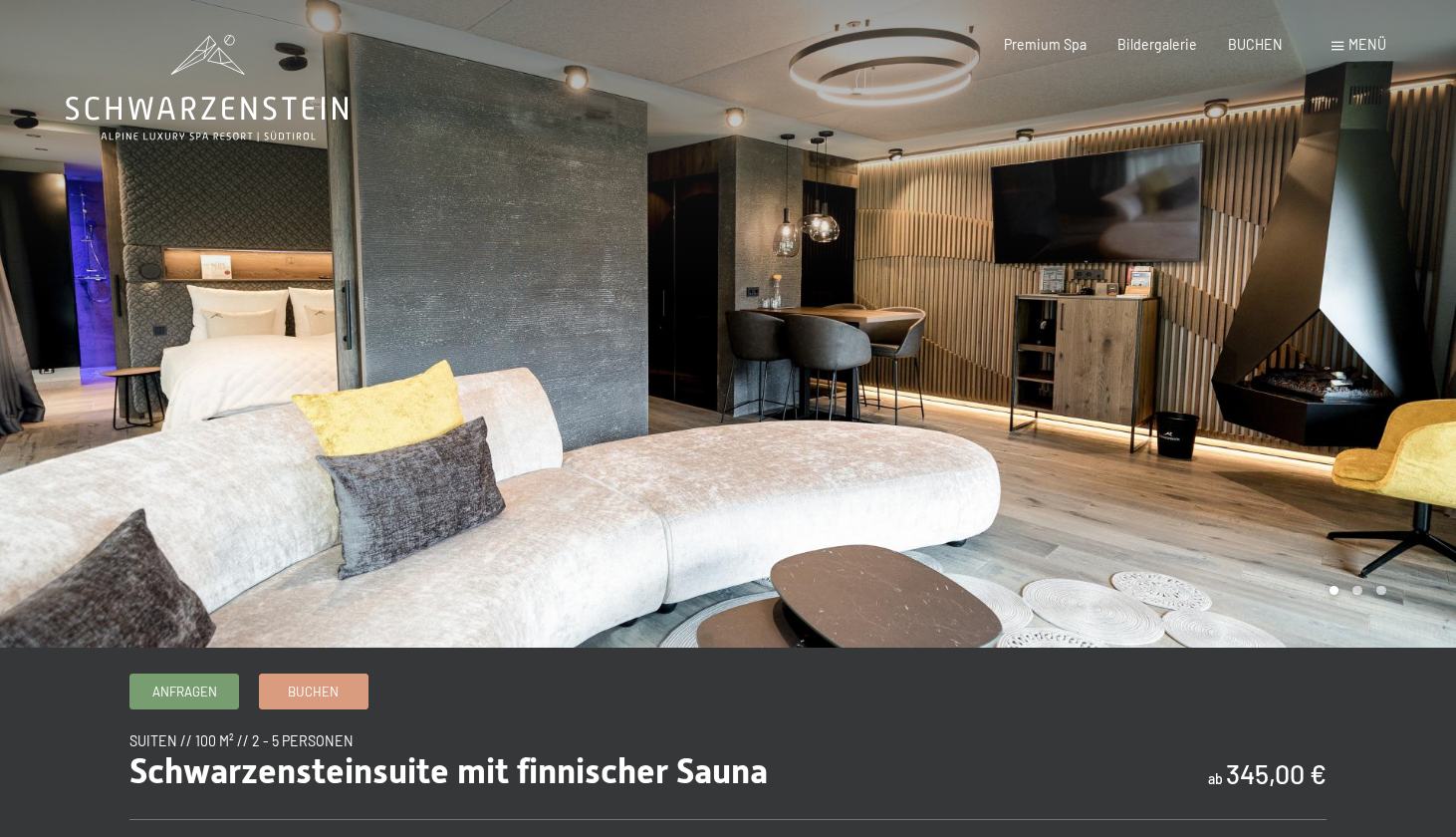 scroll, scrollTop: 0, scrollLeft: 0, axis: both 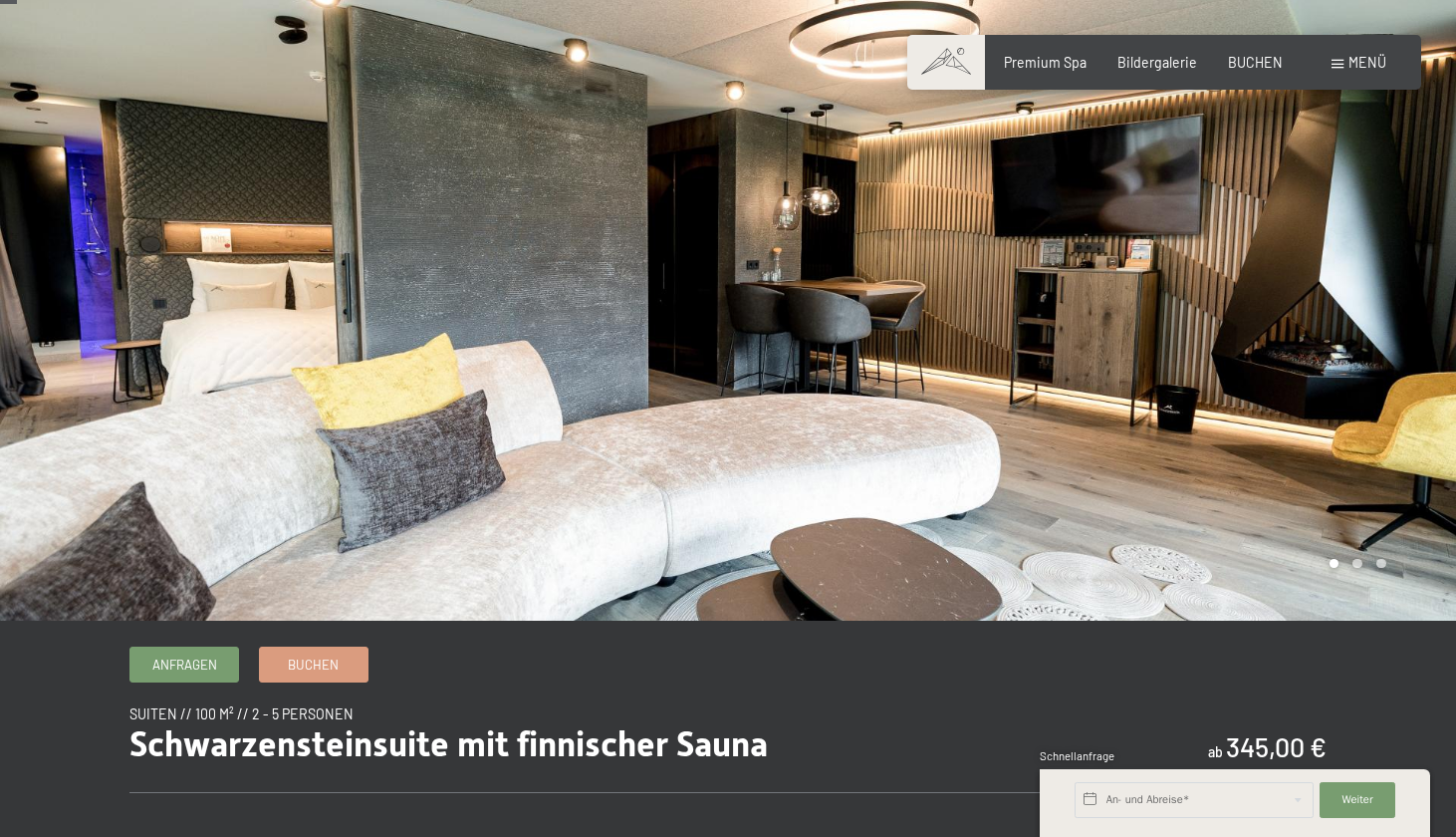 click on "Anfragen           Buchen" at bounding box center [727, 664] 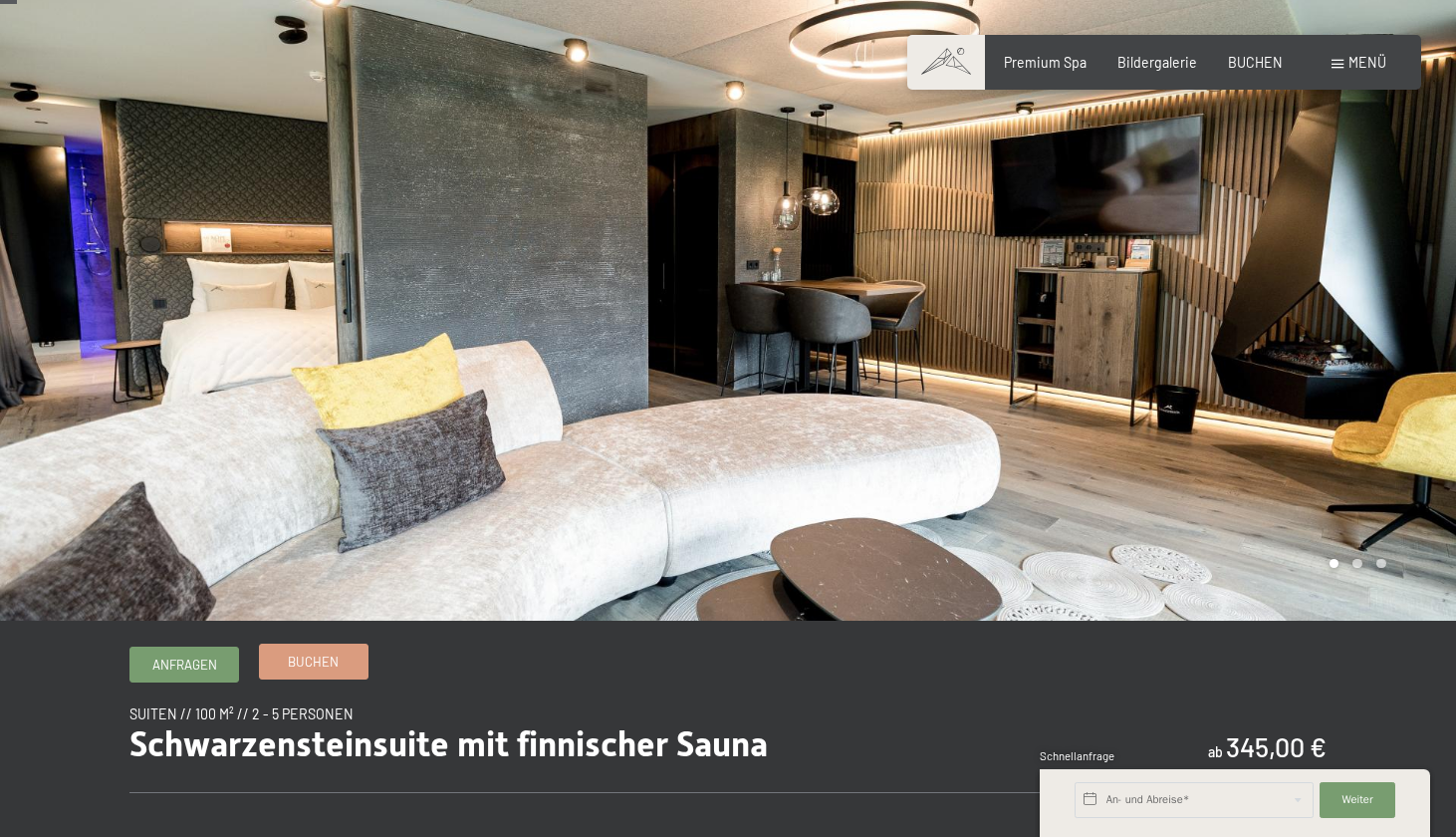 click on "Buchen" at bounding box center [314, 661] 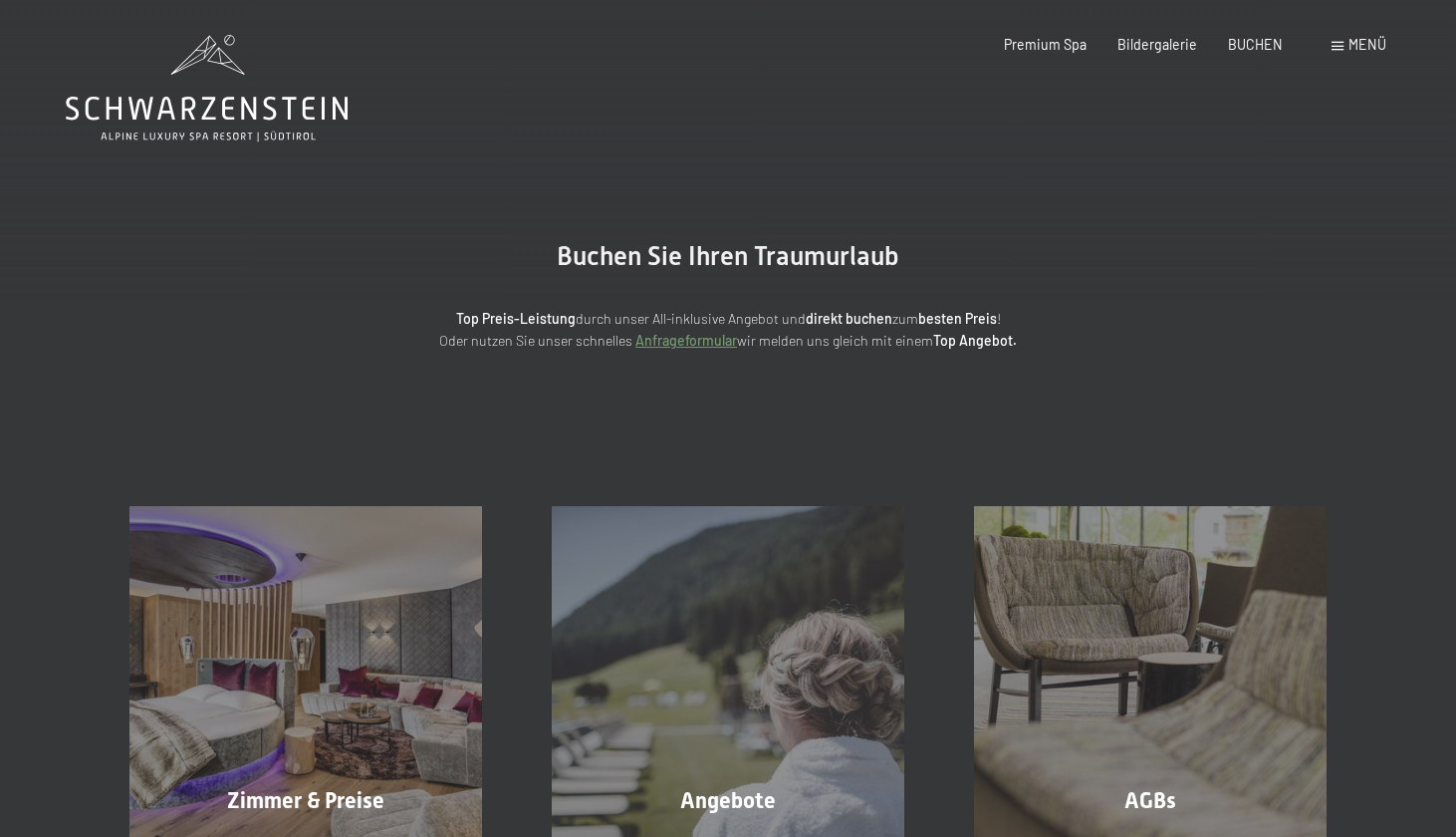 scroll, scrollTop: 0, scrollLeft: 0, axis: both 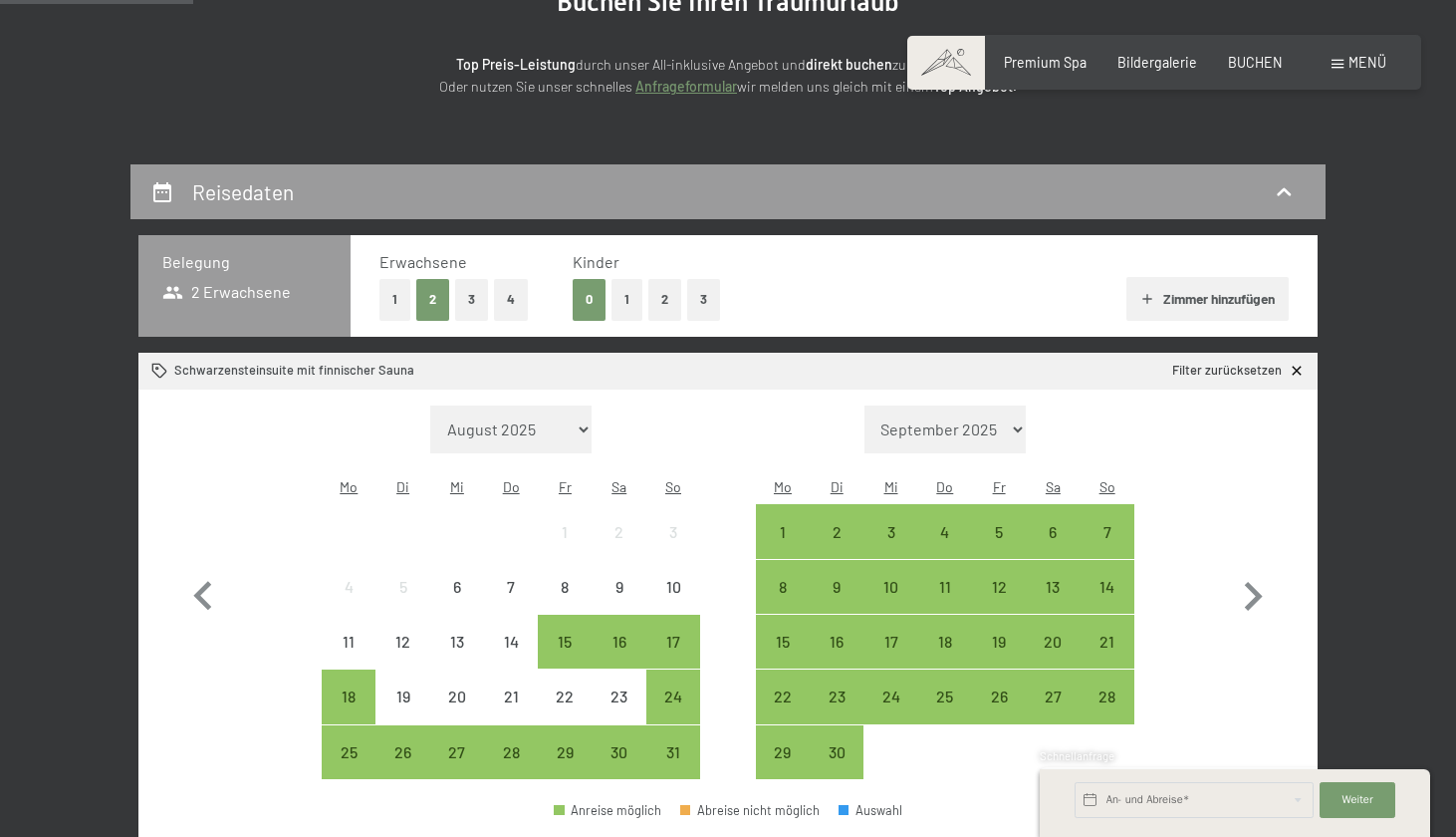 click on "1" at bounding box center [394, 299] 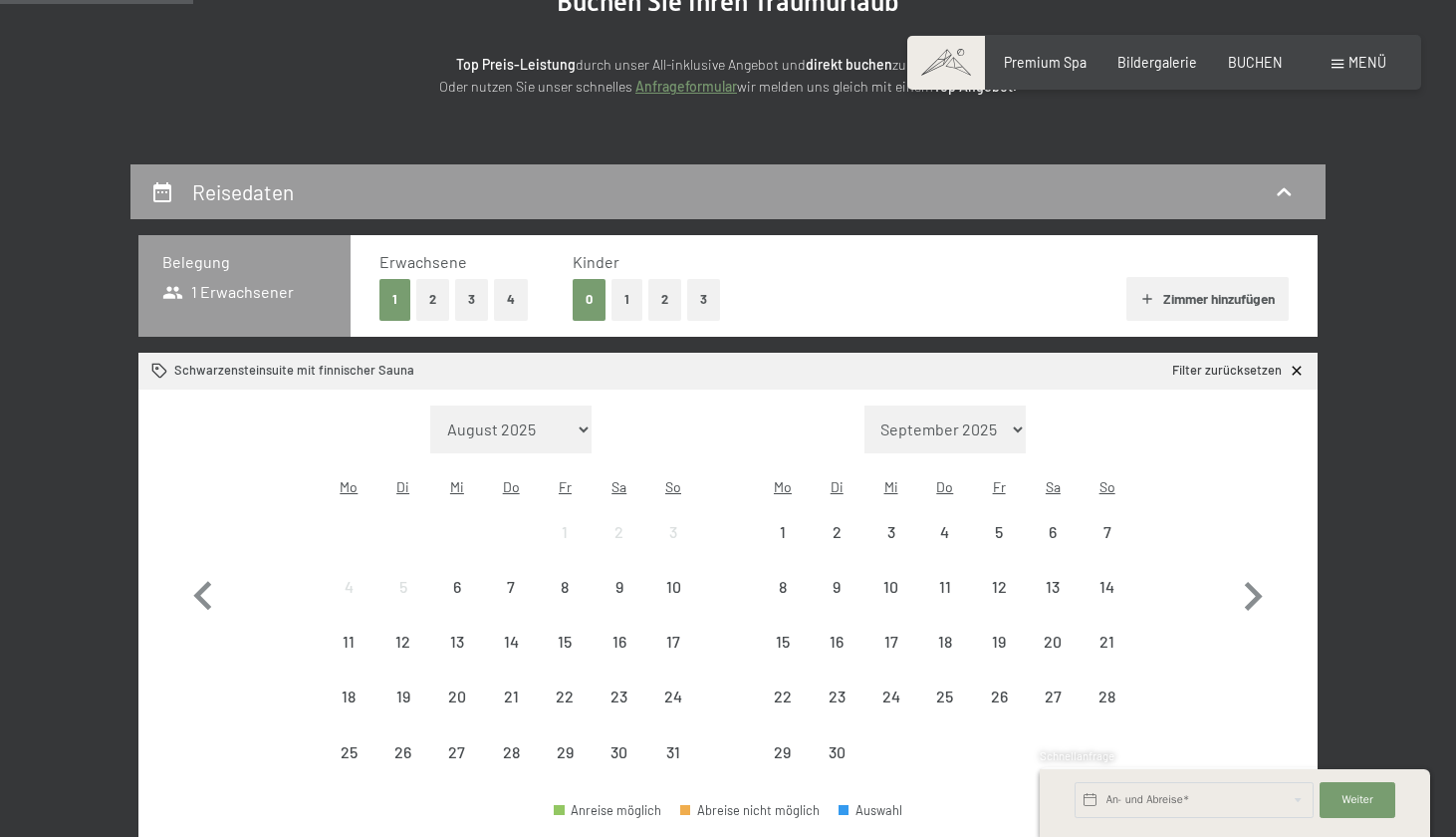 click on "2" at bounding box center [664, 299] 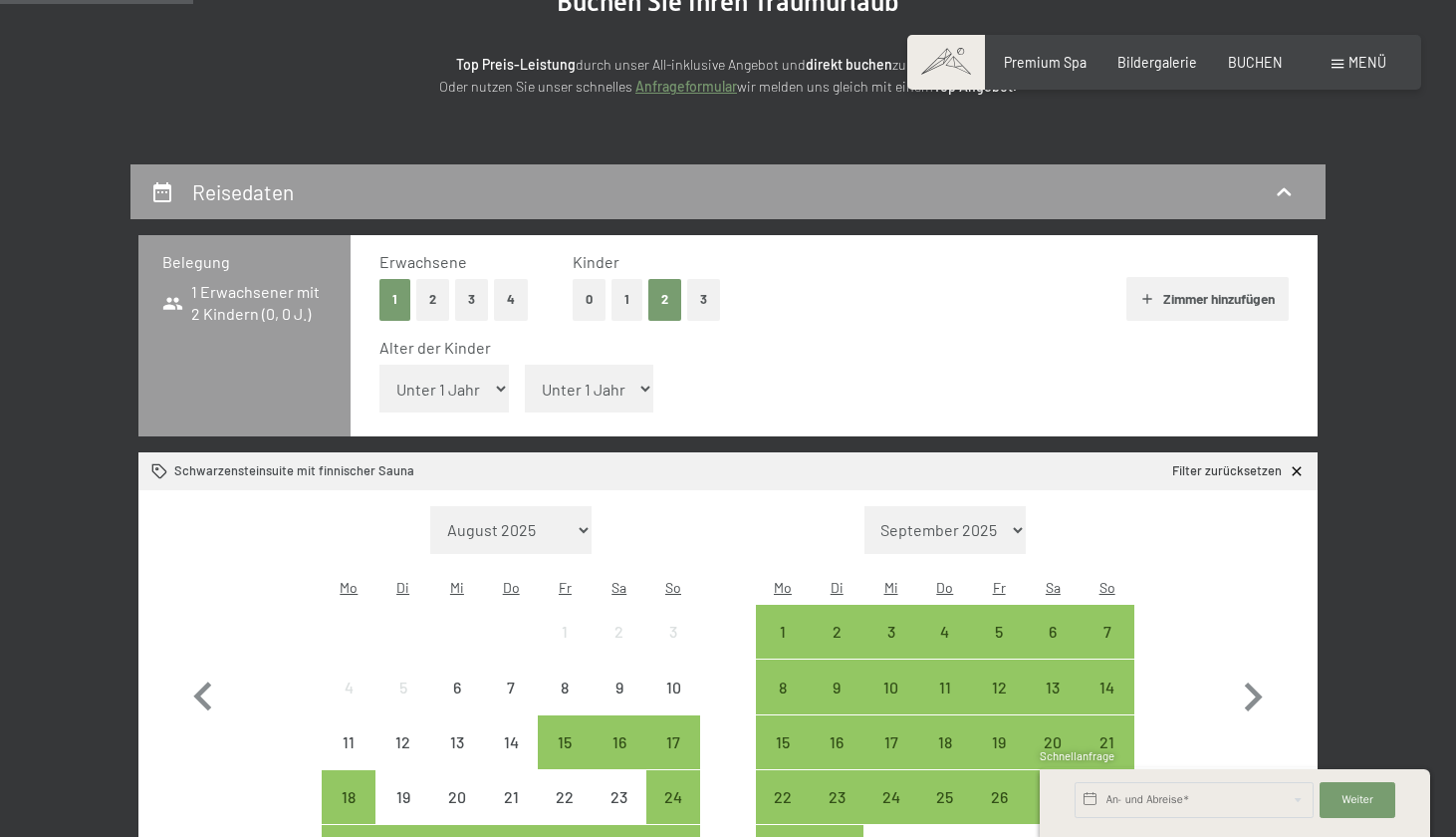 select on "15" 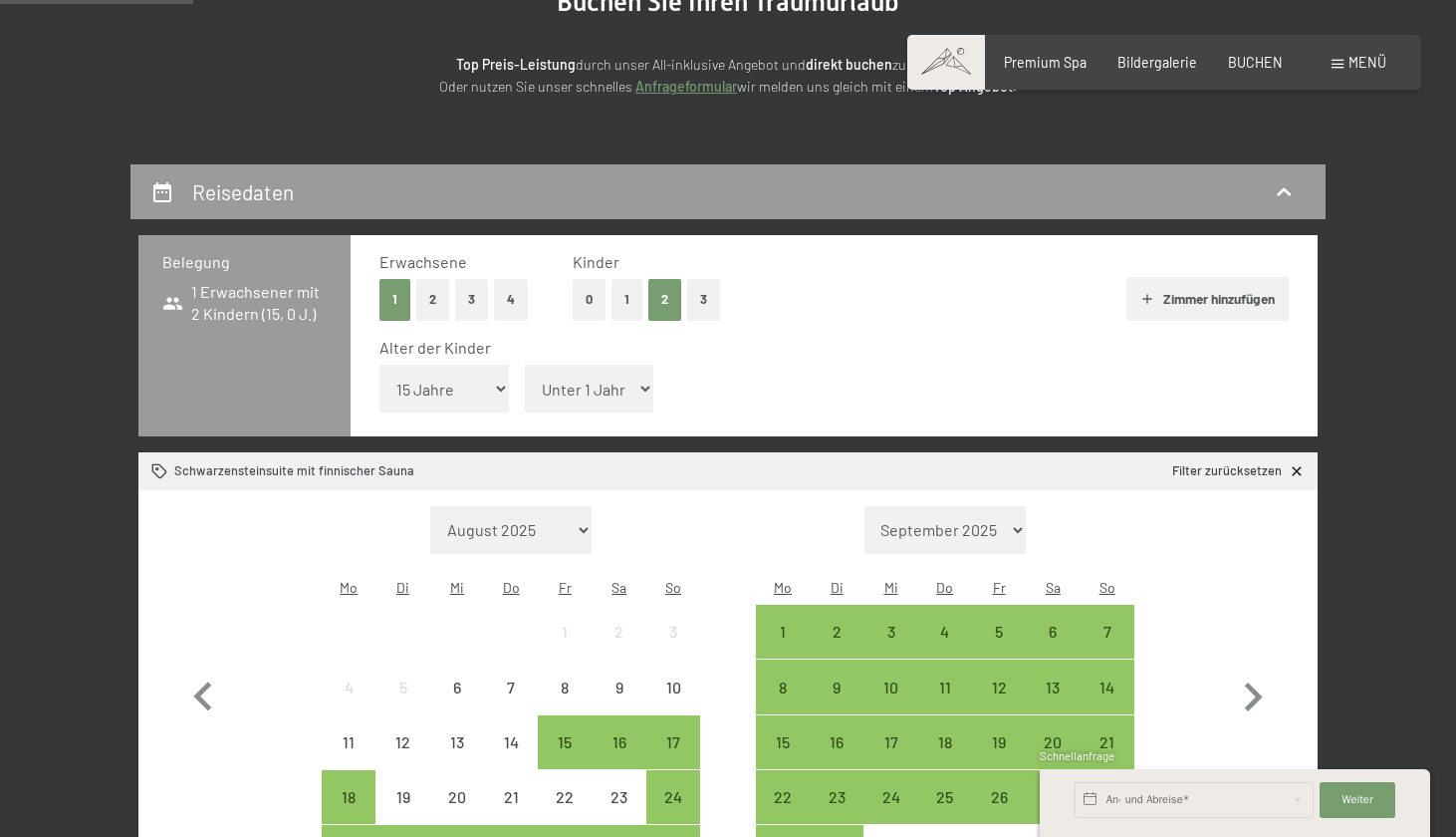 select on "17" 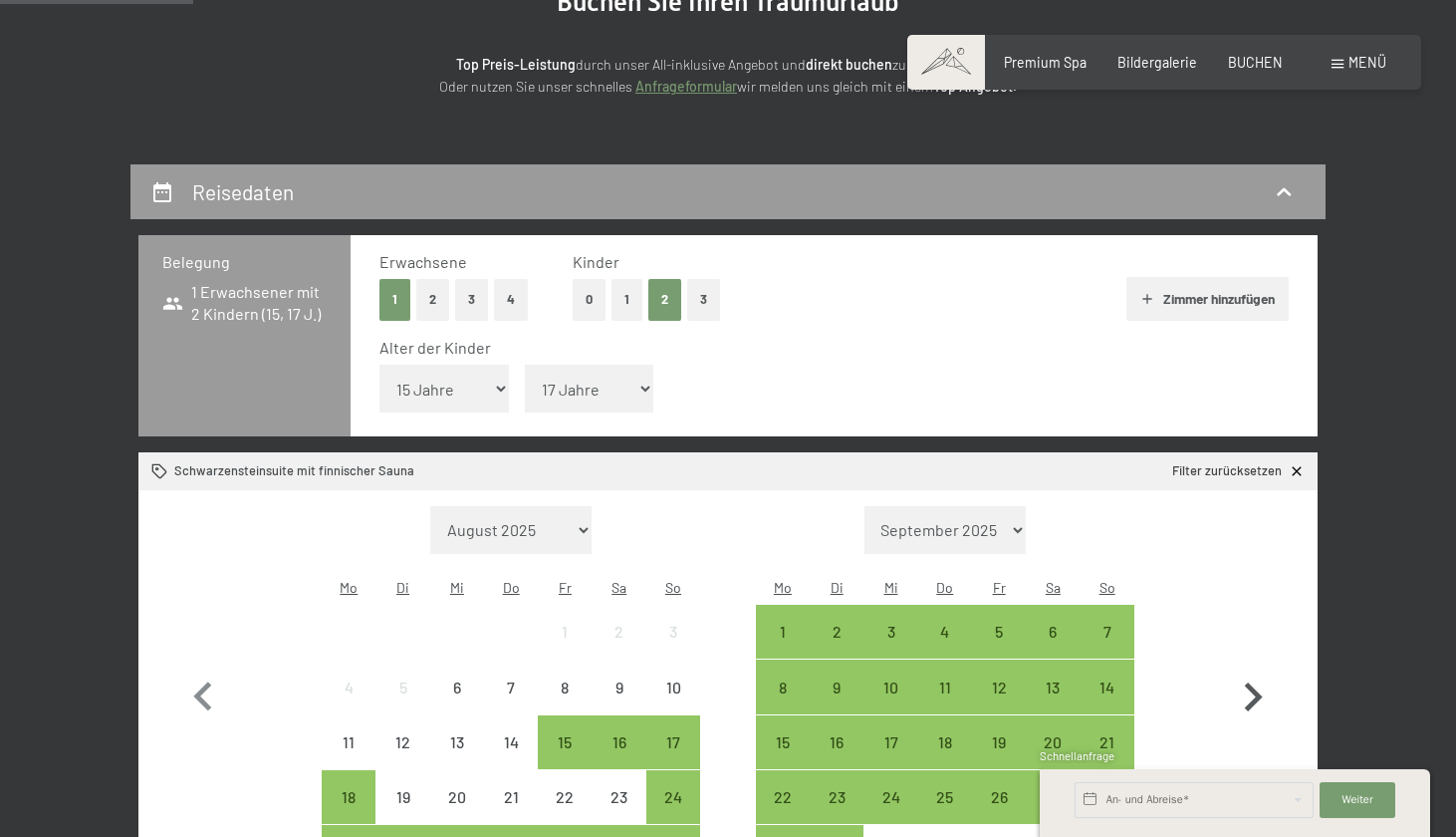 click 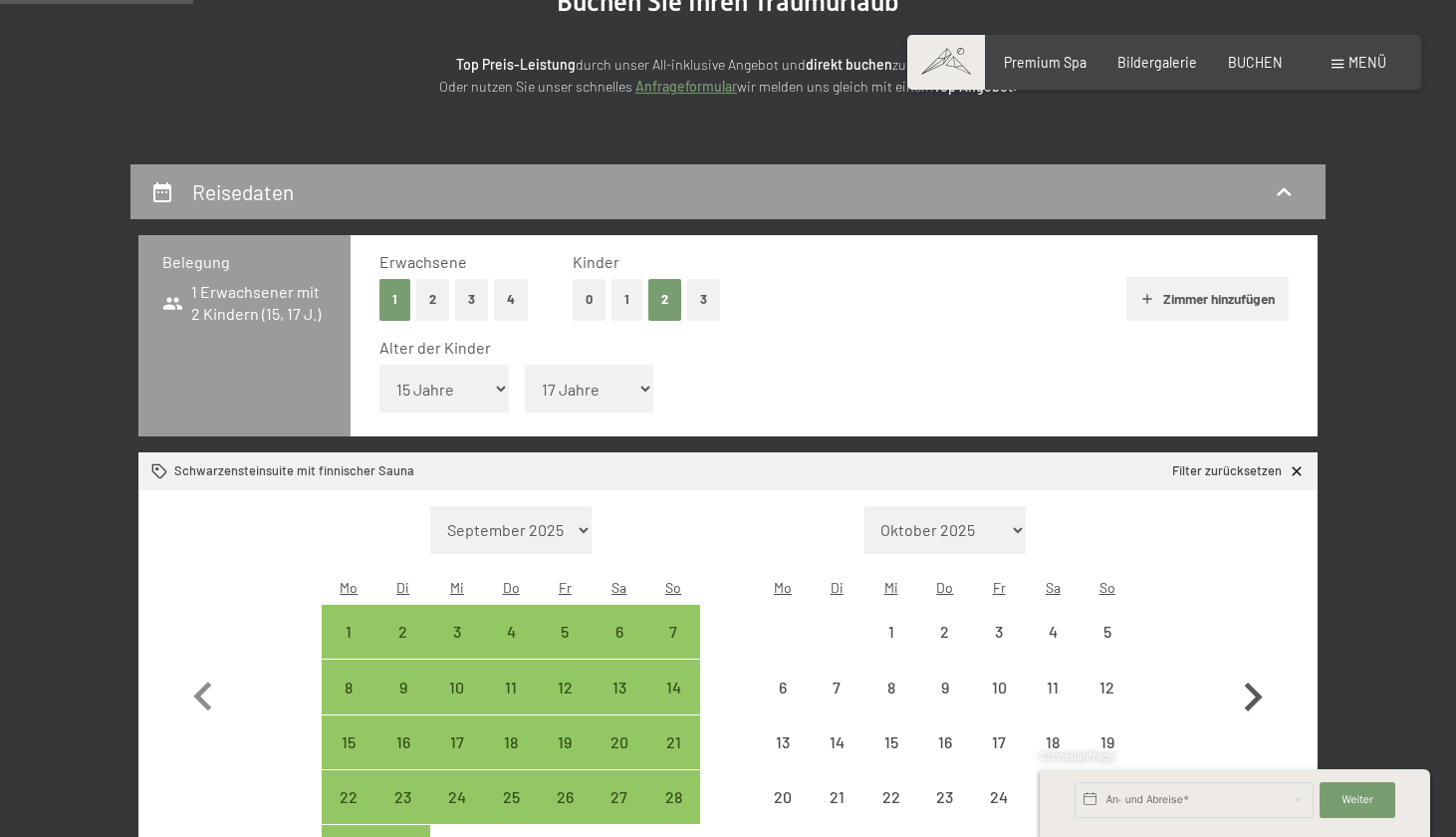 click 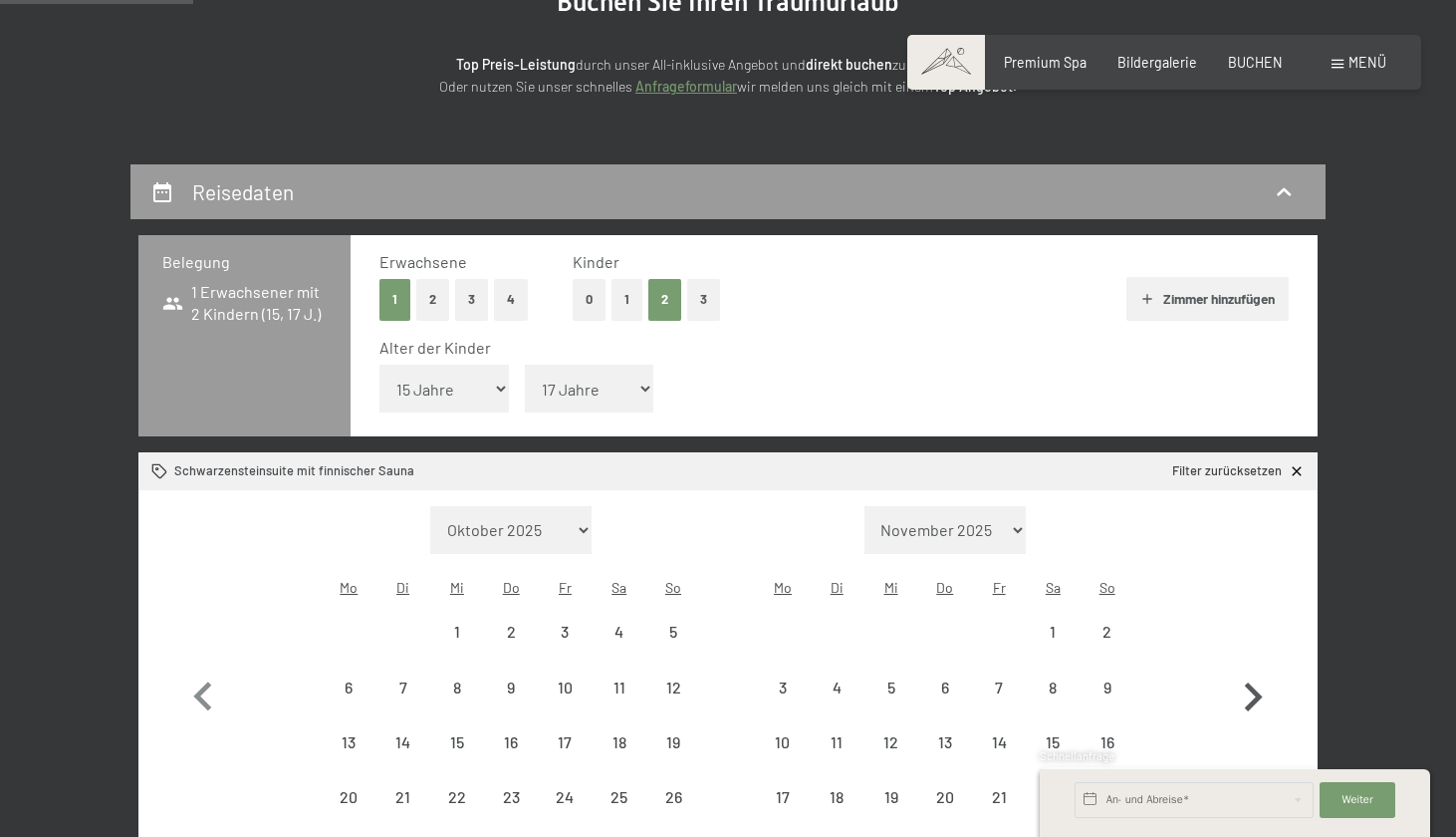 select on "2025-10-01" 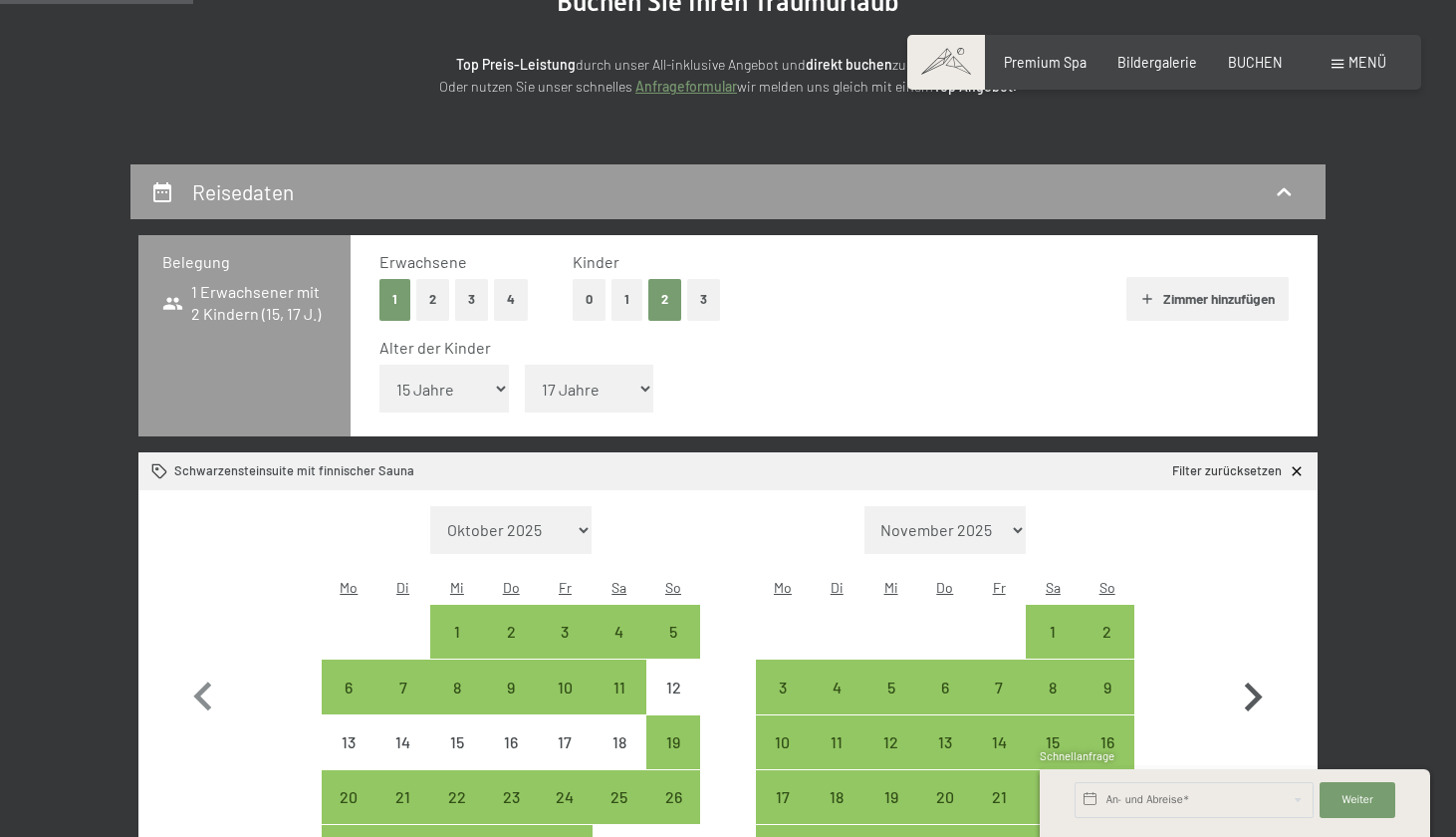 click 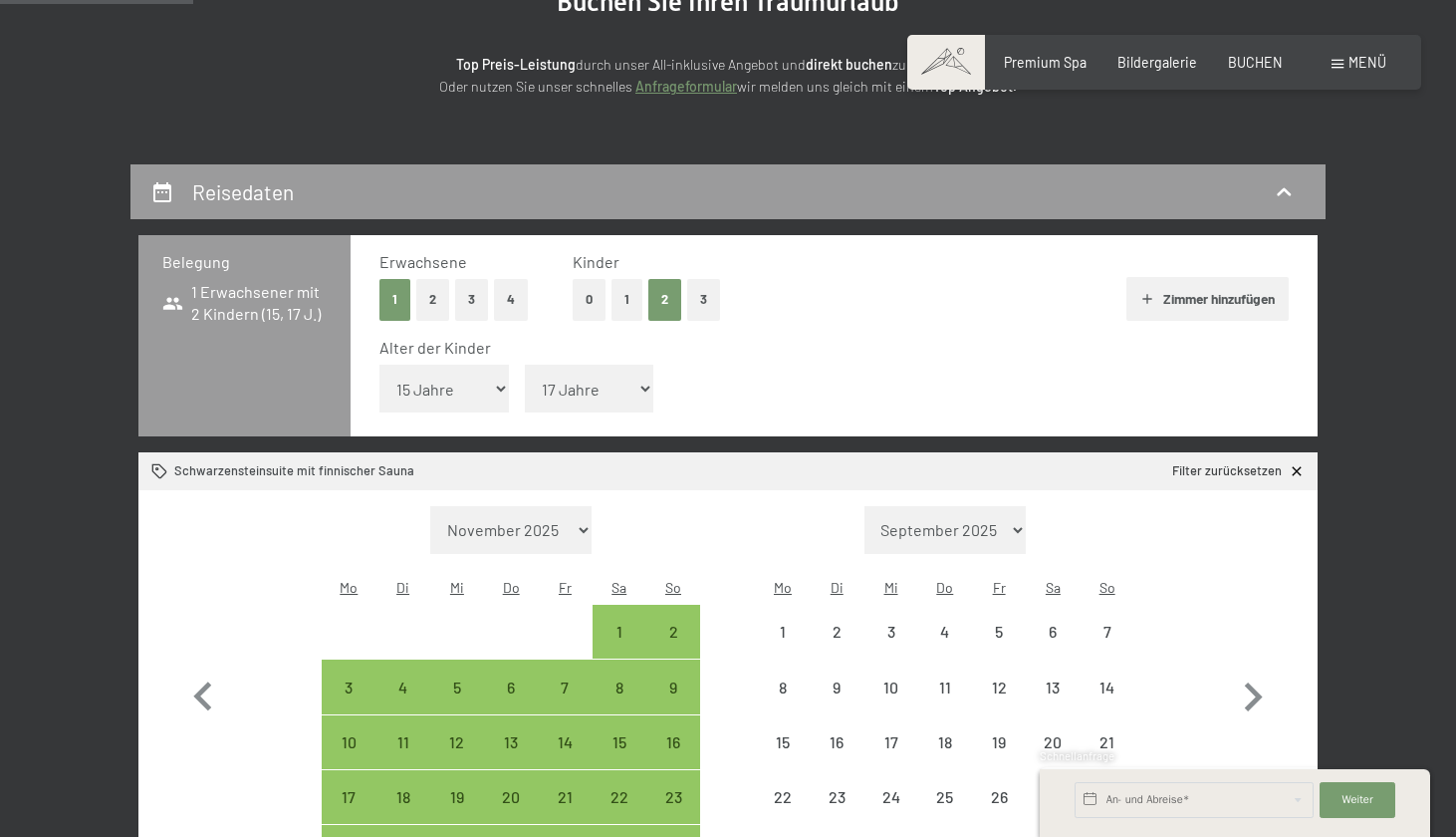 select on "2025-11-01" 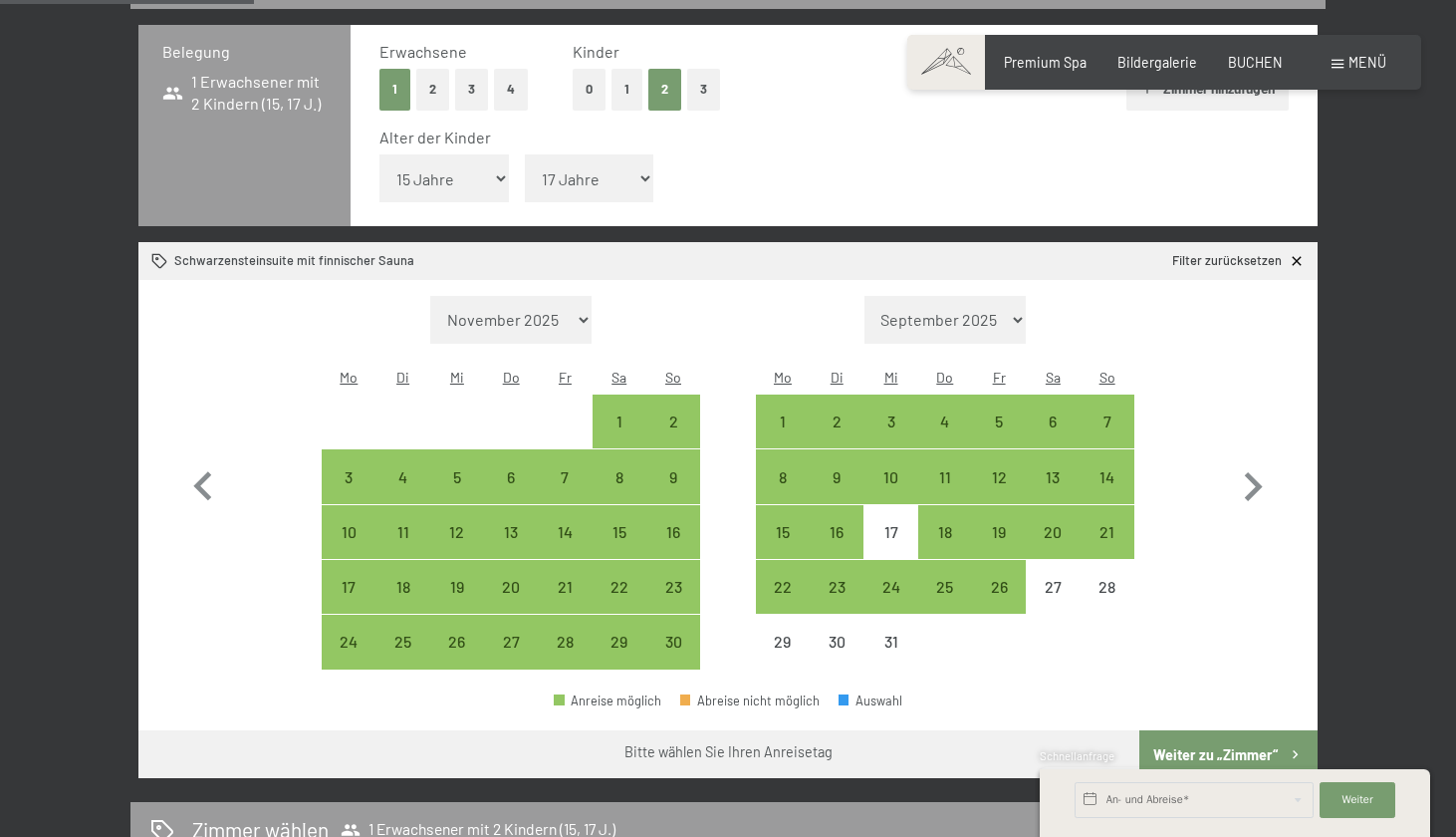 scroll, scrollTop: 478, scrollLeft: 0, axis: vertical 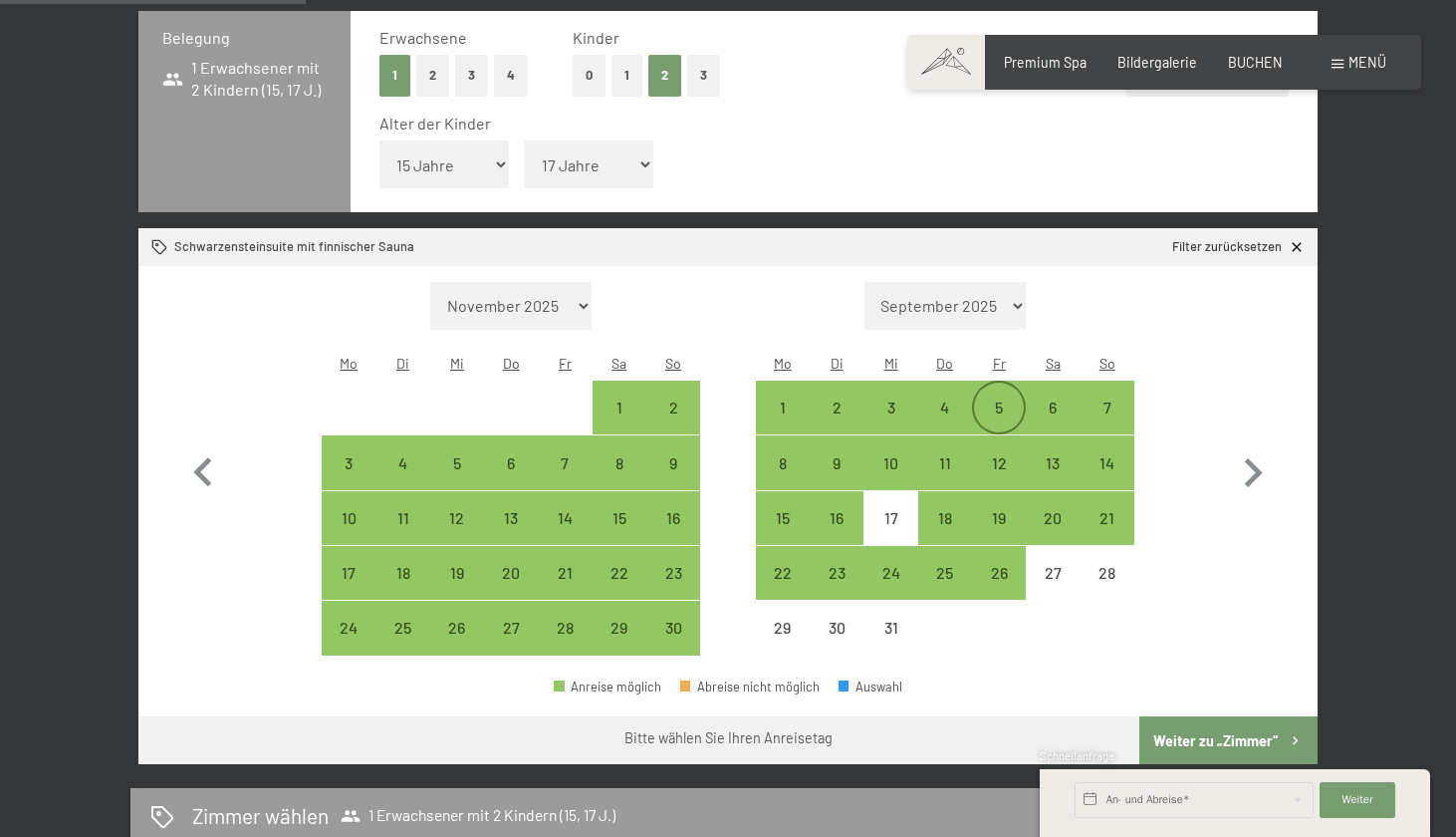 click on "5" at bounding box center (999, 408) 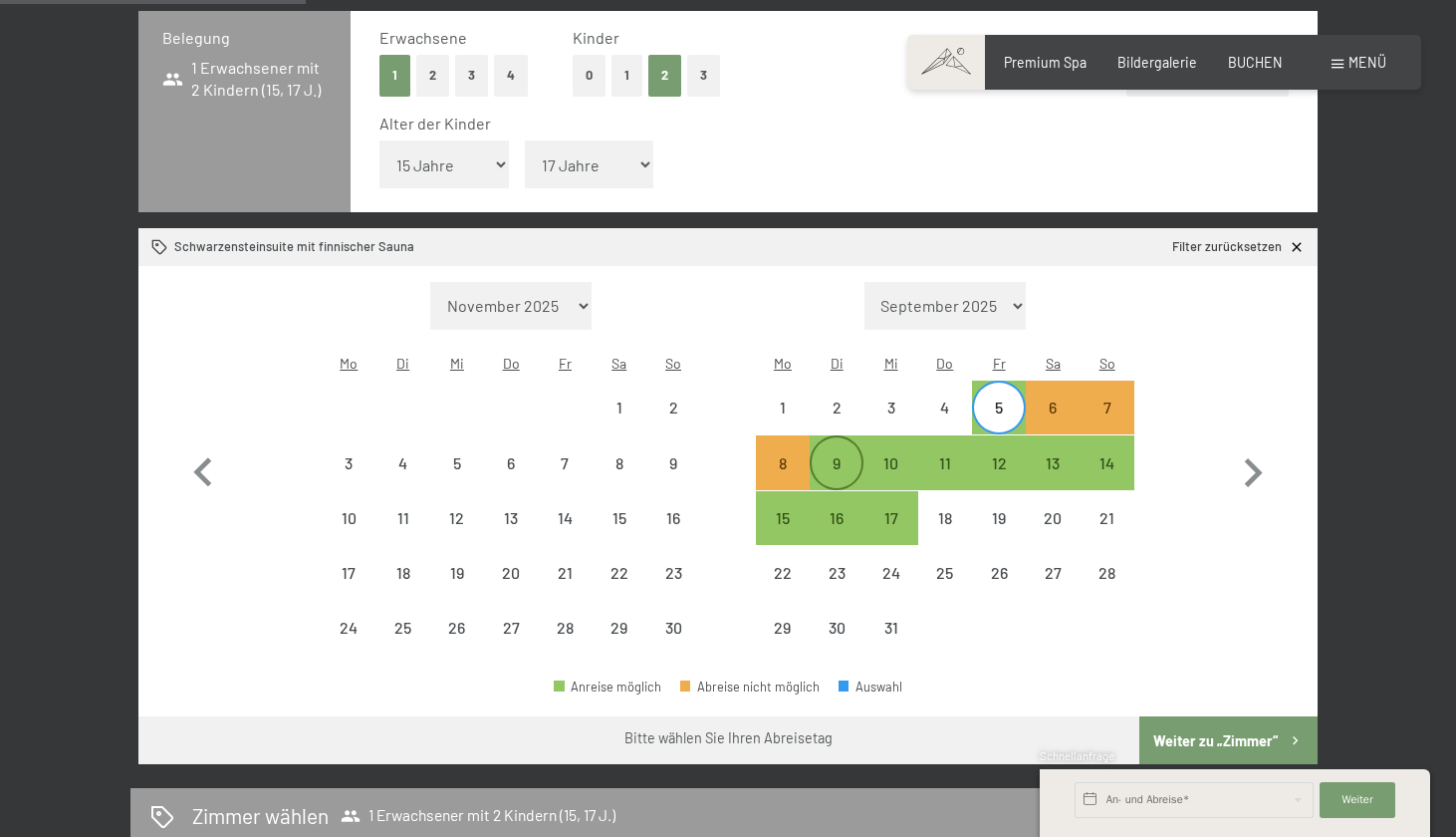 click on "9" at bounding box center (837, 462) 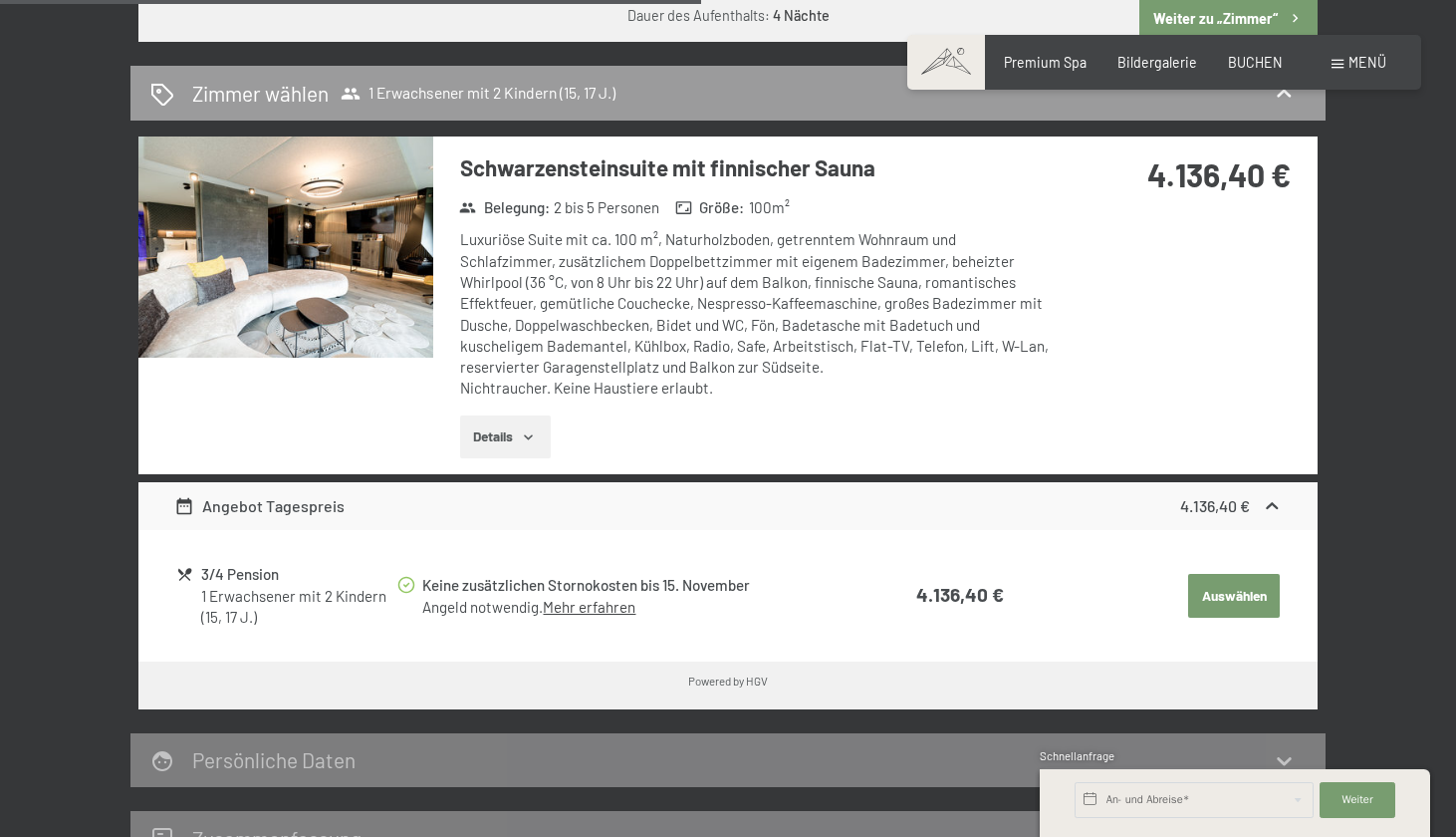 scroll, scrollTop: 1206, scrollLeft: 0, axis: vertical 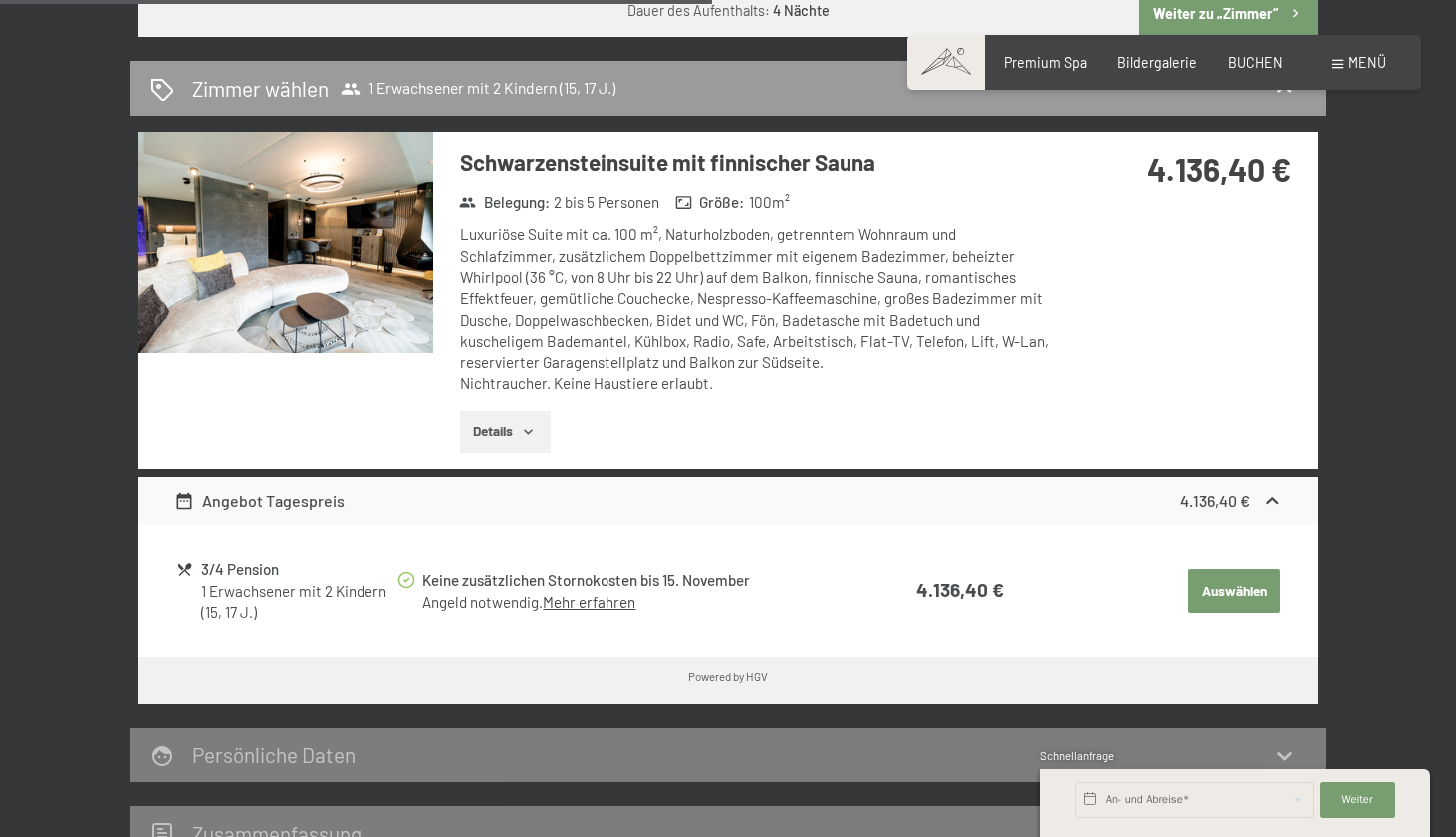 click 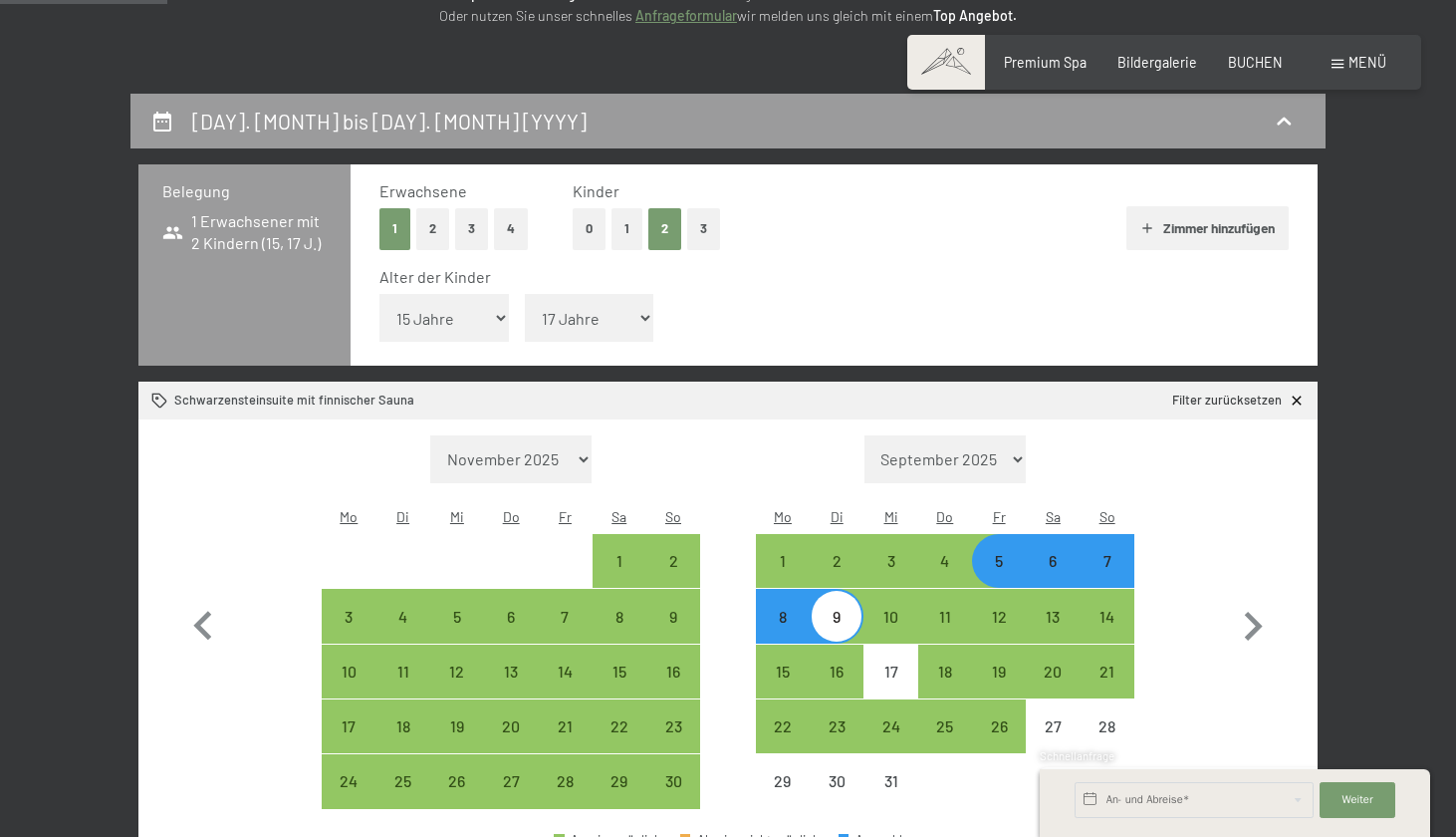 scroll, scrollTop: 331, scrollLeft: 0, axis: vertical 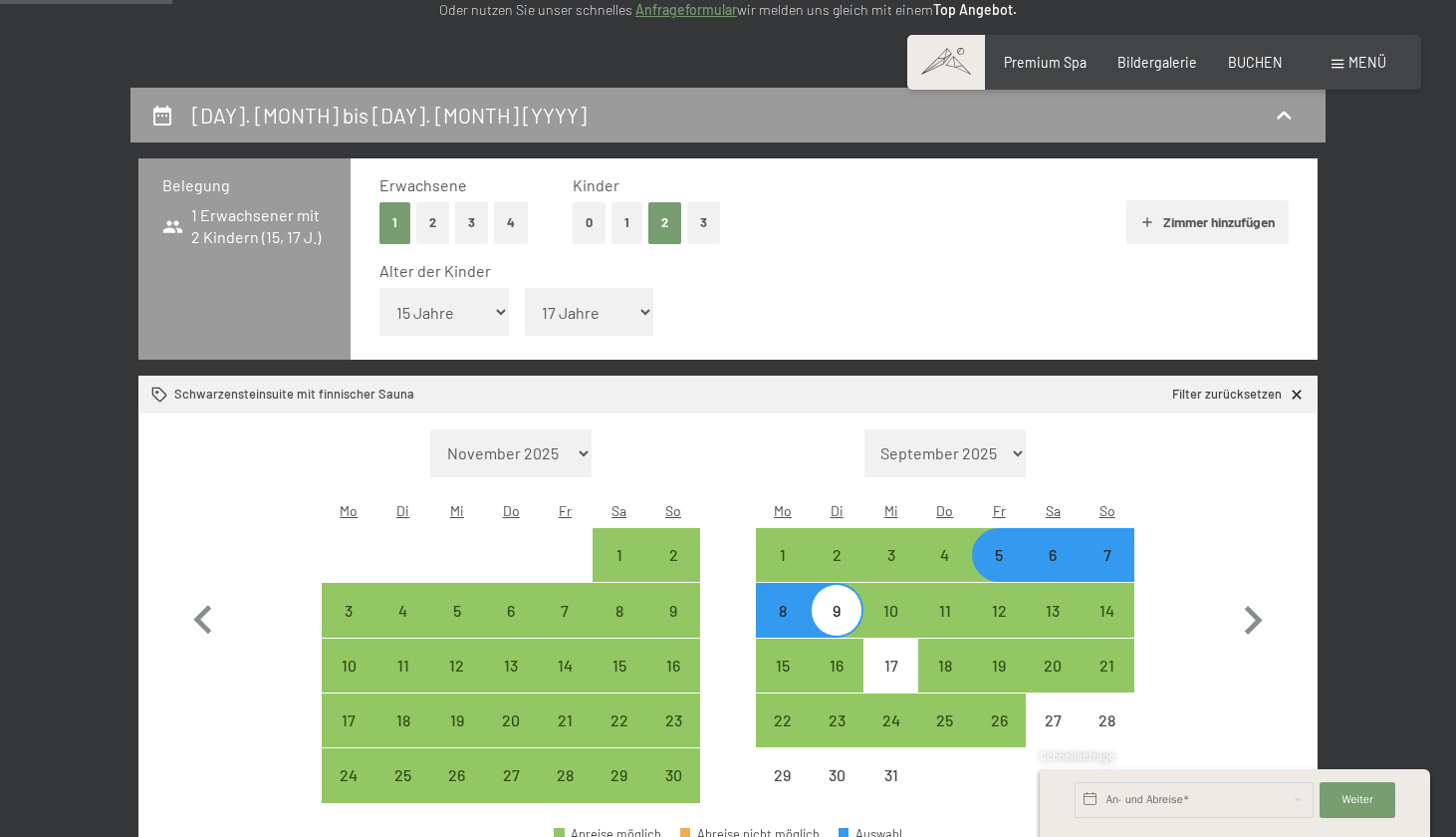 click on "5" at bounding box center (999, 572) 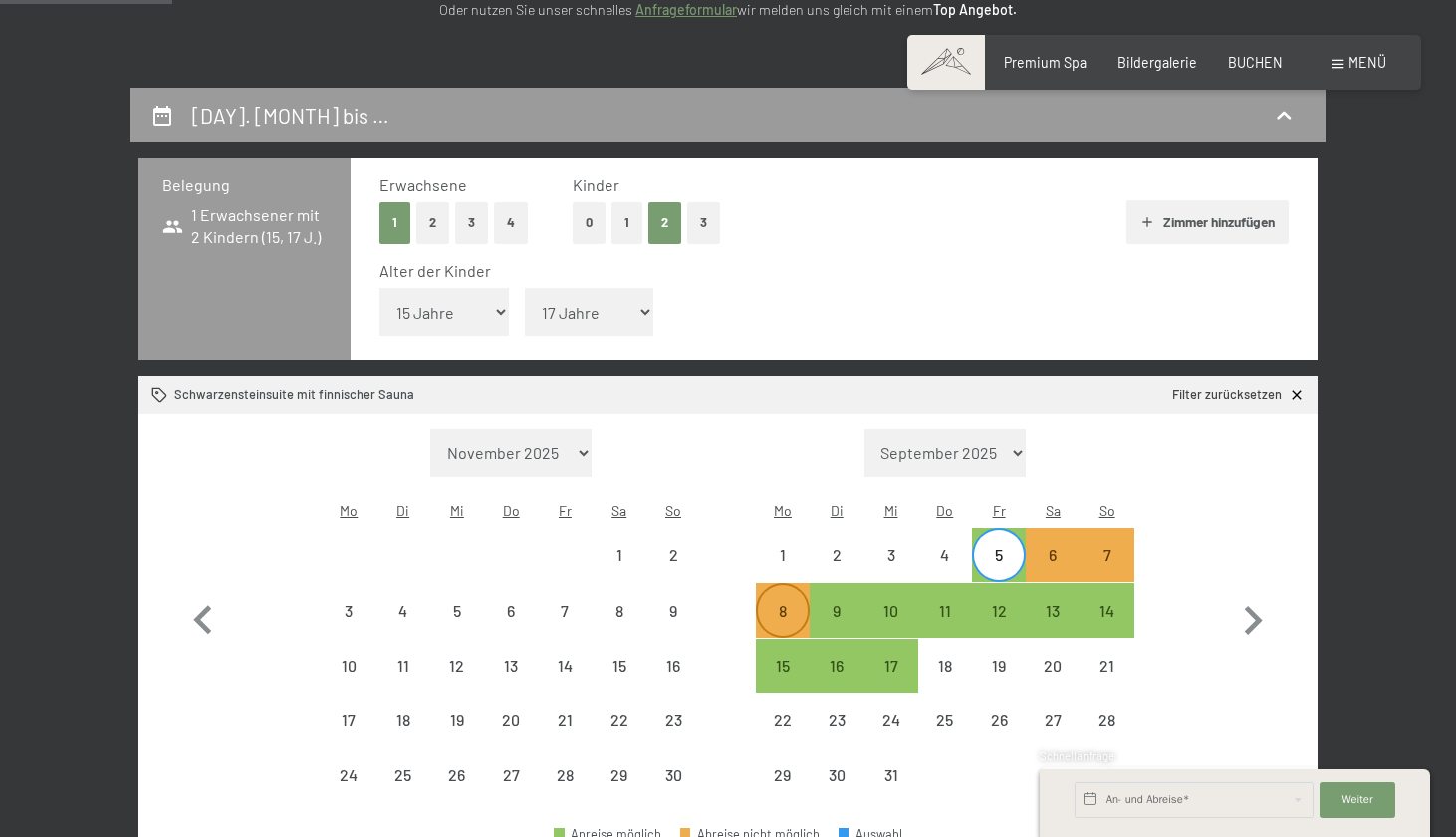 click on "8" at bounding box center [783, 610] 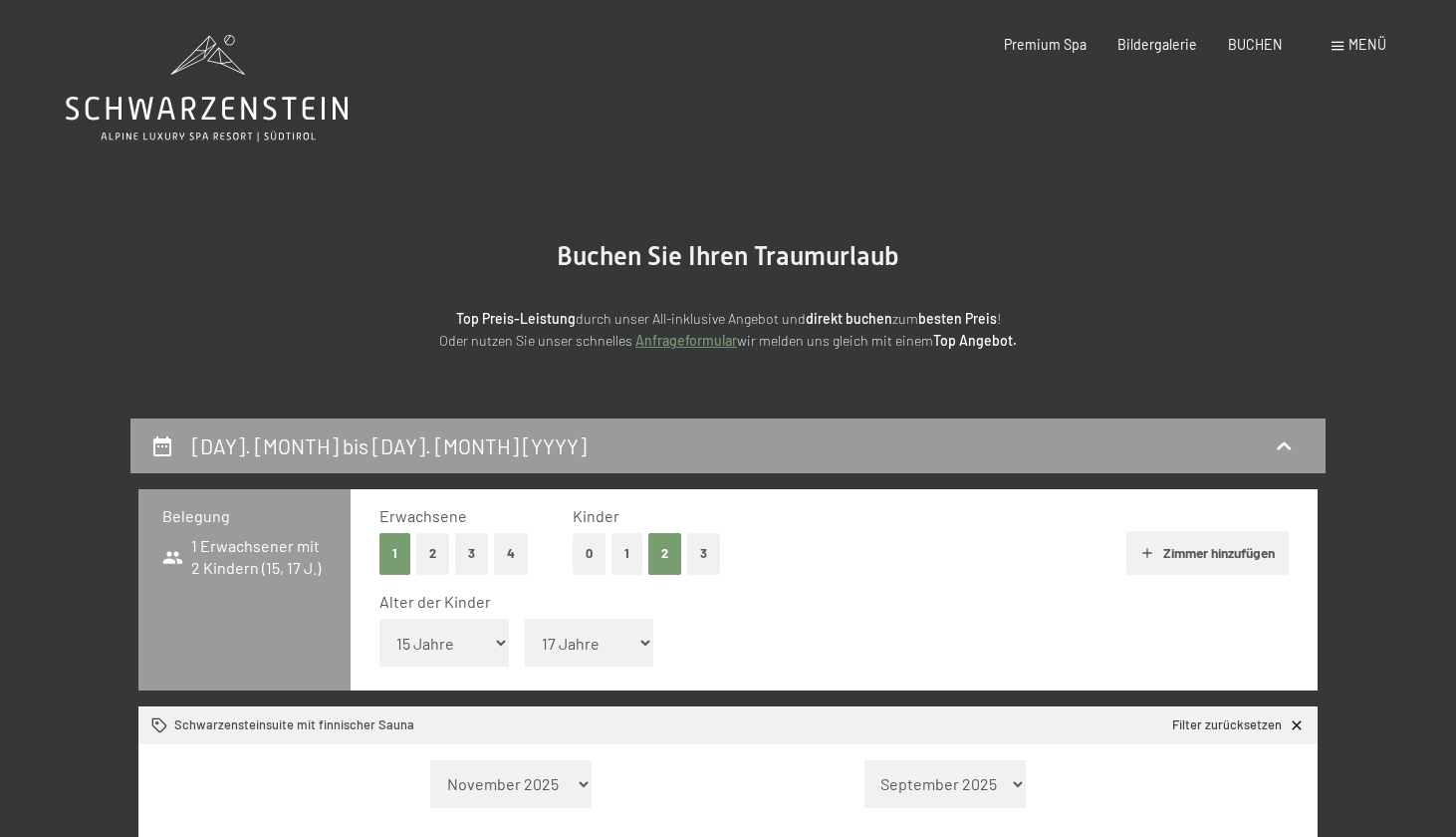 scroll, scrollTop: 0, scrollLeft: 0, axis: both 